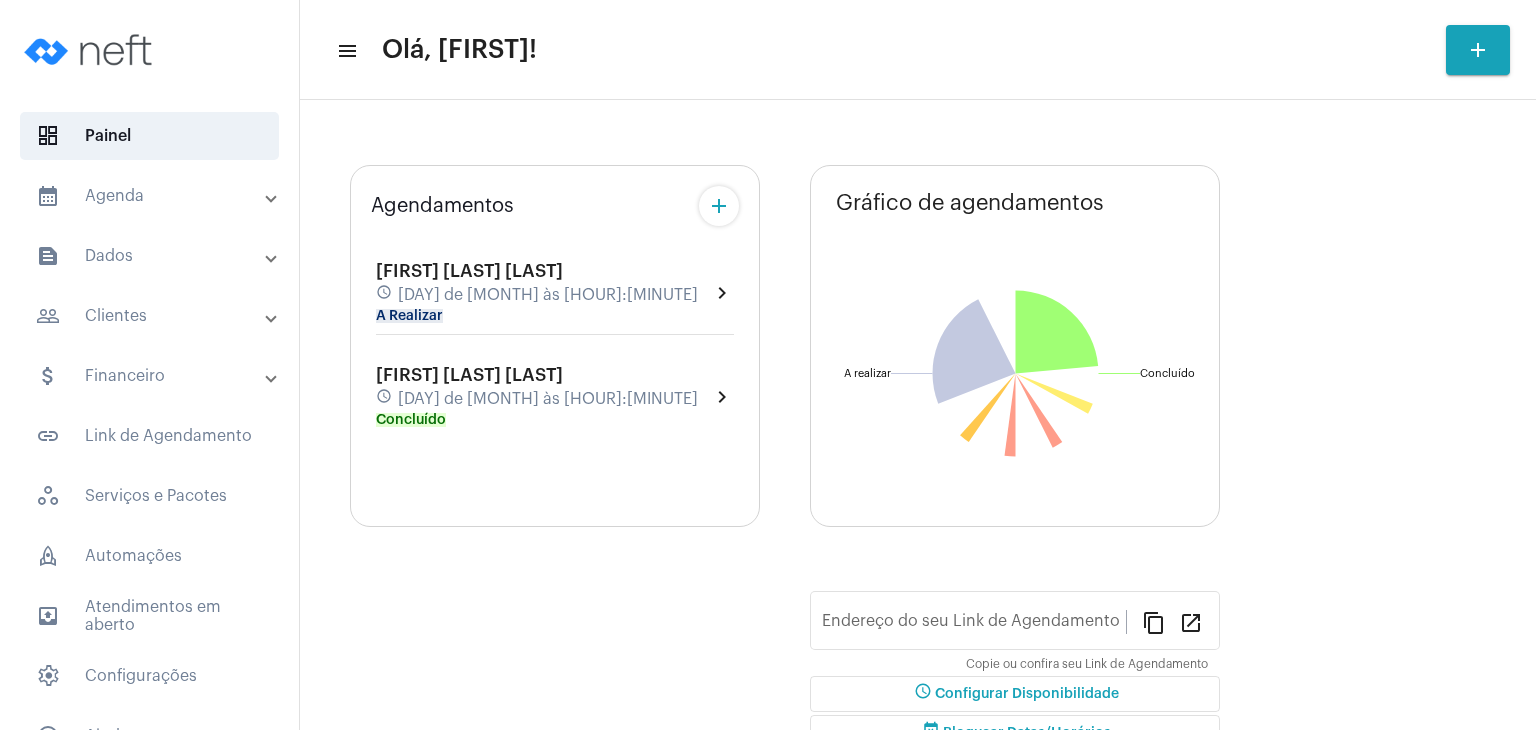 scroll, scrollTop: 0, scrollLeft: 0, axis: both 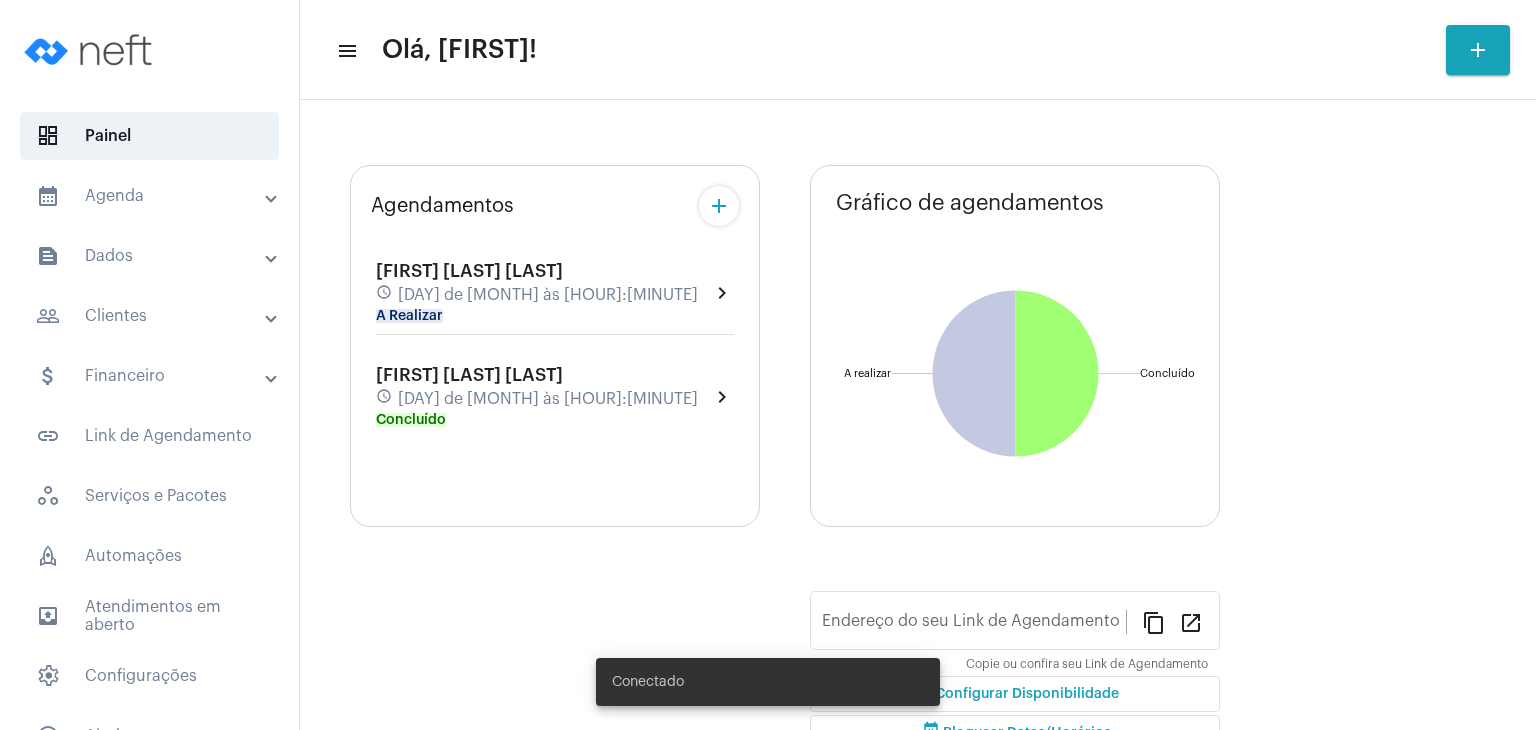 type on "https://neft.com.br/[NAME]-[NAME]" 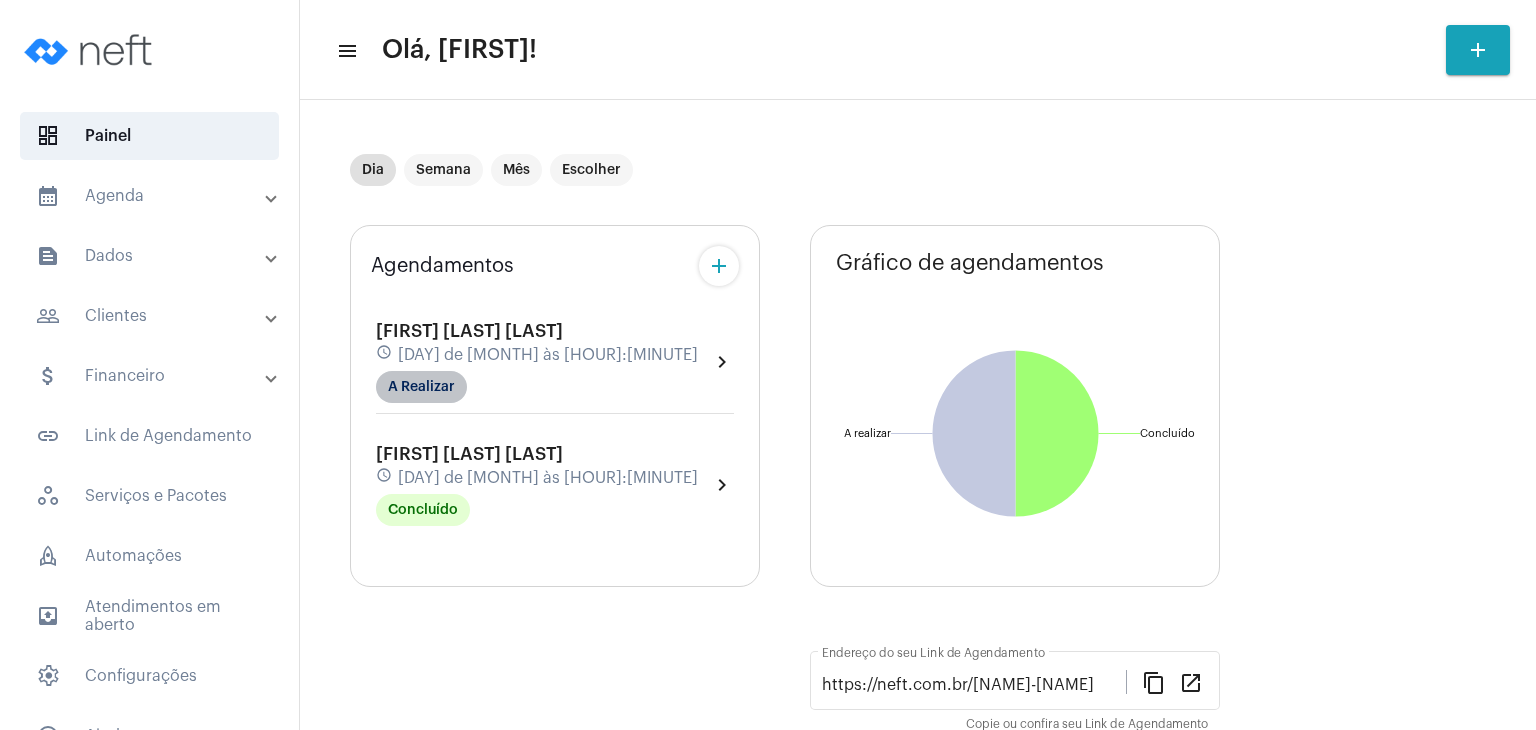 click on "A Realizar" 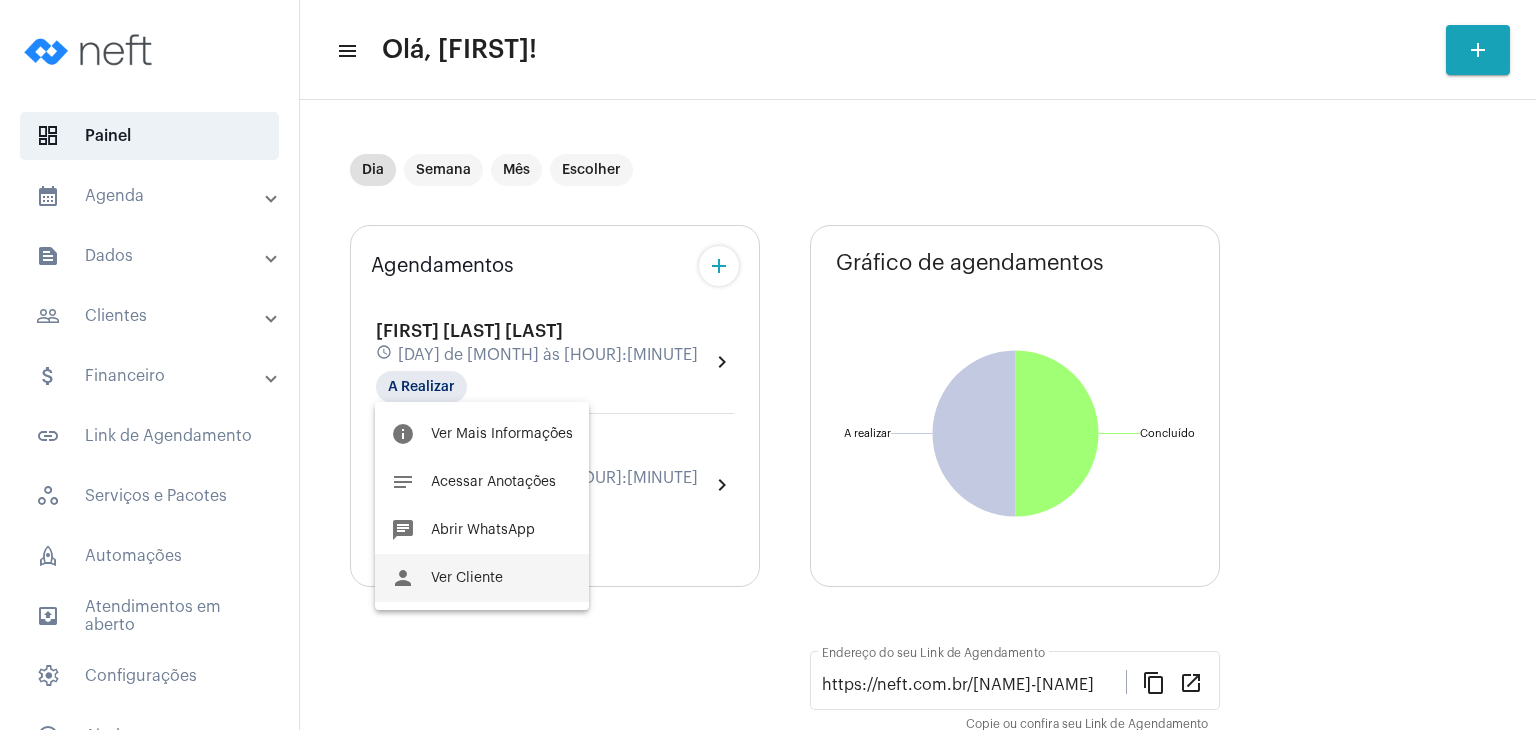 click on "Ver Cliente" at bounding box center (467, 578) 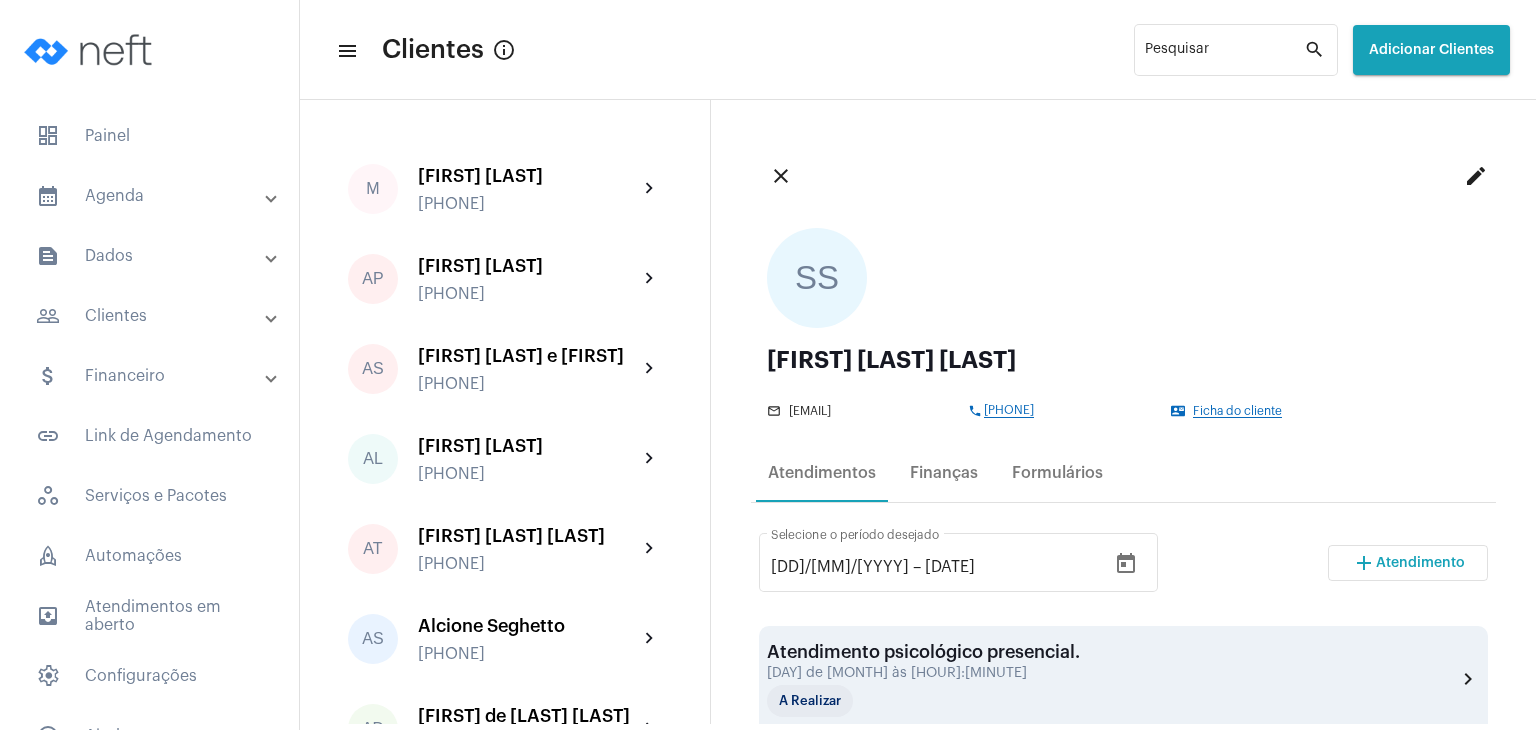 scroll, scrollTop: 200, scrollLeft: 0, axis: vertical 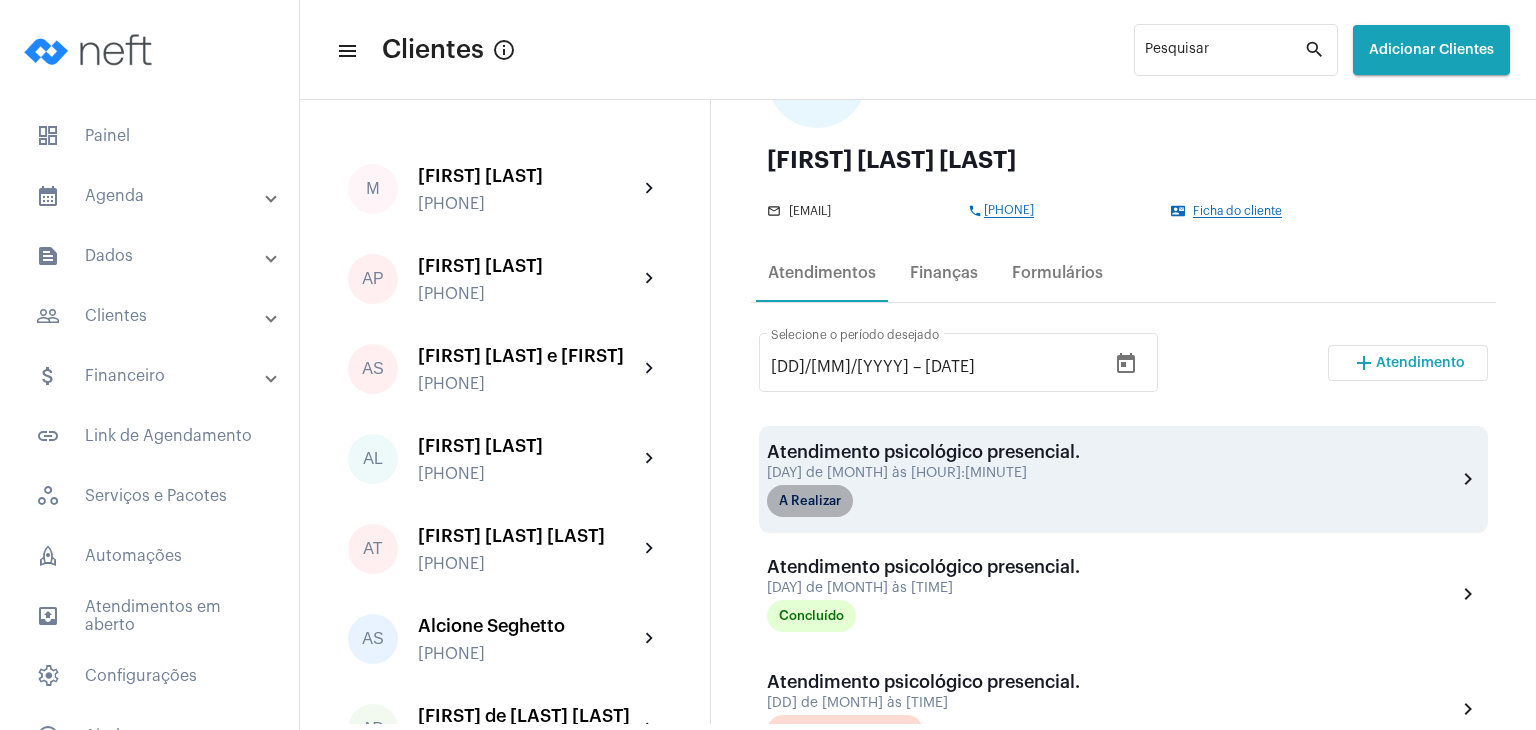 click on "A Realizar" at bounding box center [810, 501] 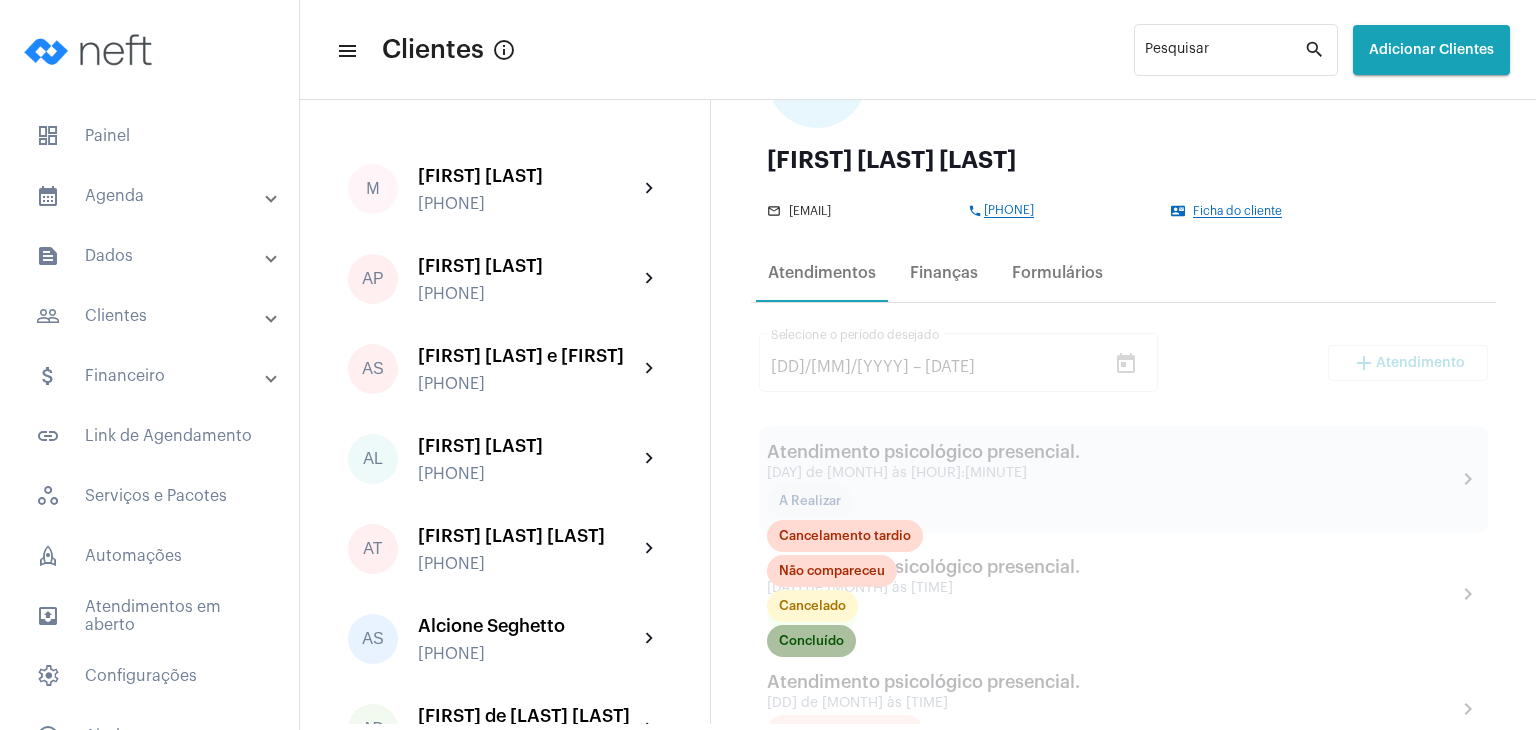click on "Concluído" 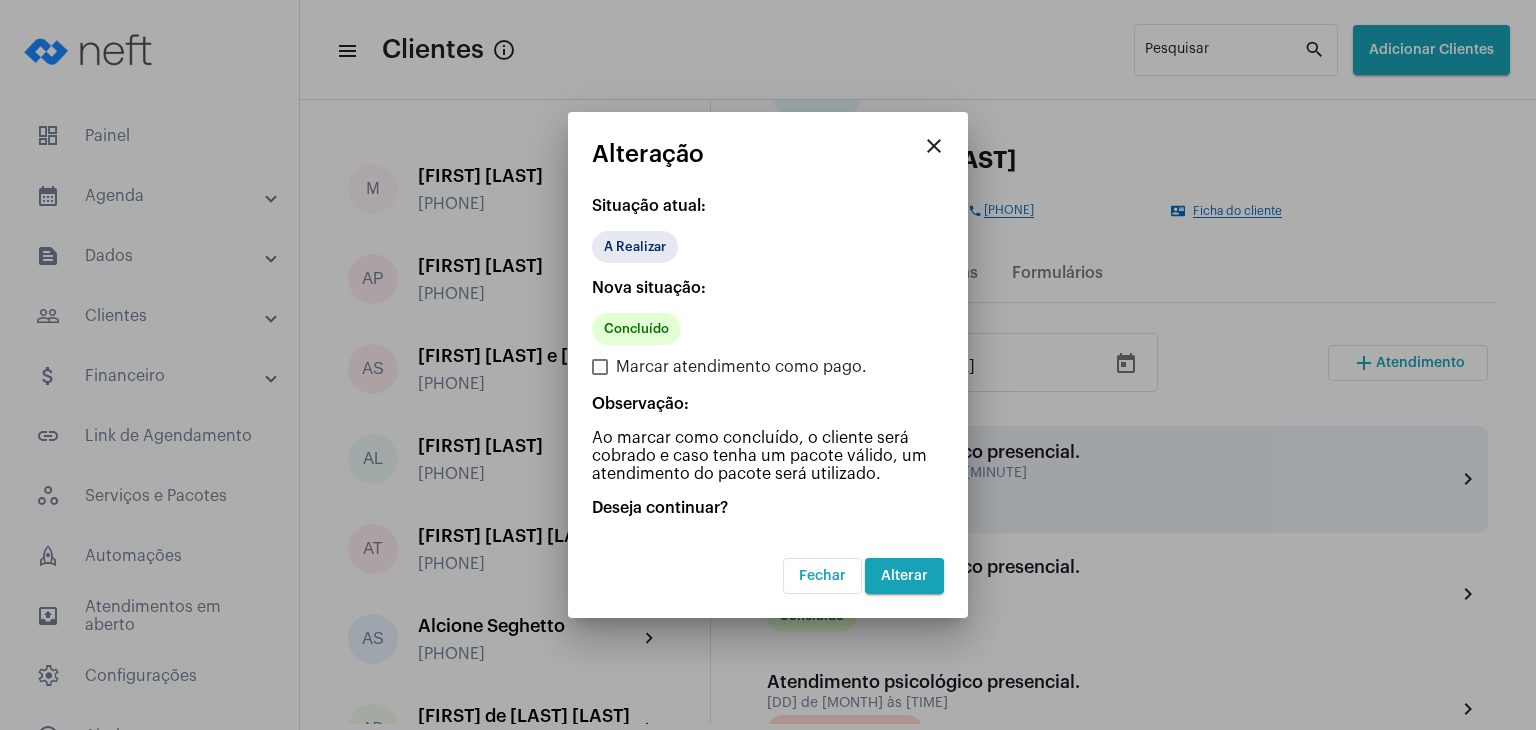 click on "Alterar" at bounding box center [904, 576] 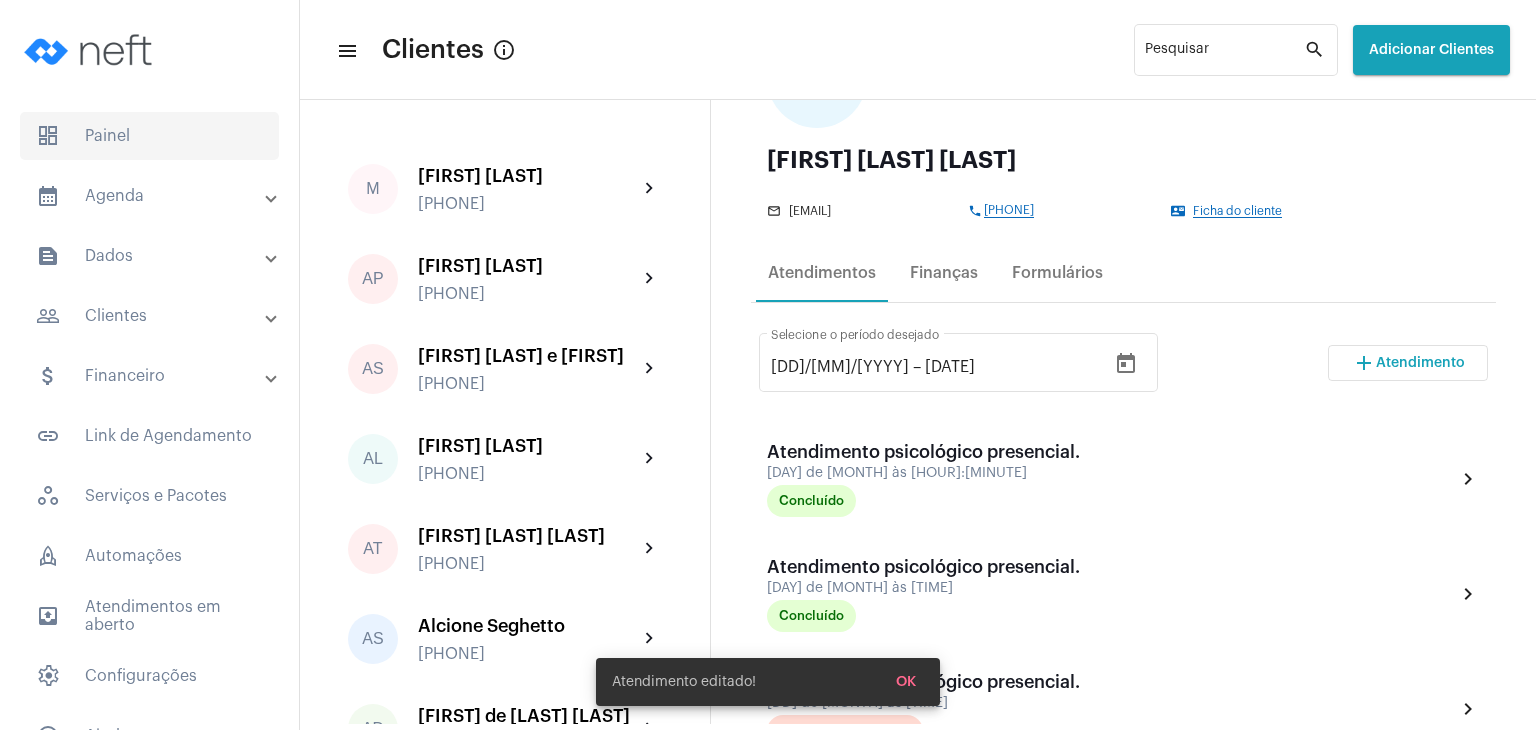 click on "dashboard   Painel" 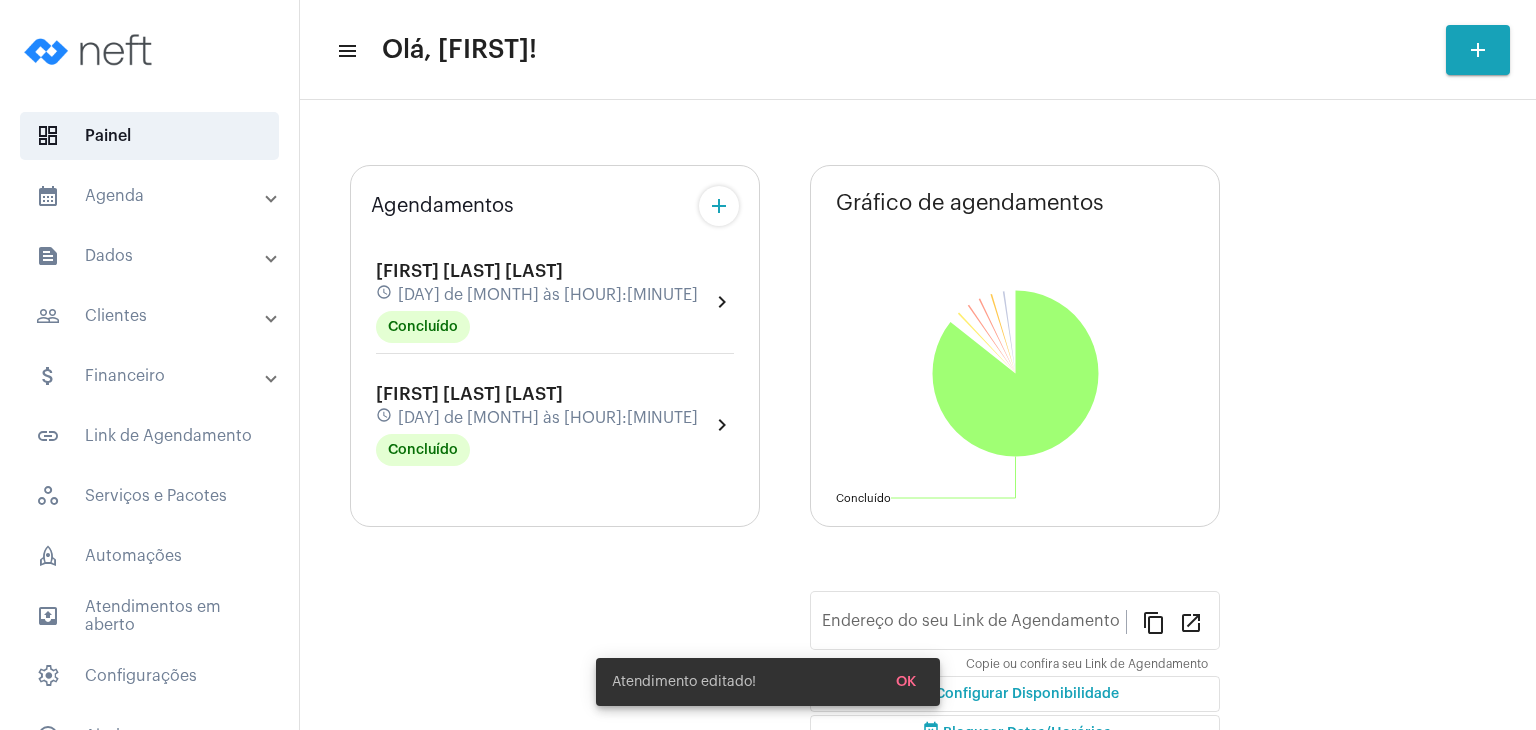 click on "[DAY] de [MONTH] às [HOUR]:[MINUTE]" 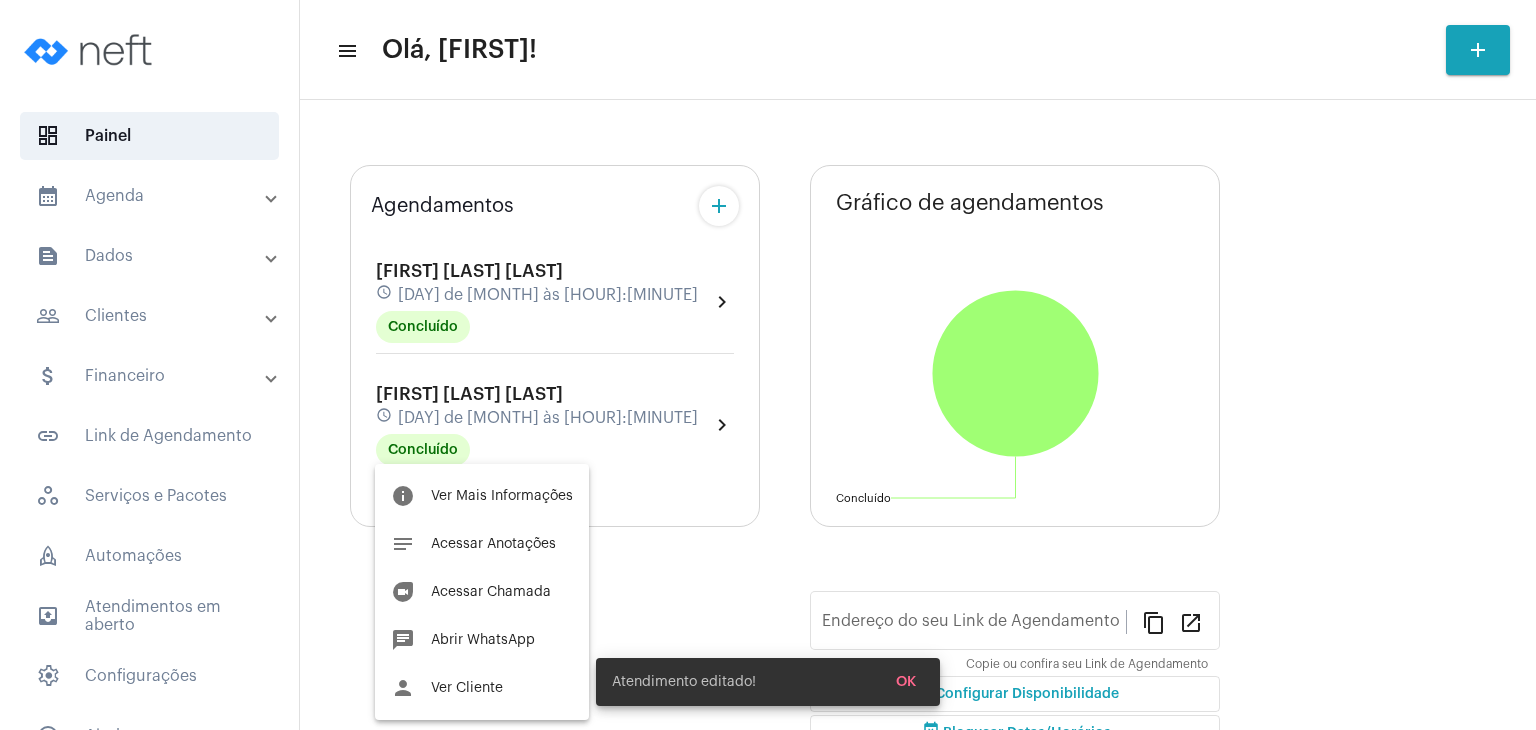 type on "https://neft.com.br/[NAME]-[NAME]" 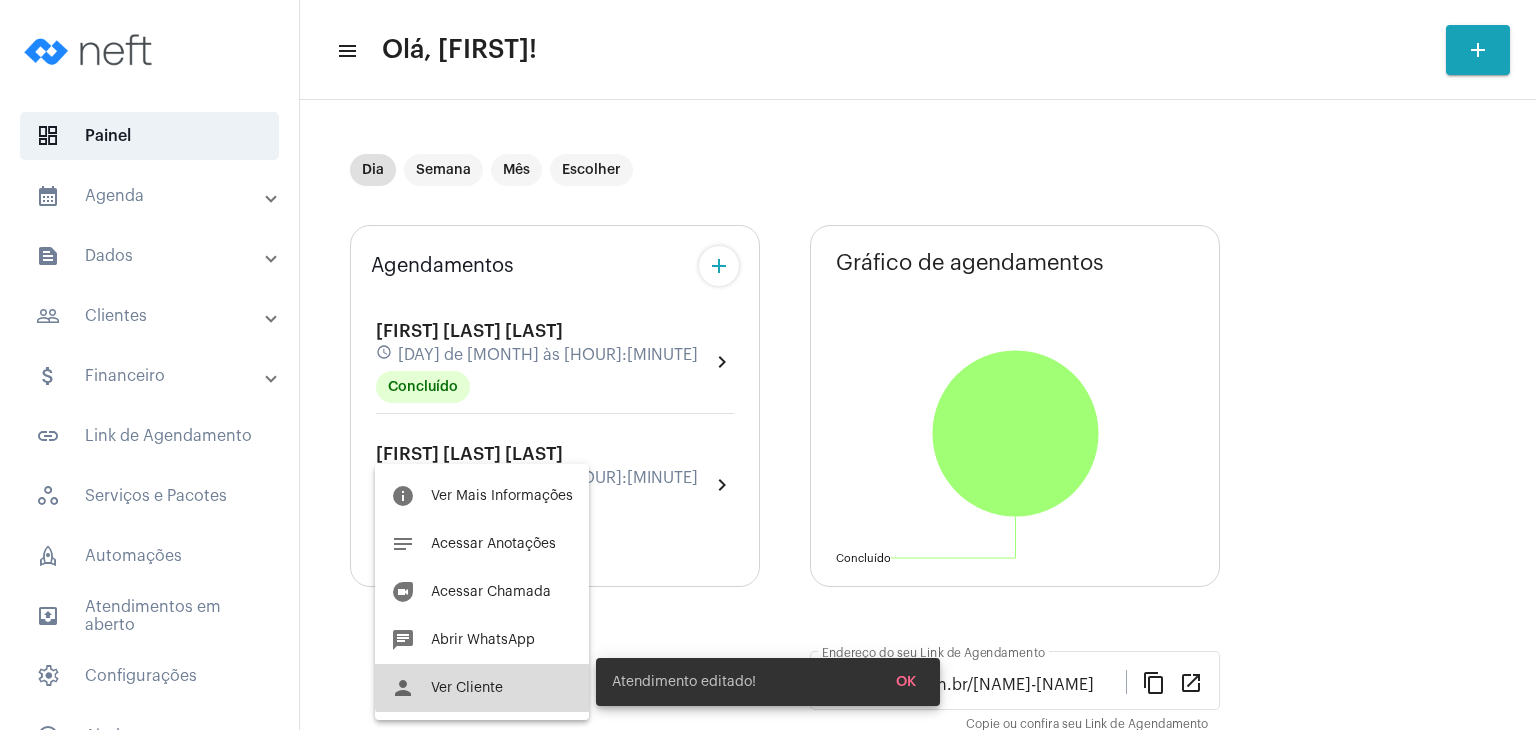 click on "Ver Cliente" at bounding box center (467, 688) 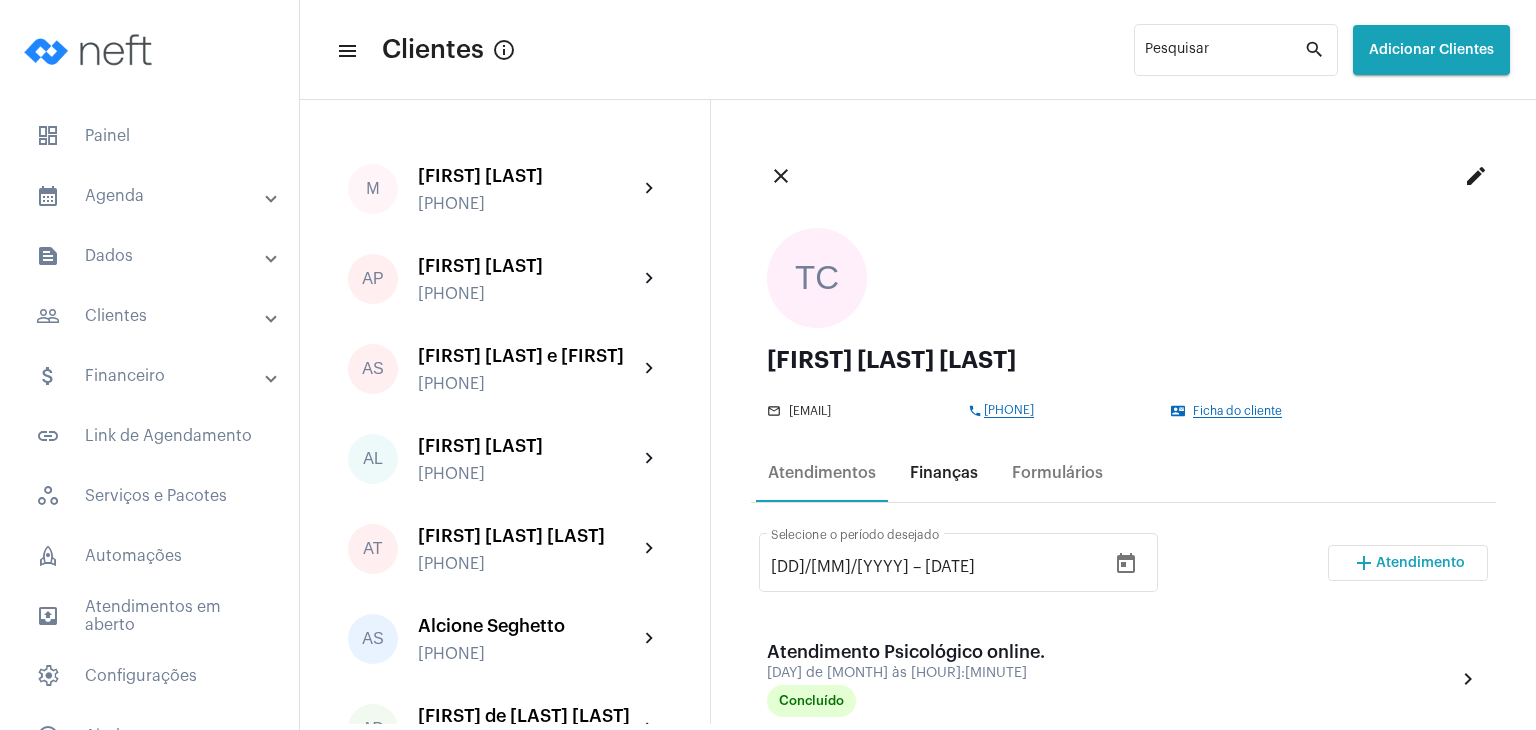 click on "Finanças" at bounding box center [944, 473] 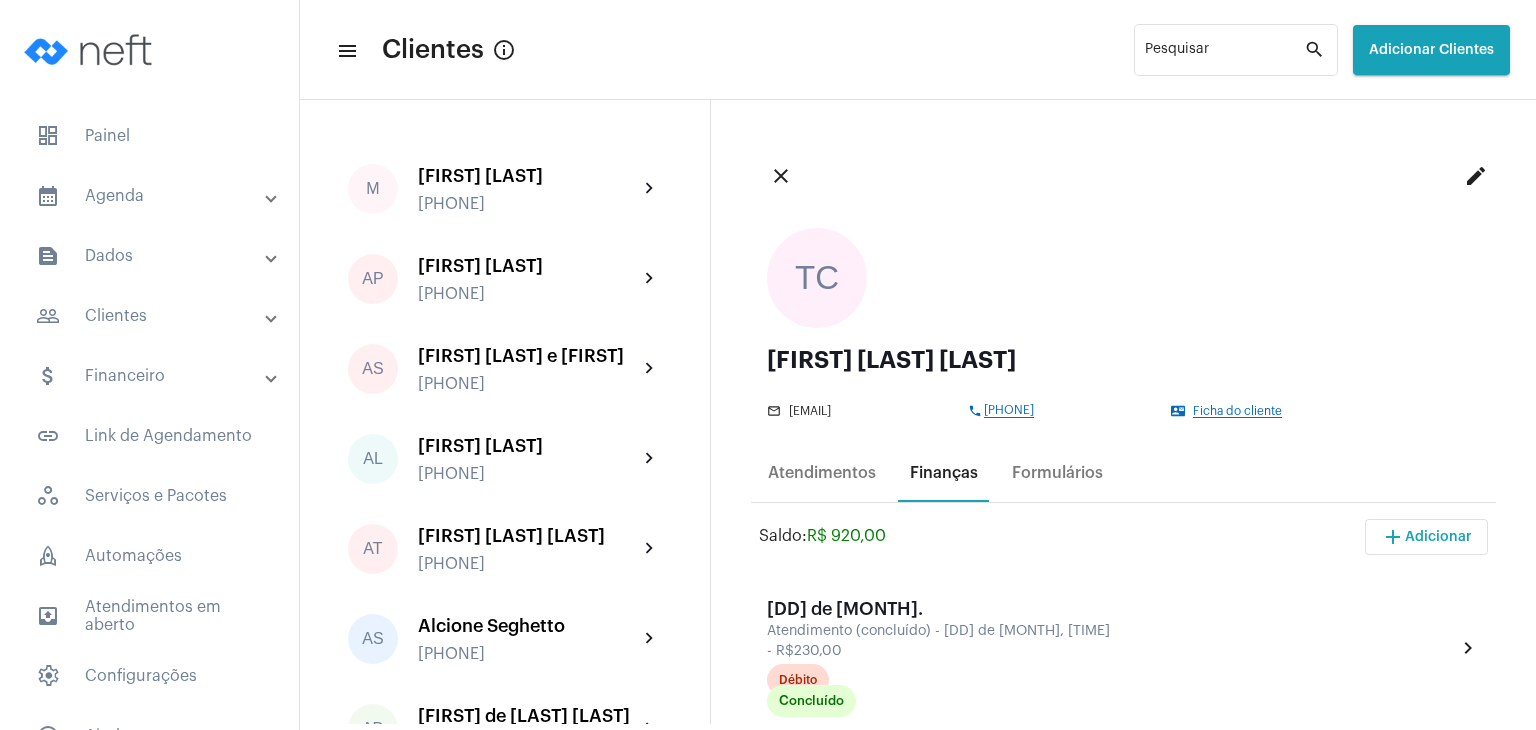 scroll, scrollTop: 200, scrollLeft: 0, axis: vertical 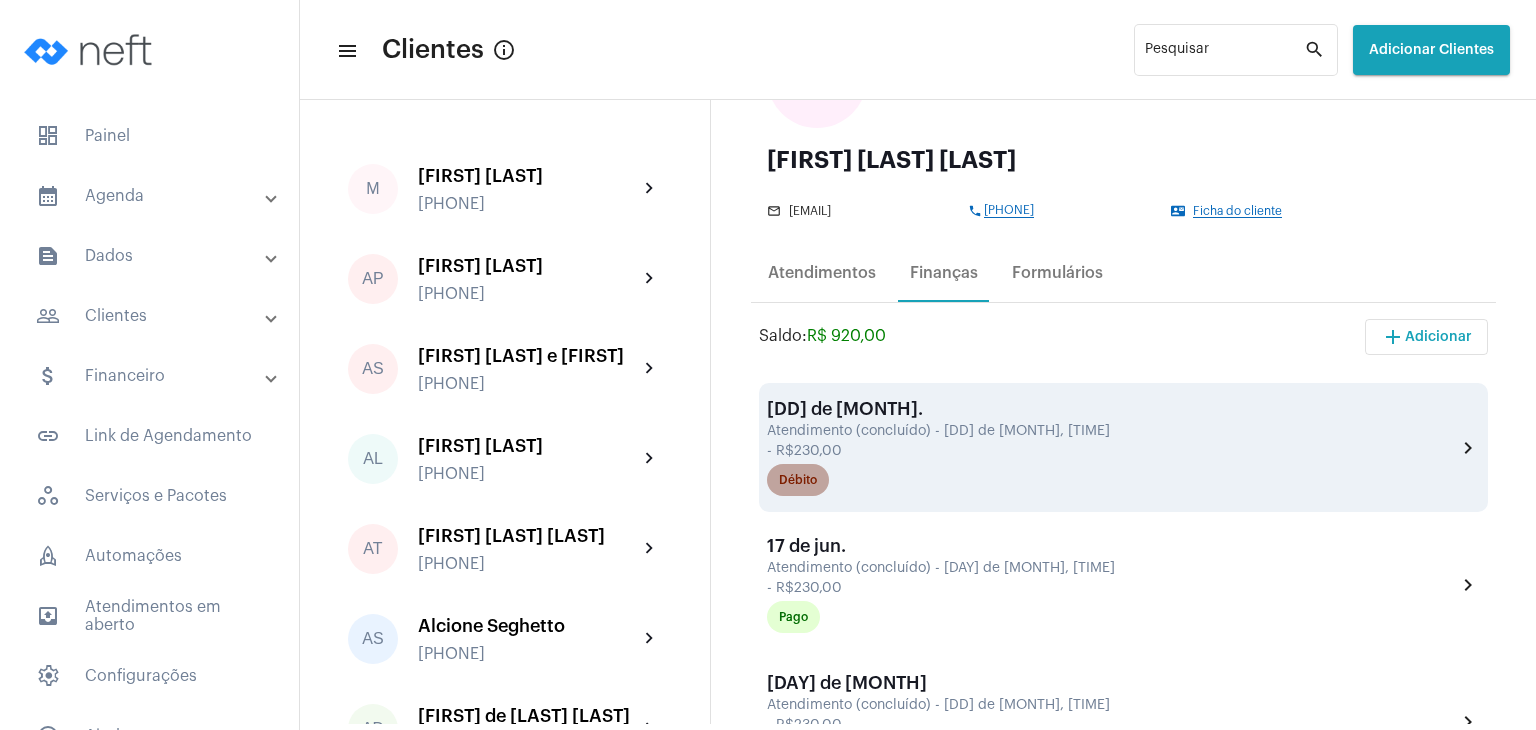 click on "Débito" at bounding box center [798, 480] 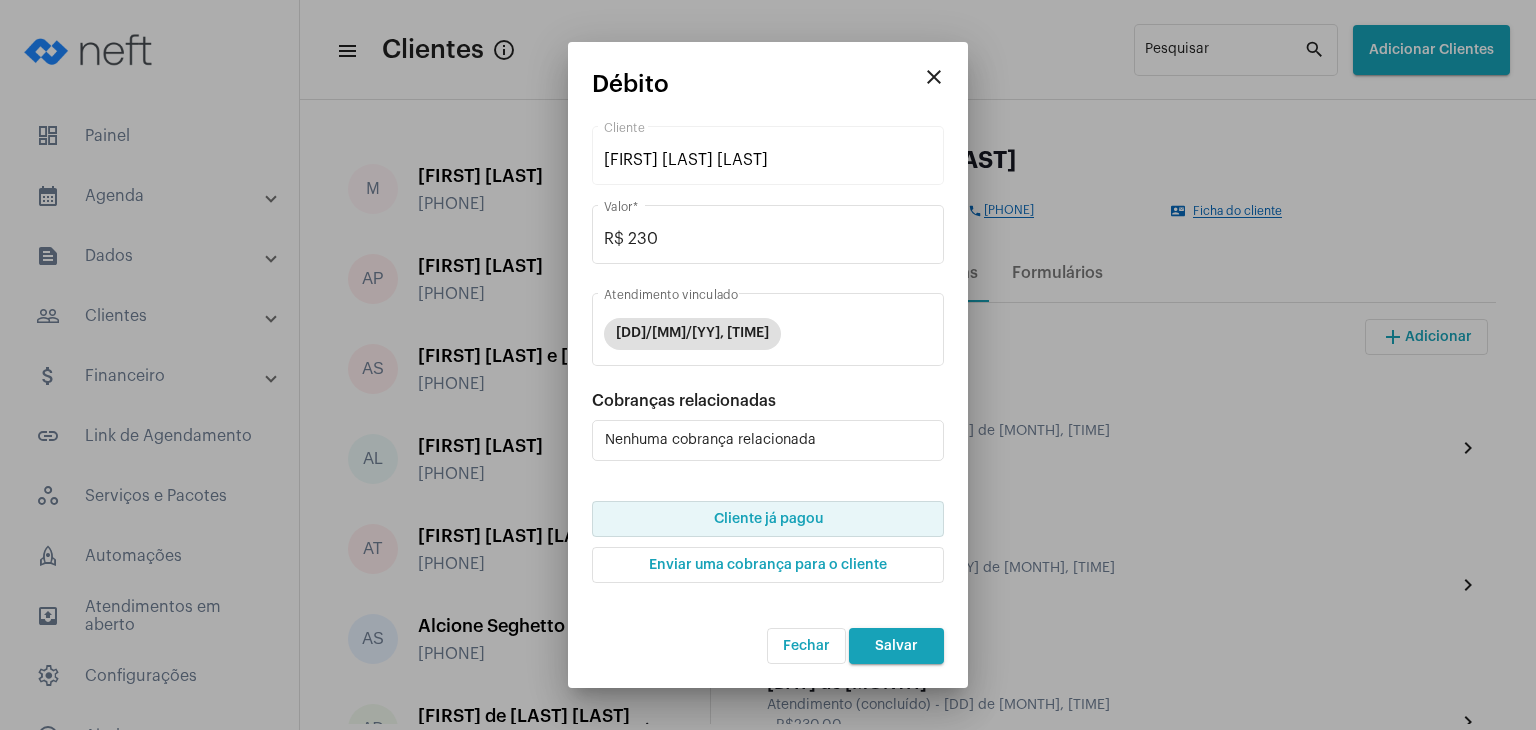 click on "Cliente já pagou" at bounding box center (768, 519) 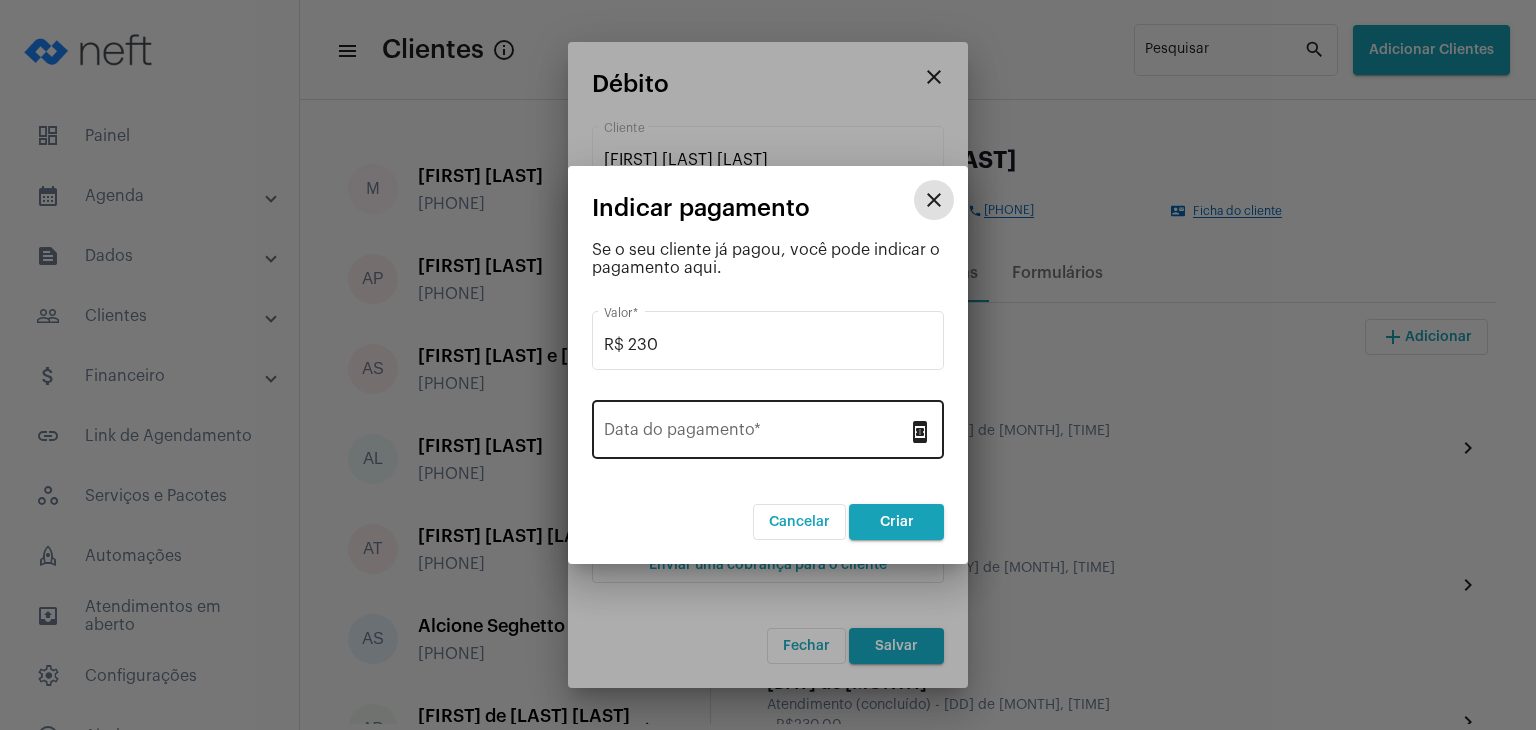 click on "Data do pagamento  *" at bounding box center (756, 434) 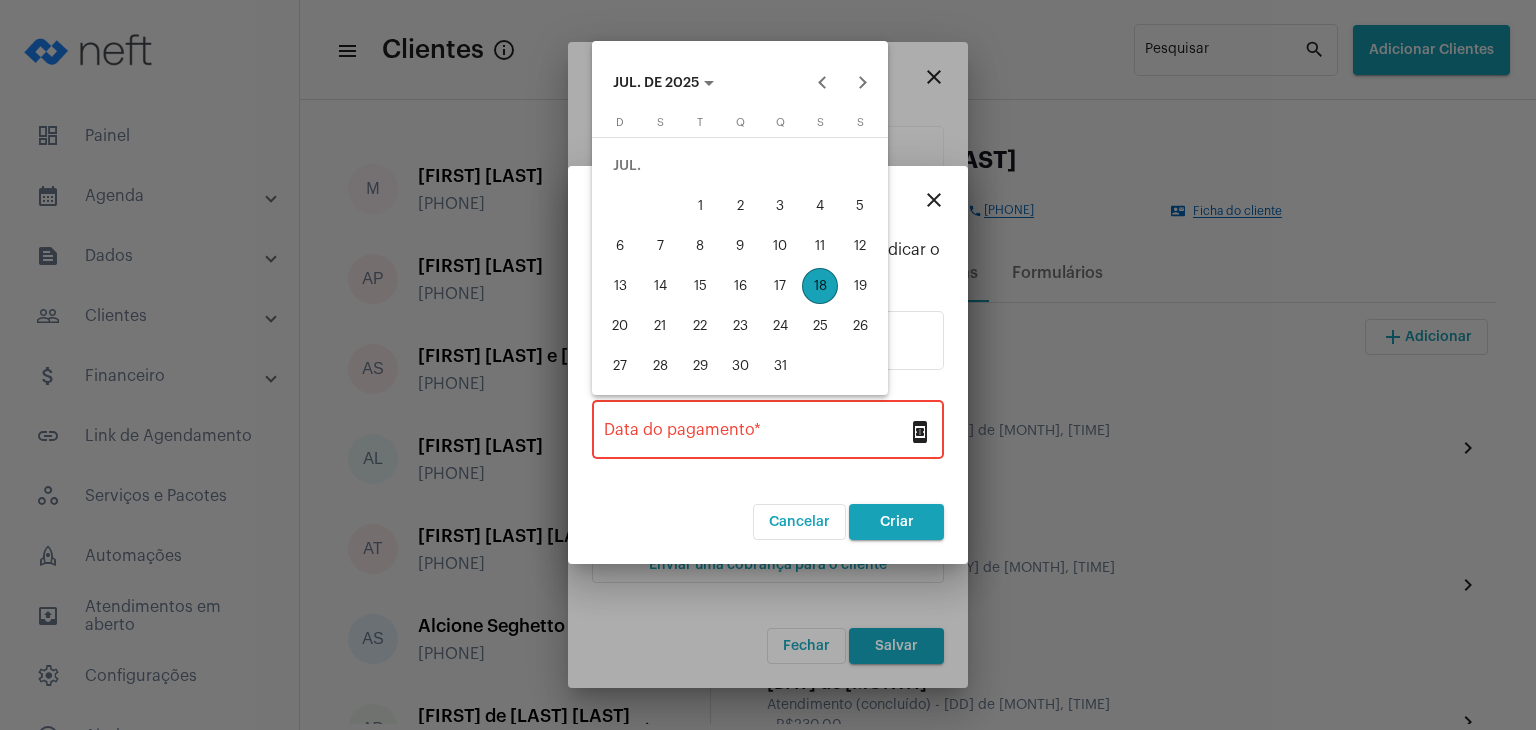 click on "18" at bounding box center (820, 286) 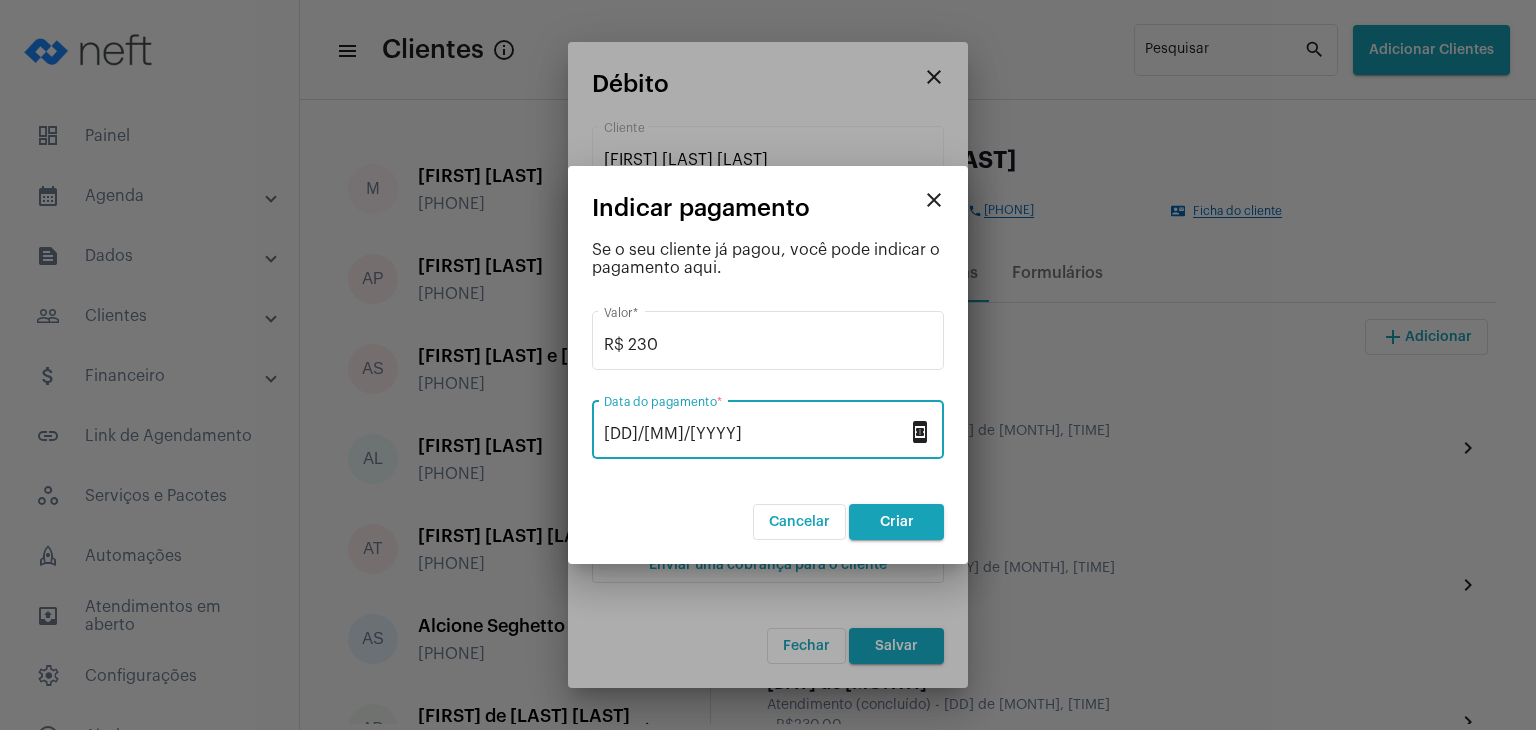 click on "Criar" at bounding box center (897, 522) 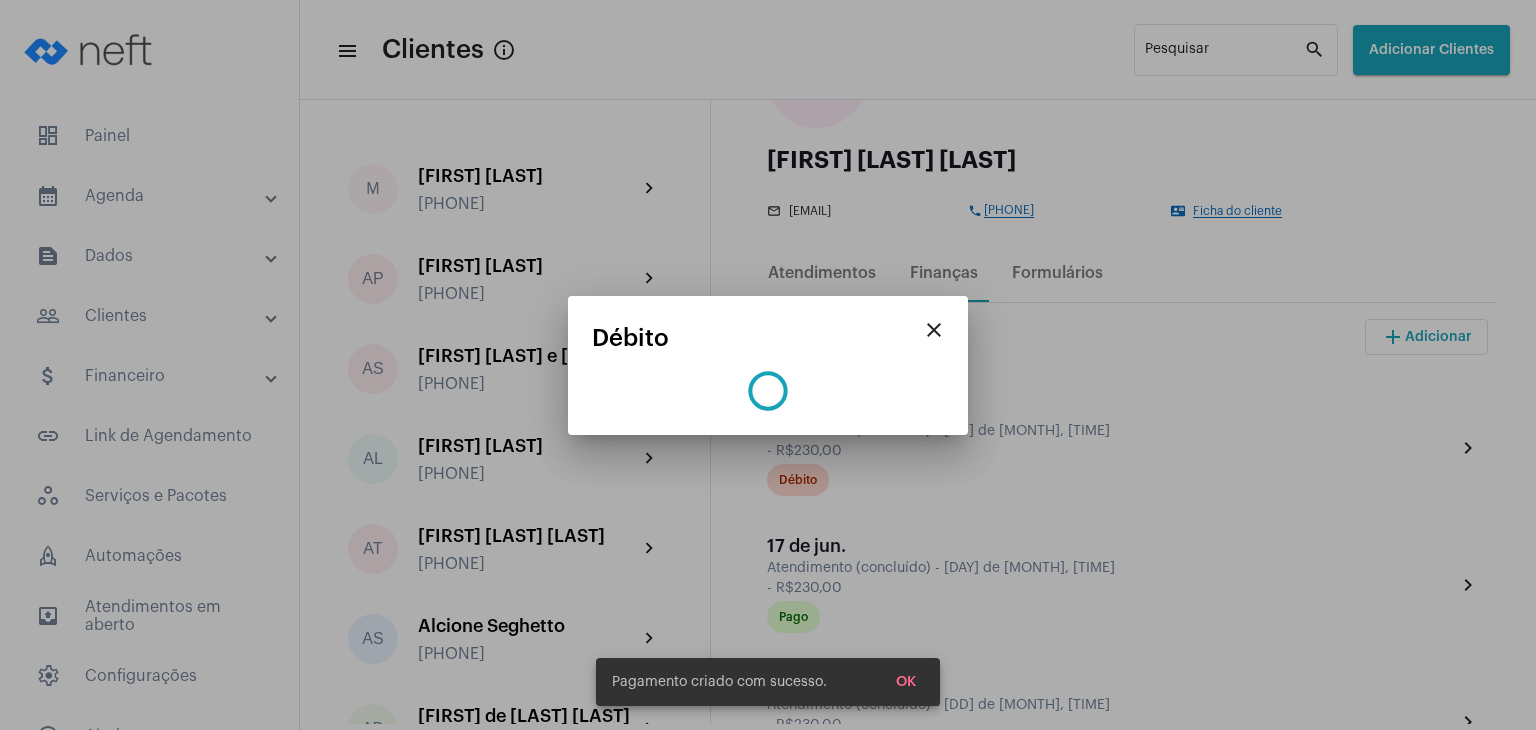 click on "OK" at bounding box center (906, 682) 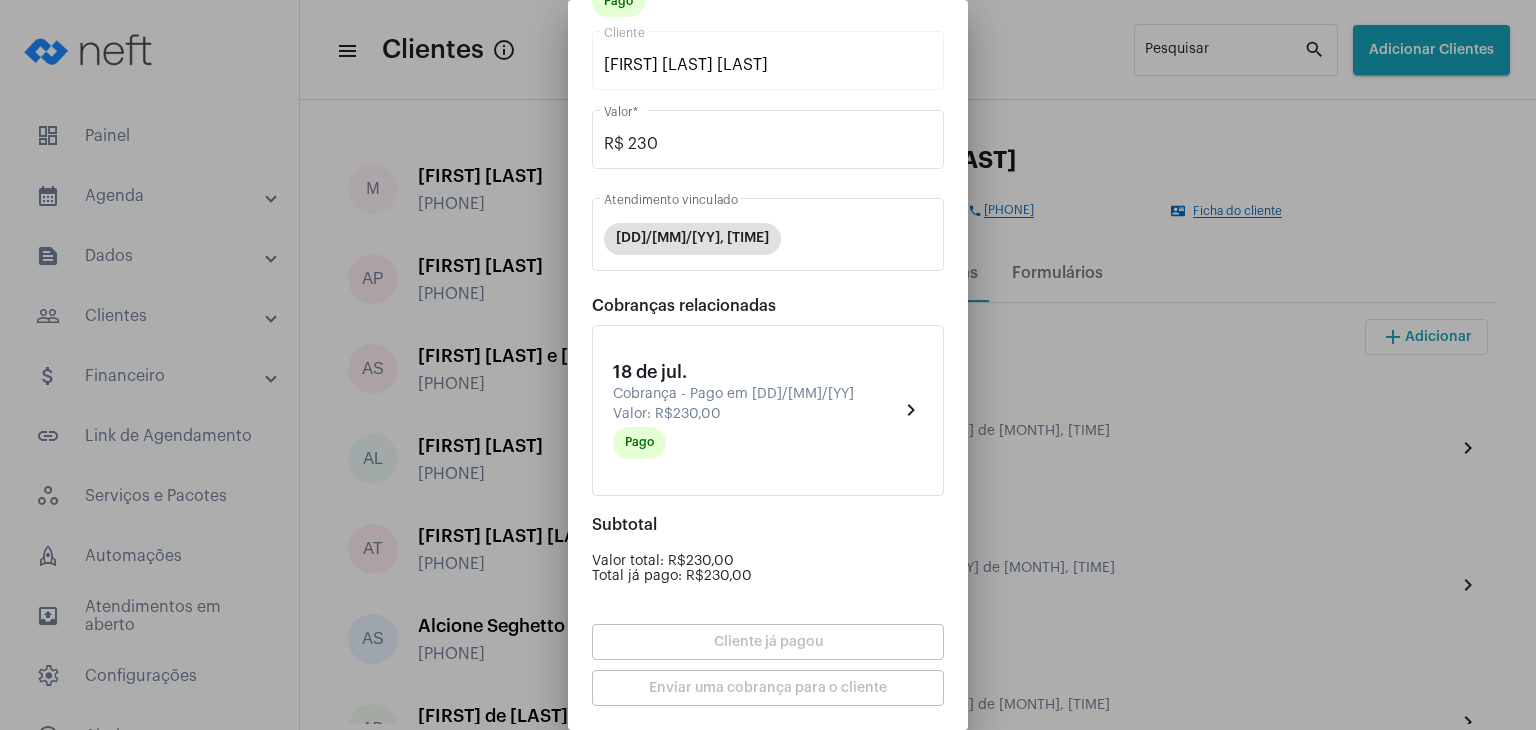 scroll, scrollTop: 174, scrollLeft: 0, axis: vertical 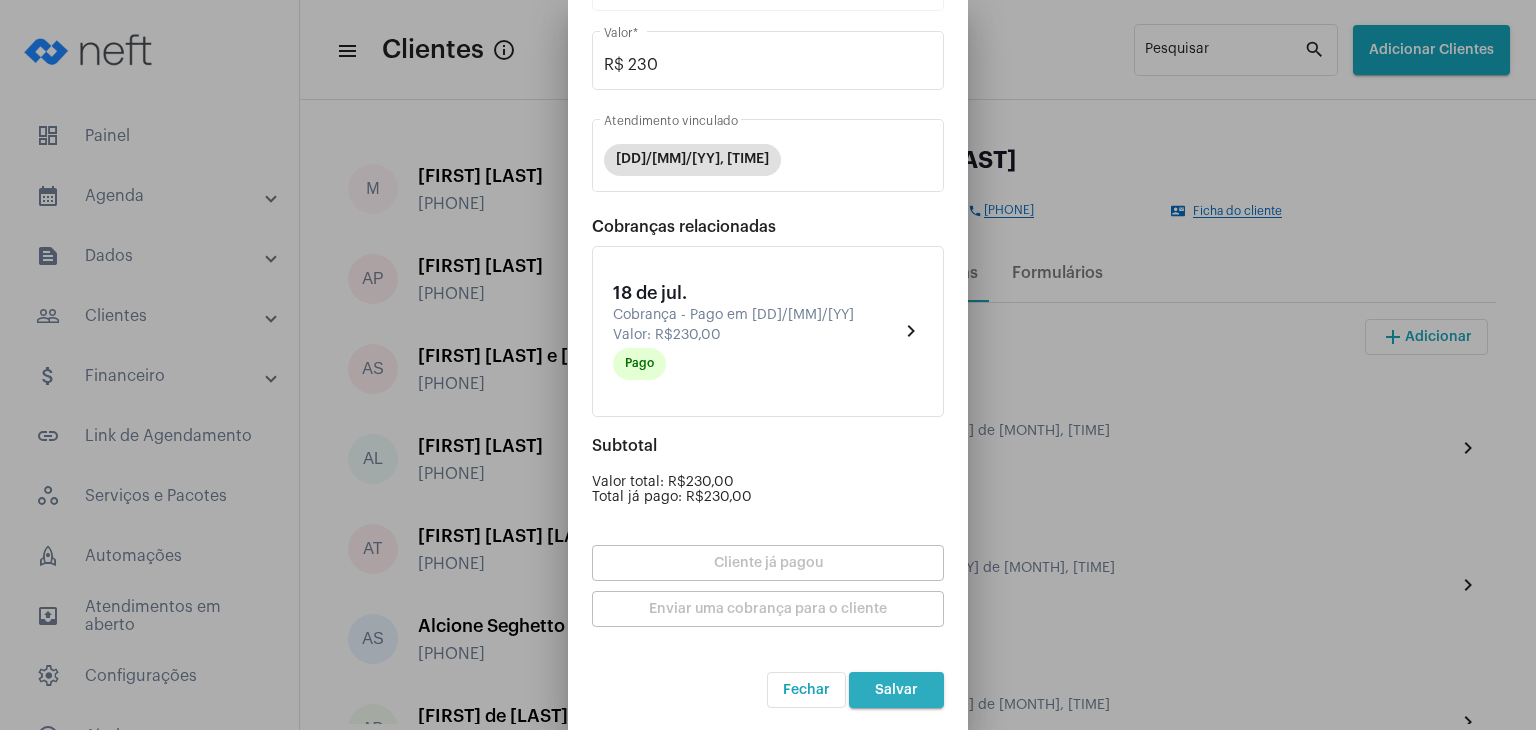 click on "Salvar" at bounding box center [896, 690] 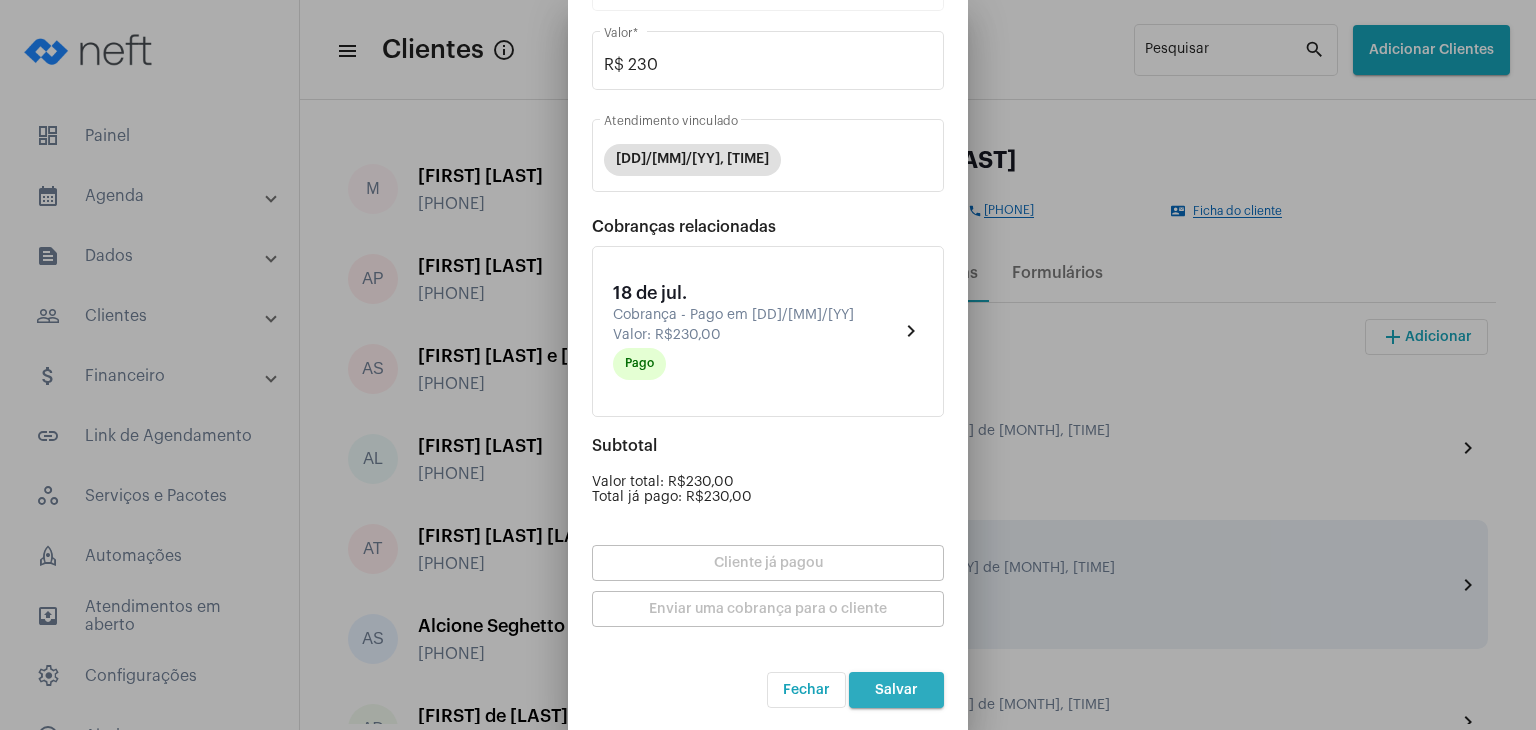 scroll, scrollTop: 0, scrollLeft: 0, axis: both 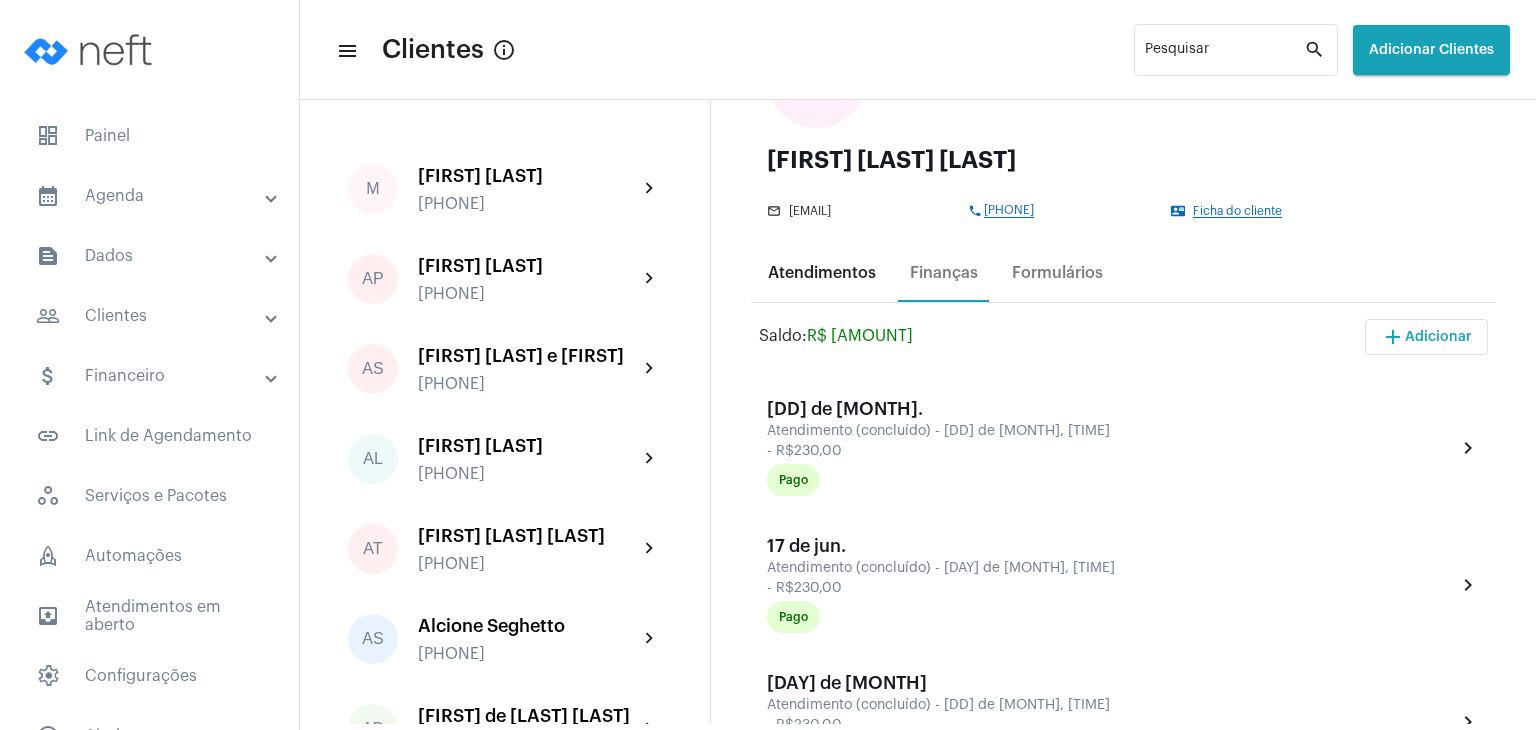 click on "Atendimentos" at bounding box center [822, 273] 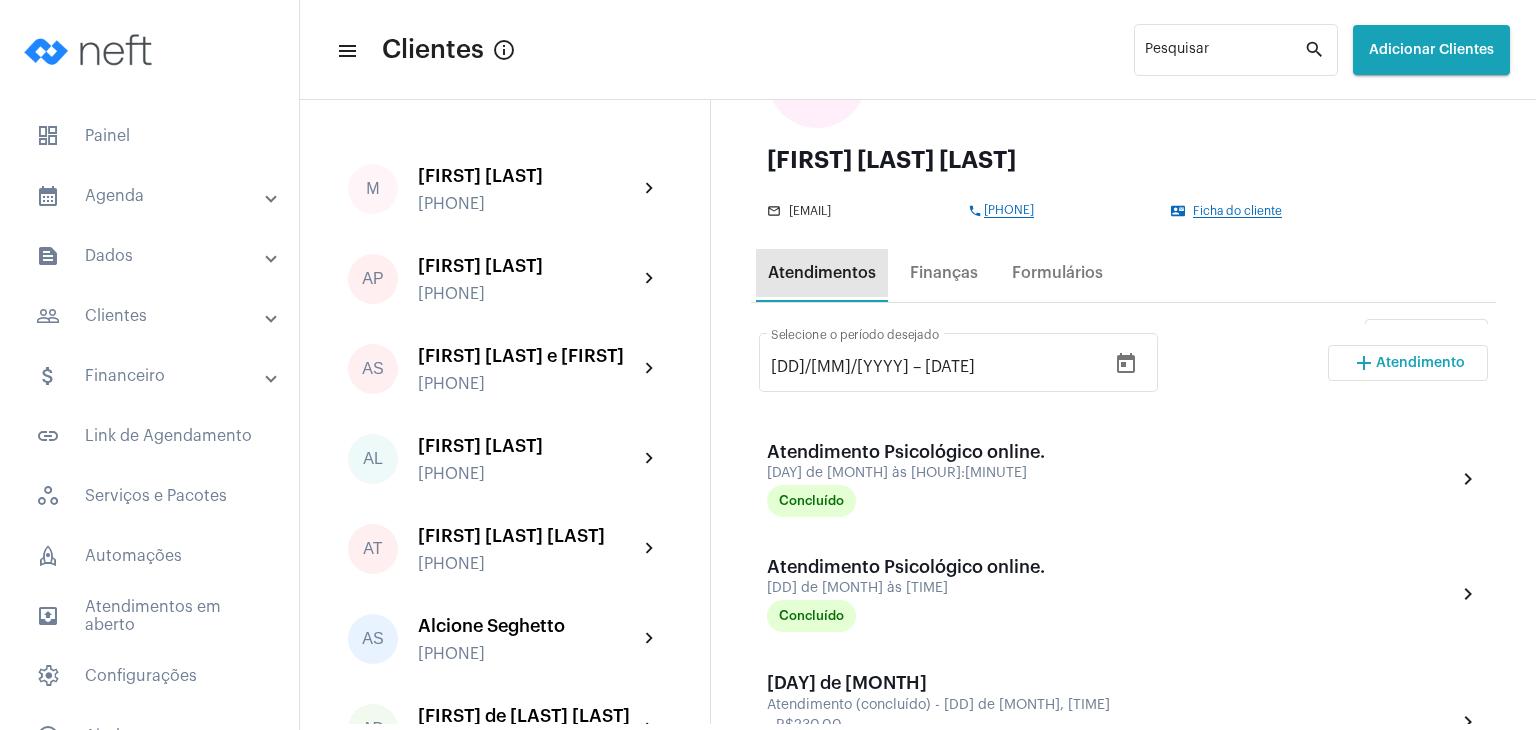 scroll, scrollTop: 0, scrollLeft: 0, axis: both 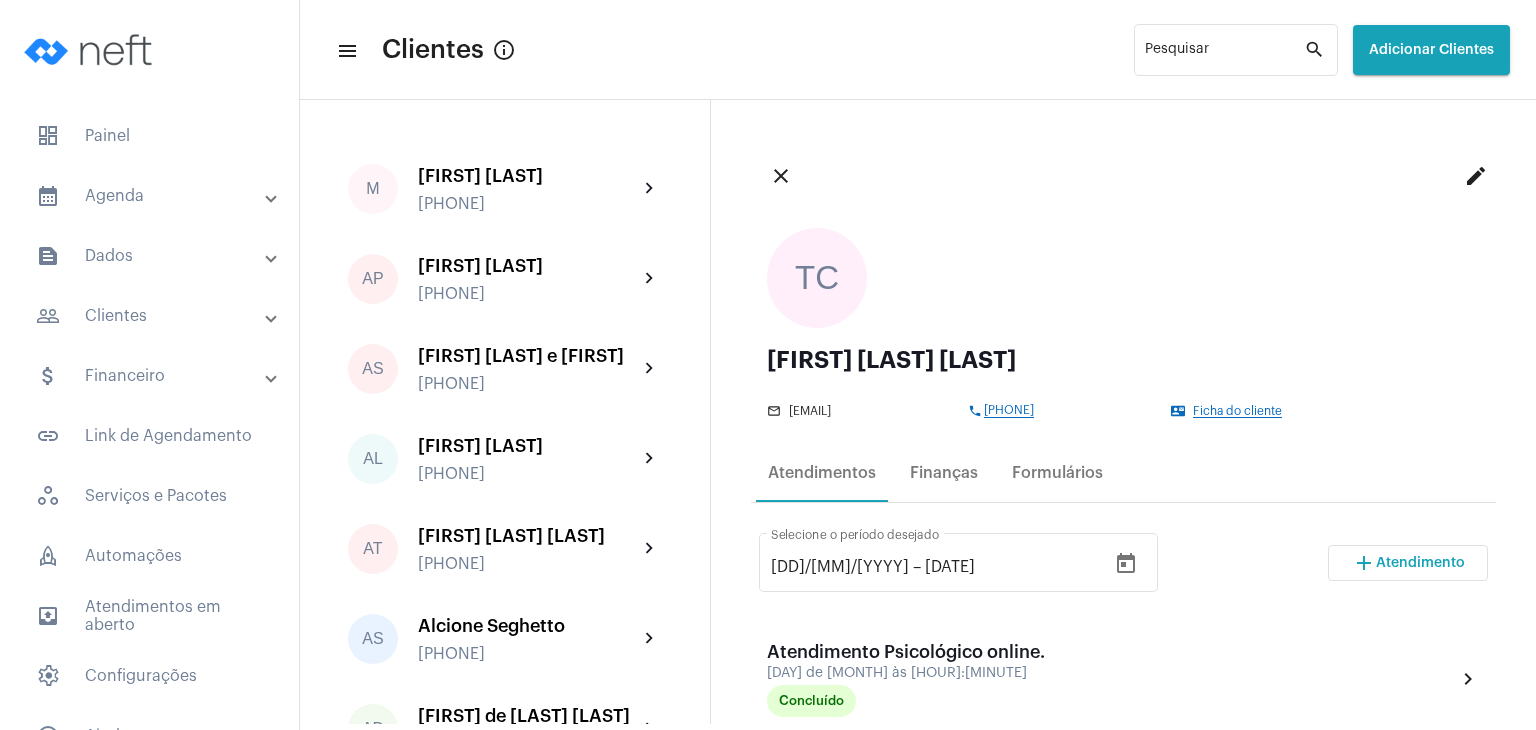 click on "Atendimento" at bounding box center (1420, 563) 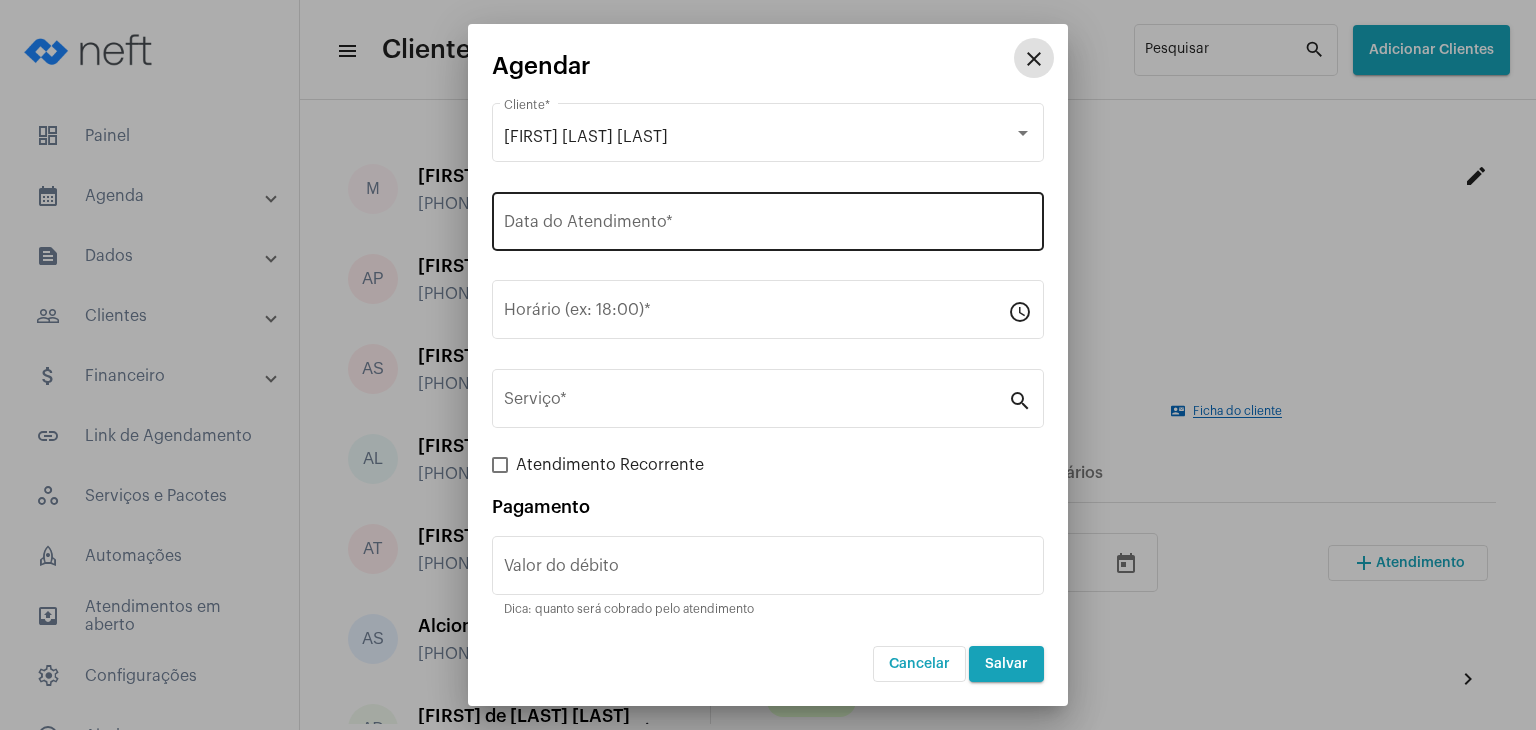 click on "Data do Atendimento  *" at bounding box center [768, 226] 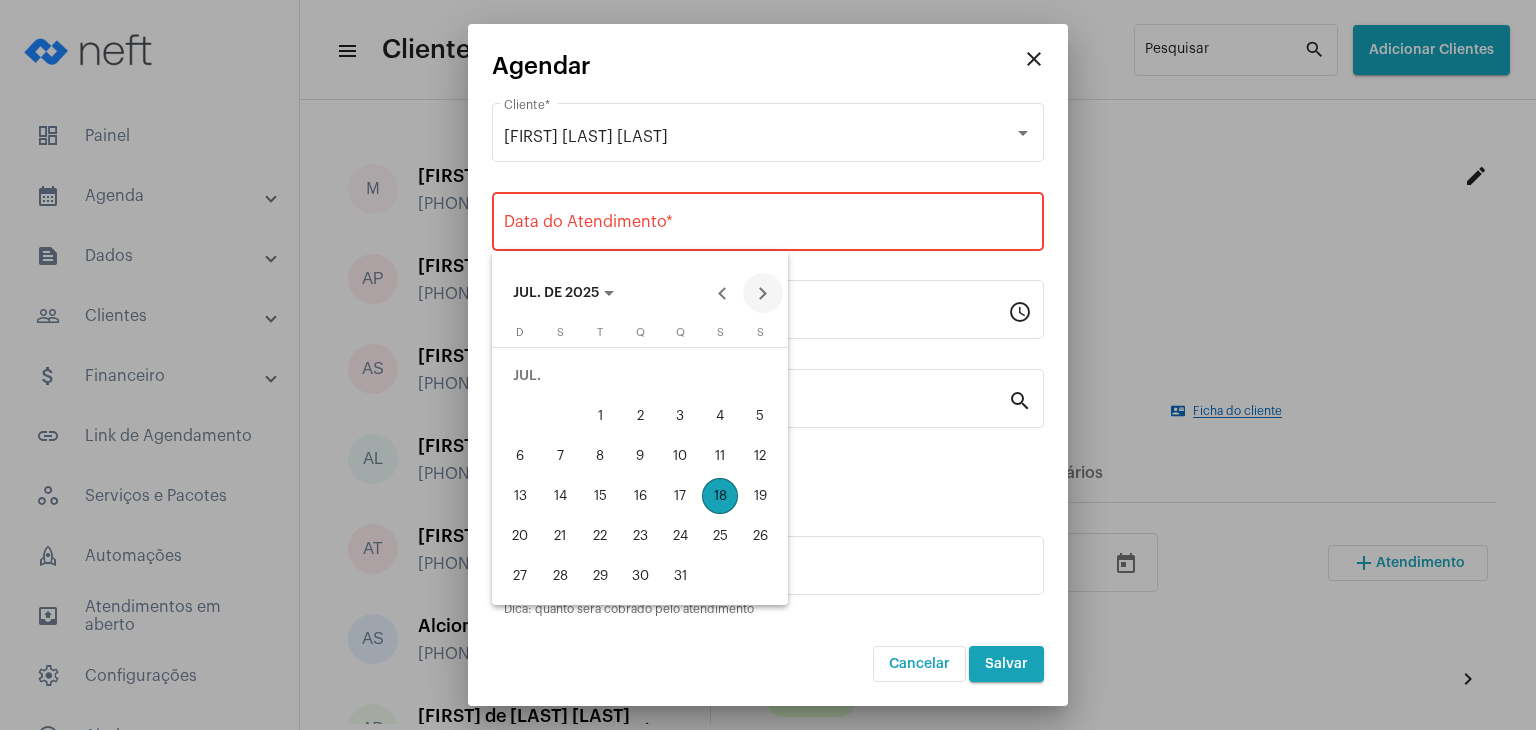 click at bounding box center [763, 293] 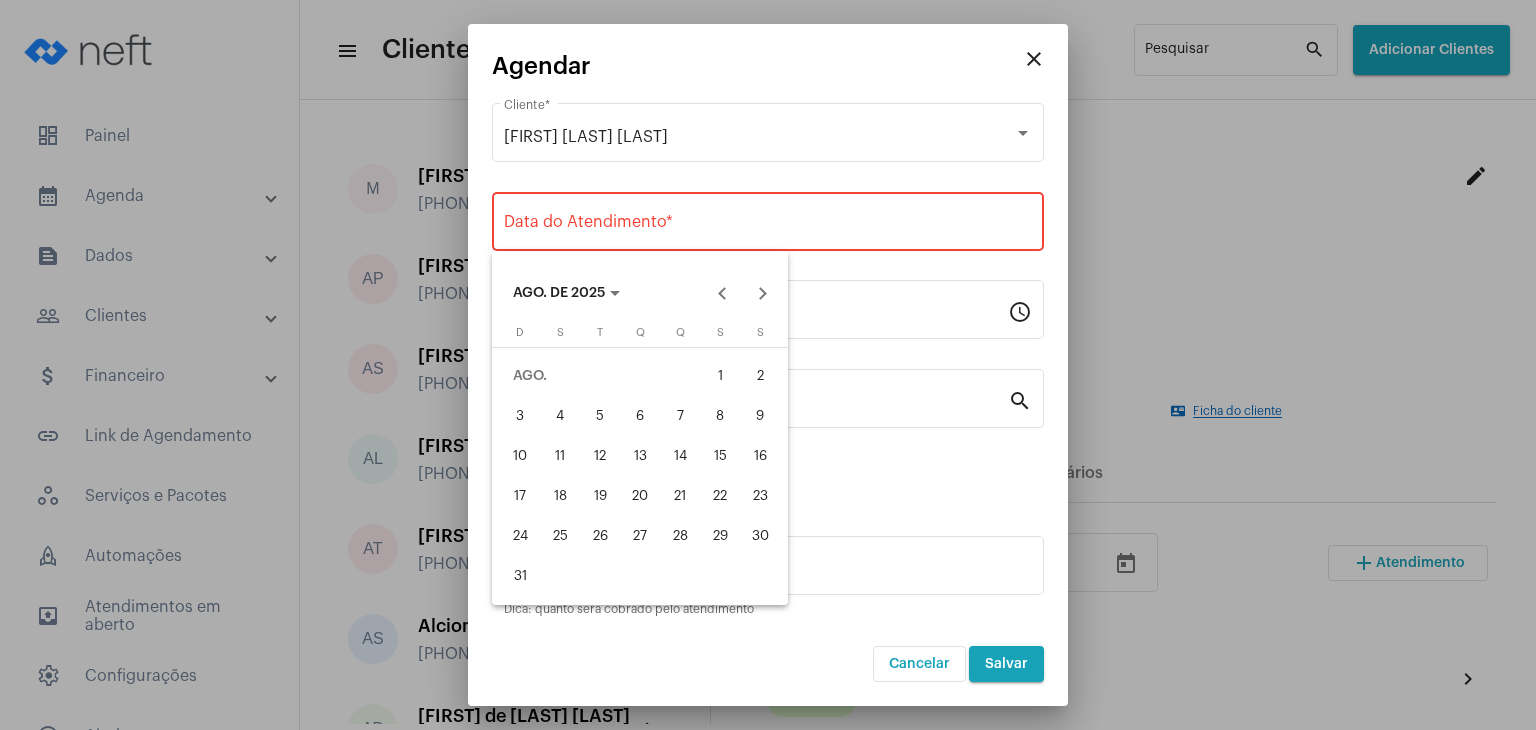 click on "6" at bounding box center (640, 416) 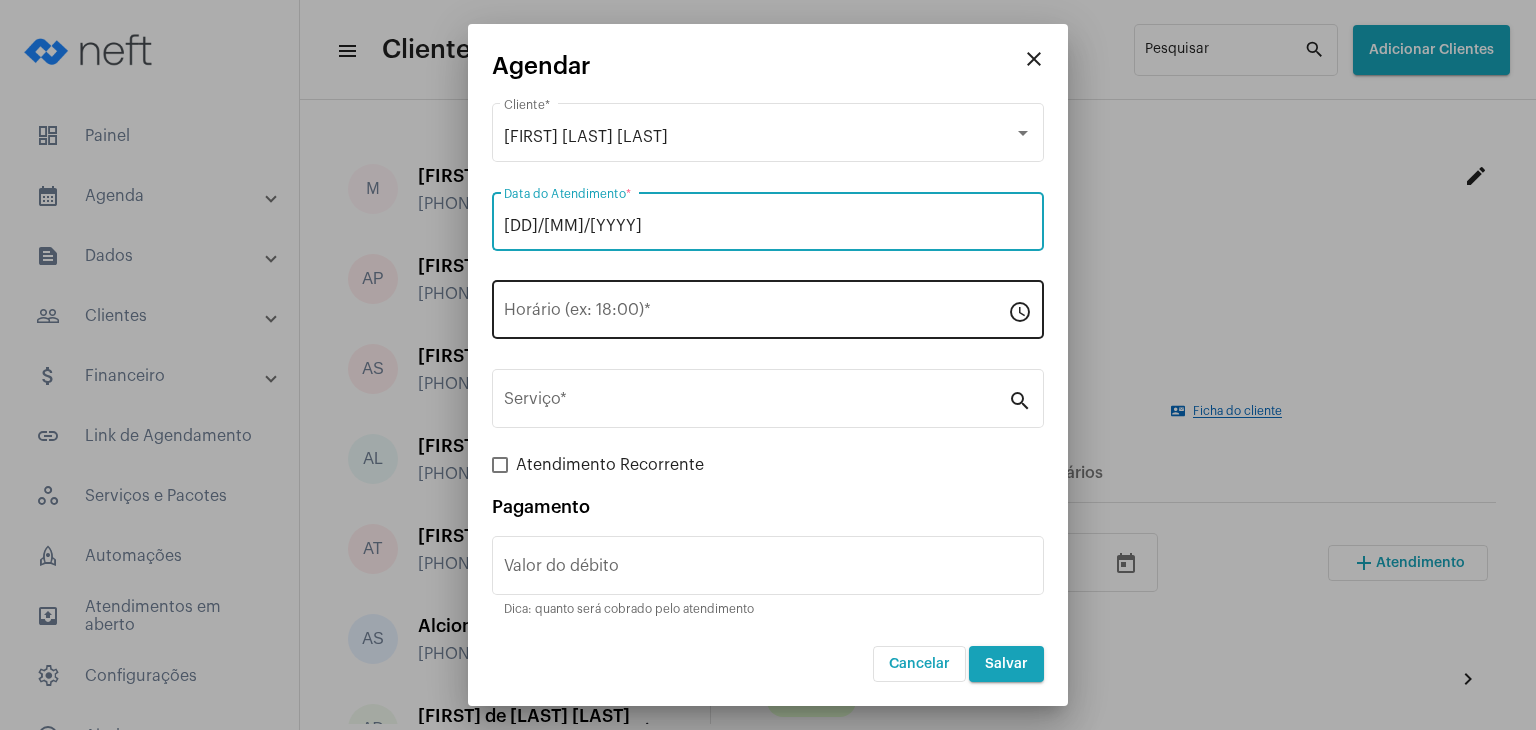 click on "Horário (ex: 18:00)  *" at bounding box center (756, 314) 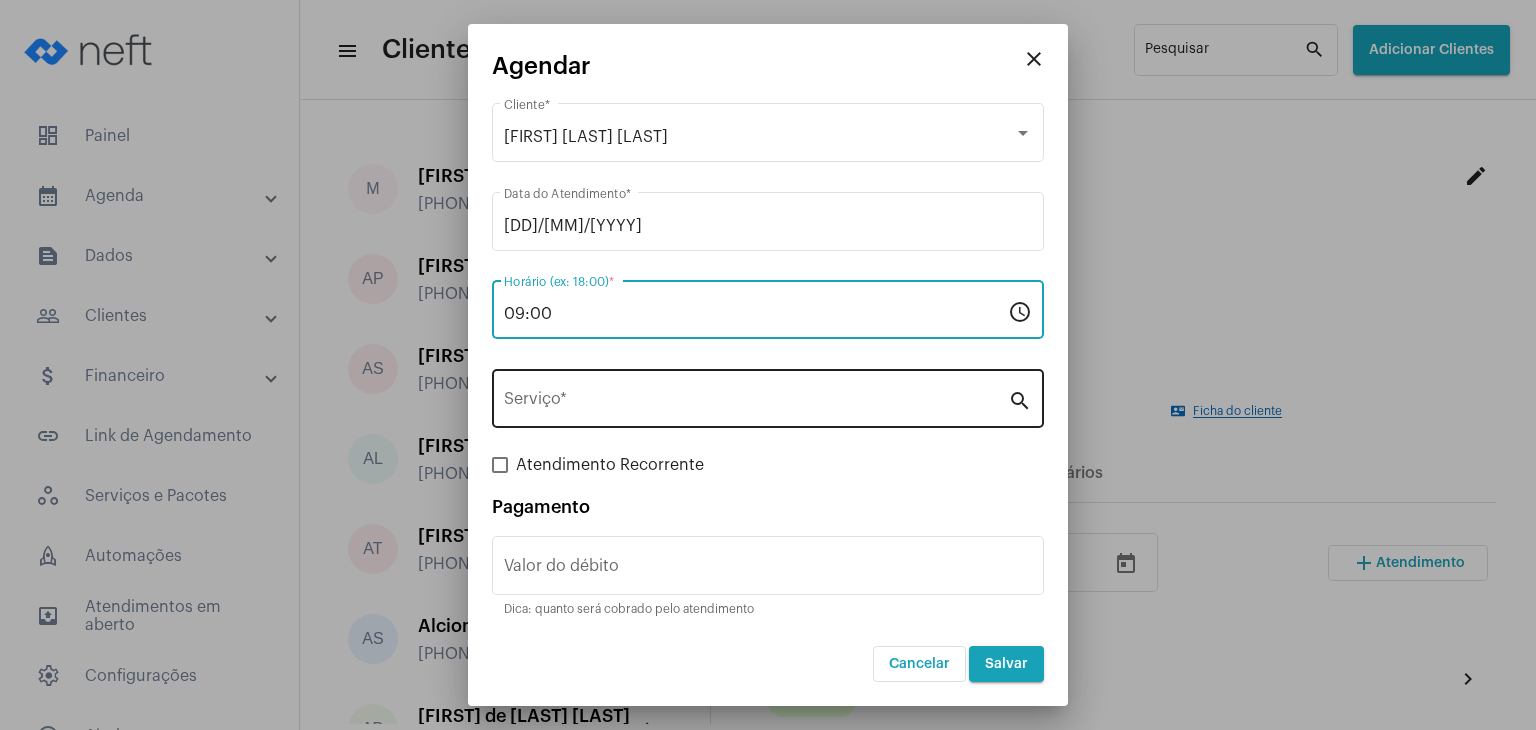 type on "09:00" 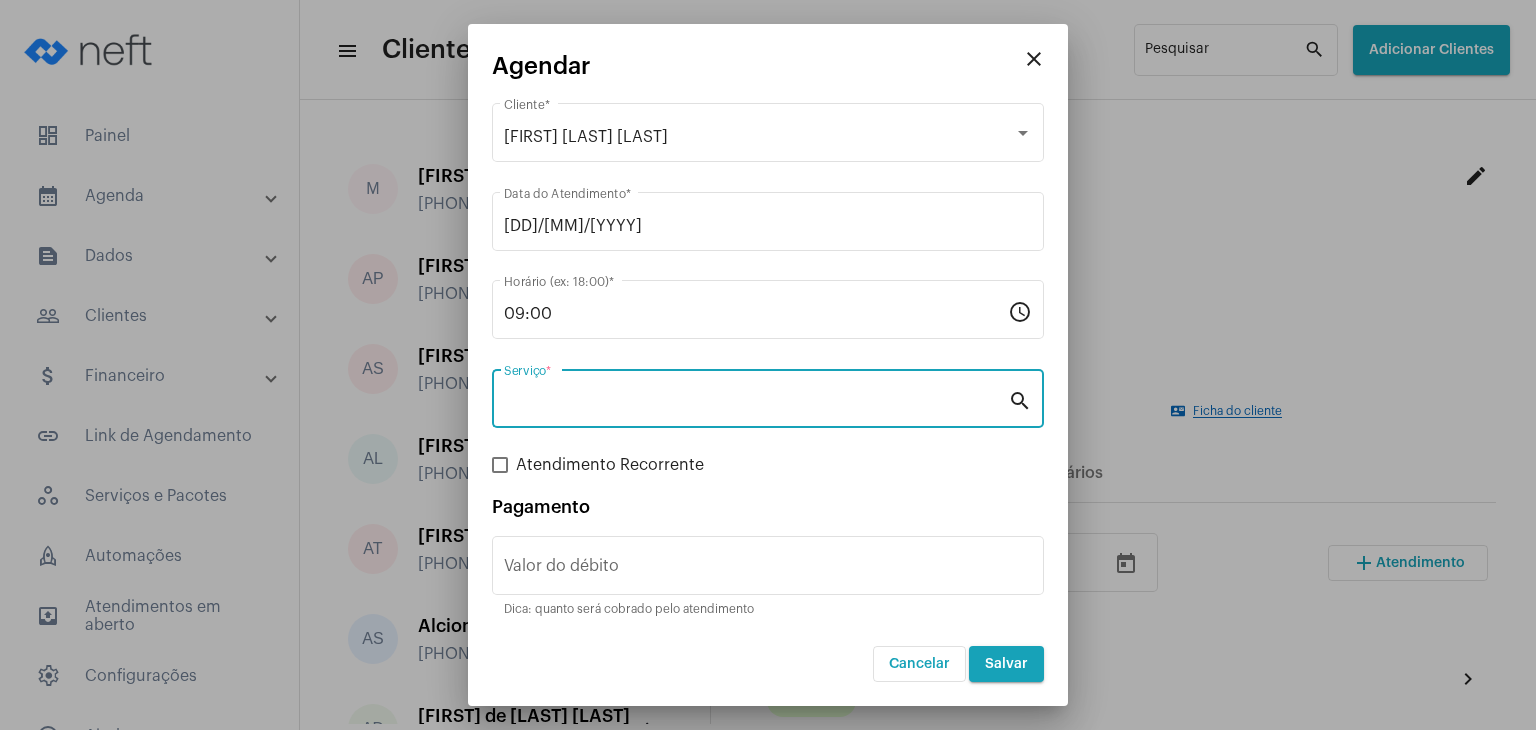 click on "Serviço  *" at bounding box center (756, 403) 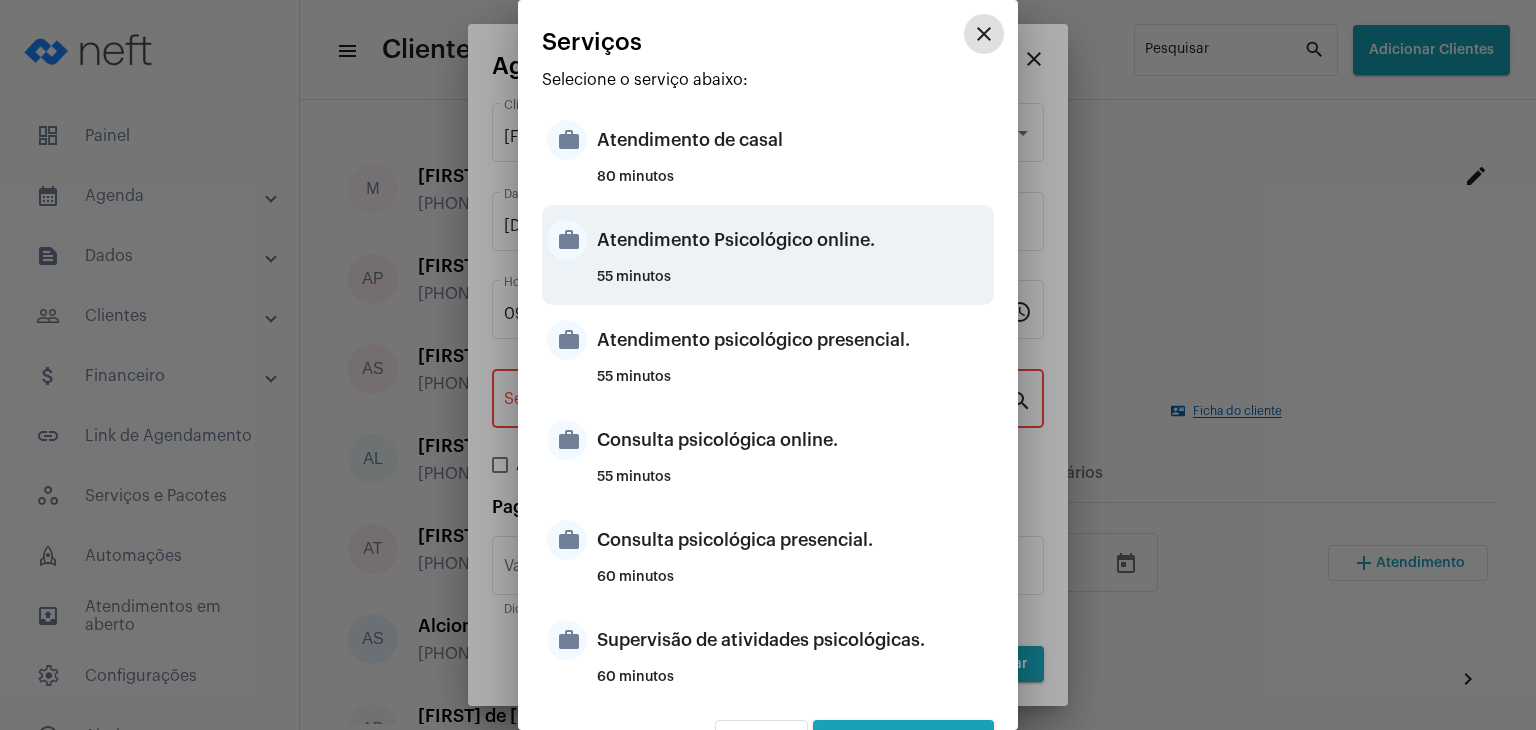 click on "Atendimento Psicológico online." at bounding box center (793, 240) 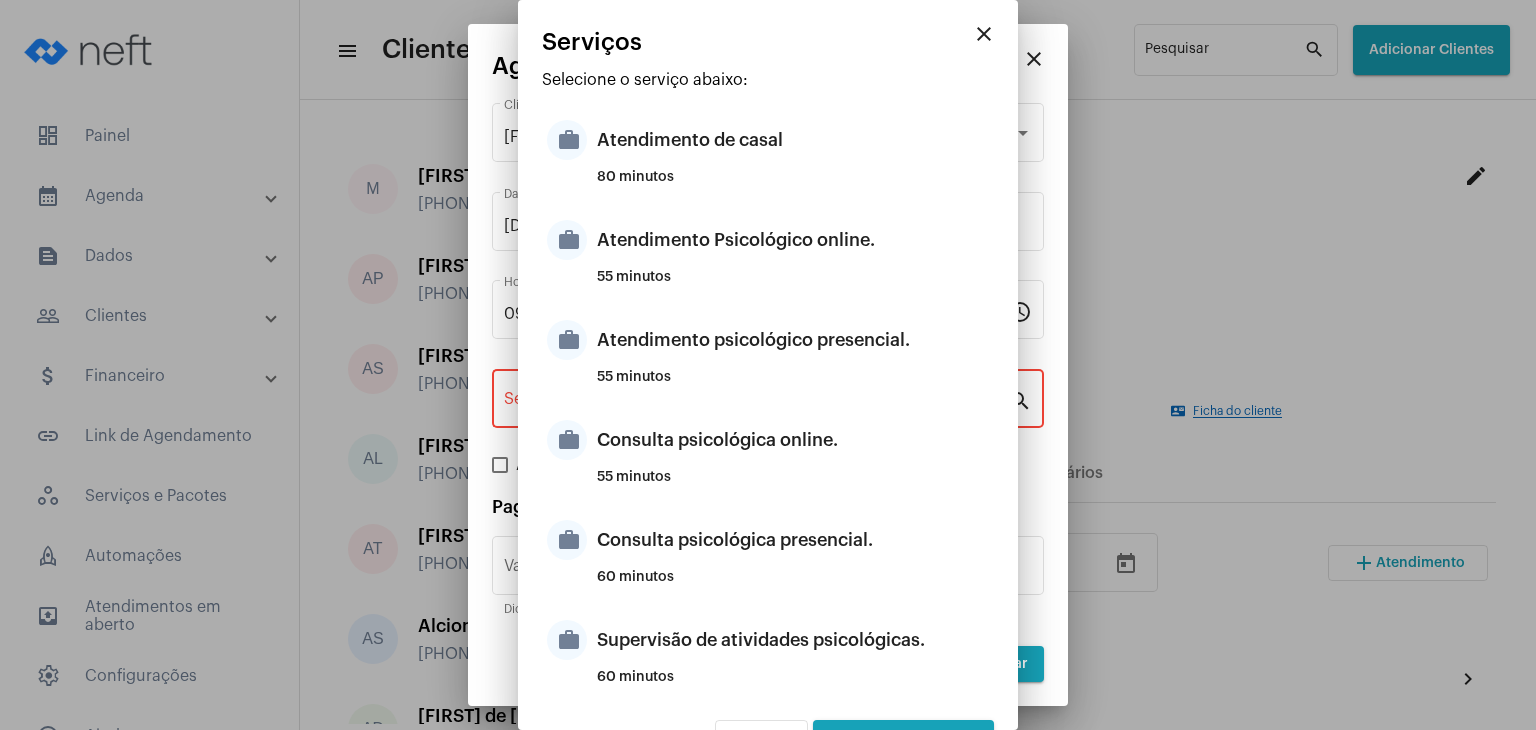 type on "Atendimento Psicológico online." 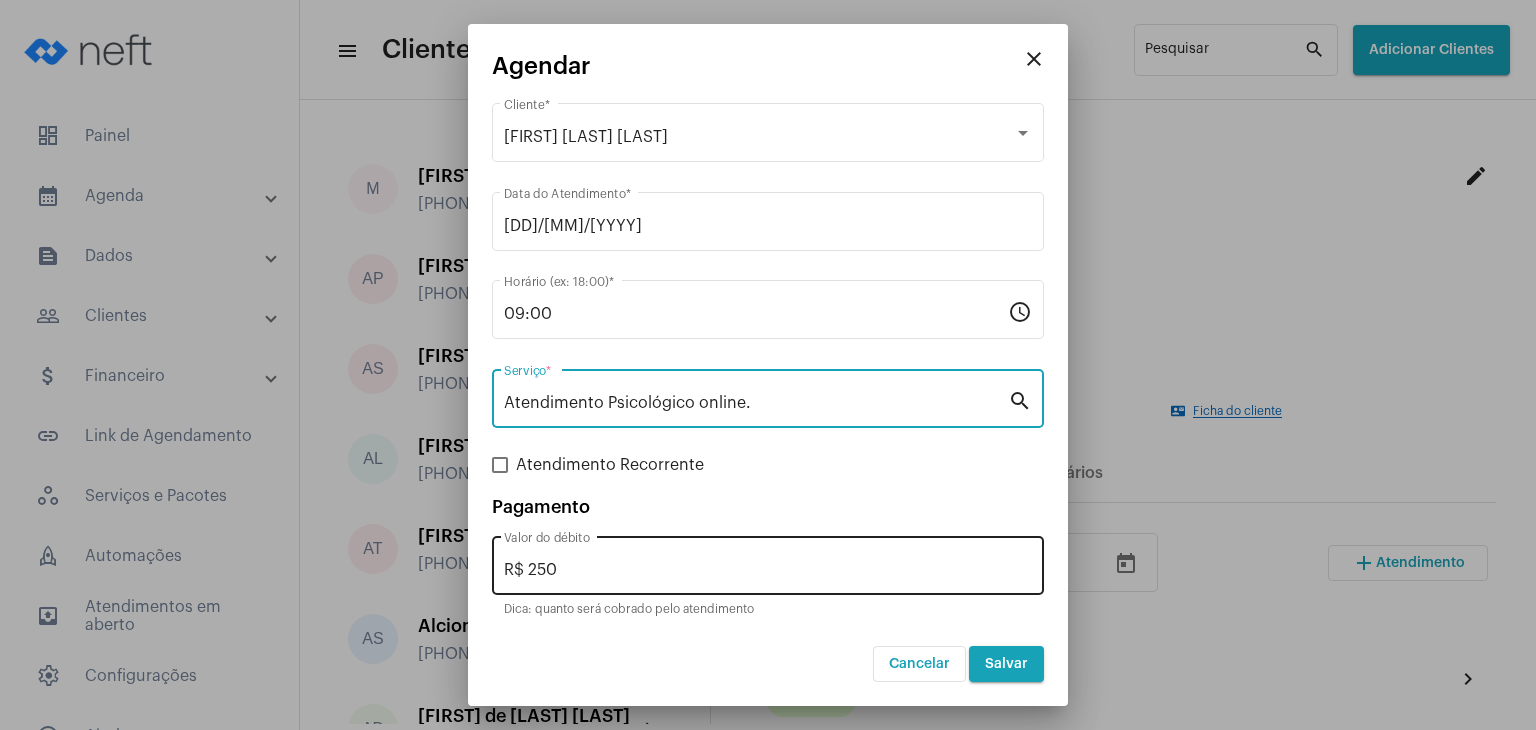 click on "R$ 250" at bounding box center (768, 570) 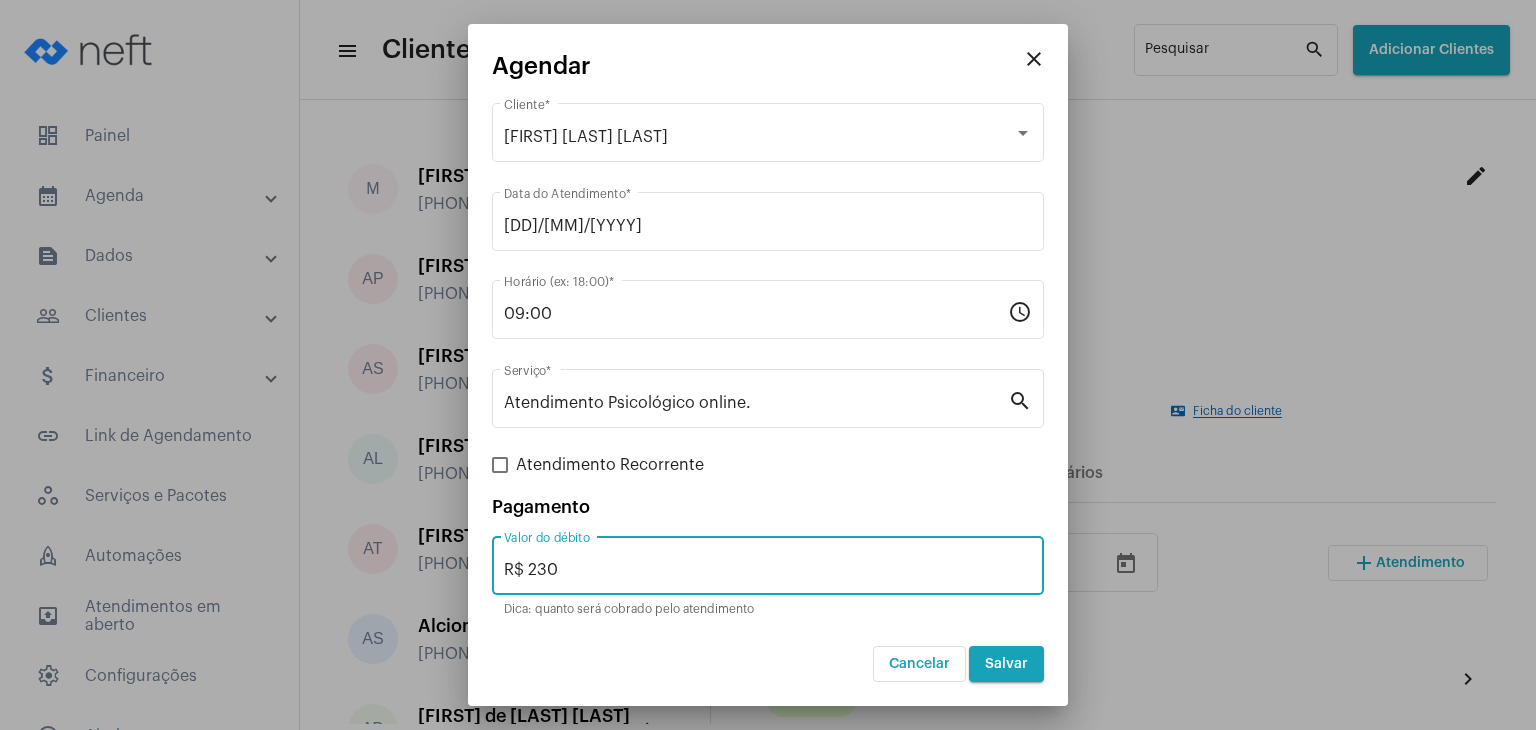 type on "R$ 230" 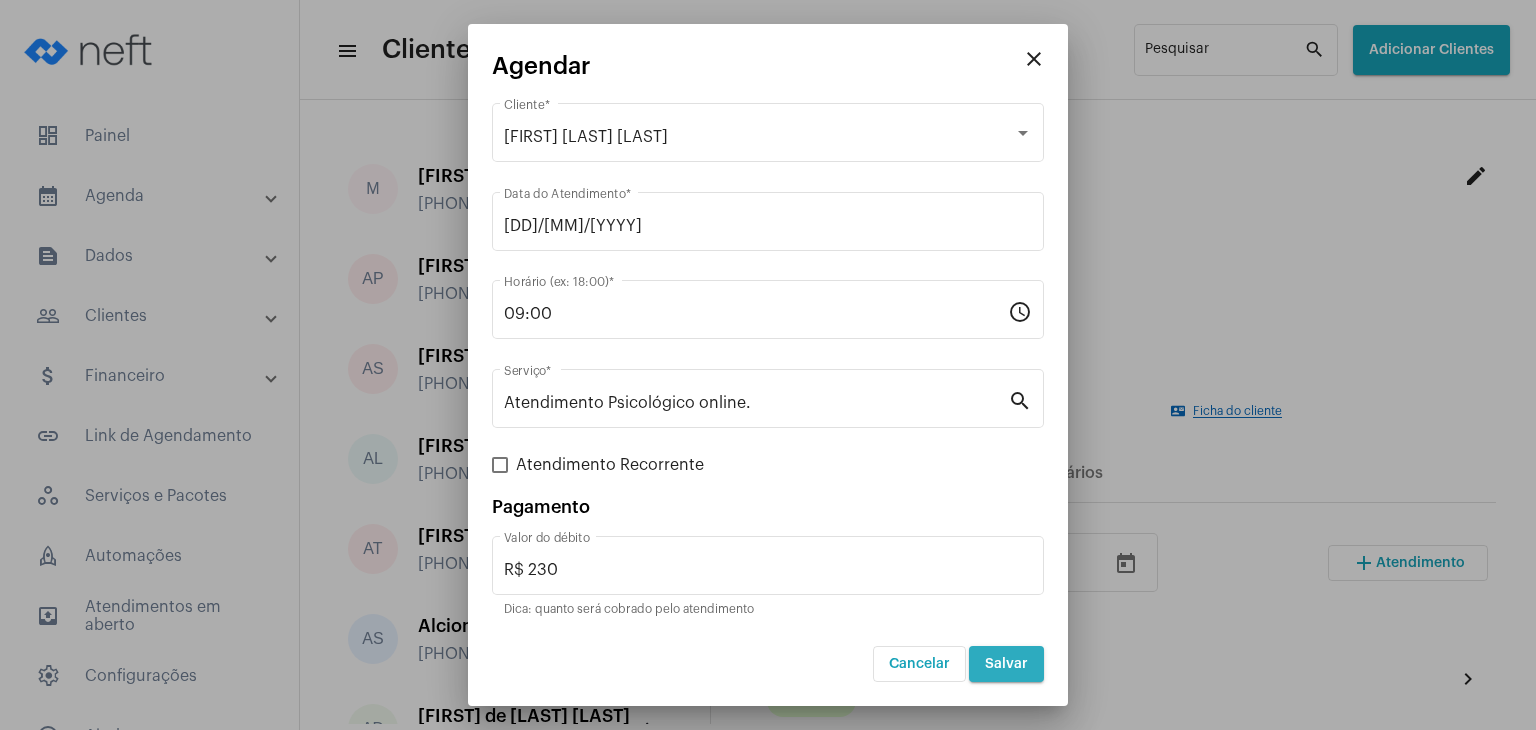 click on "Salvar" at bounding box center (1006, 664) 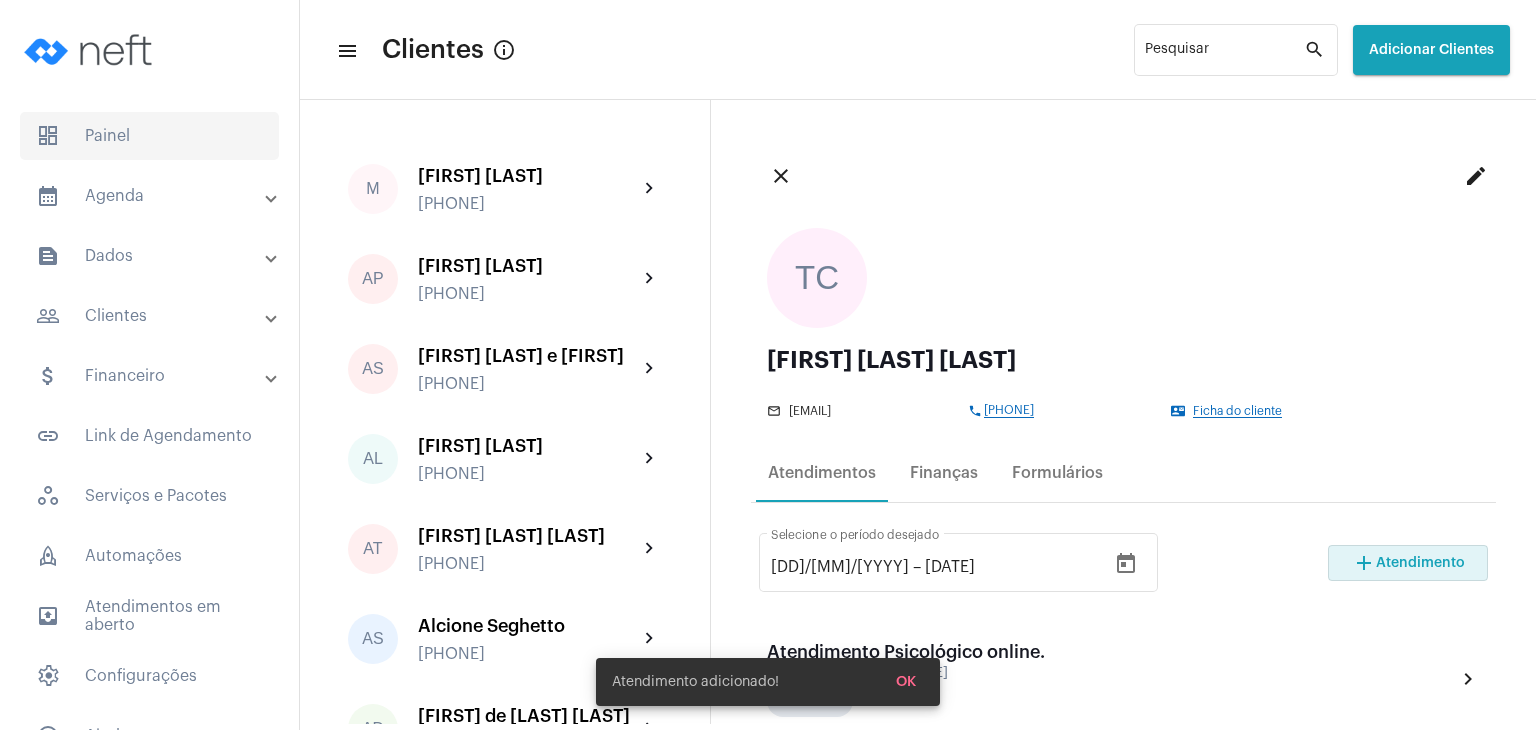 click on "dashboard   Painel" 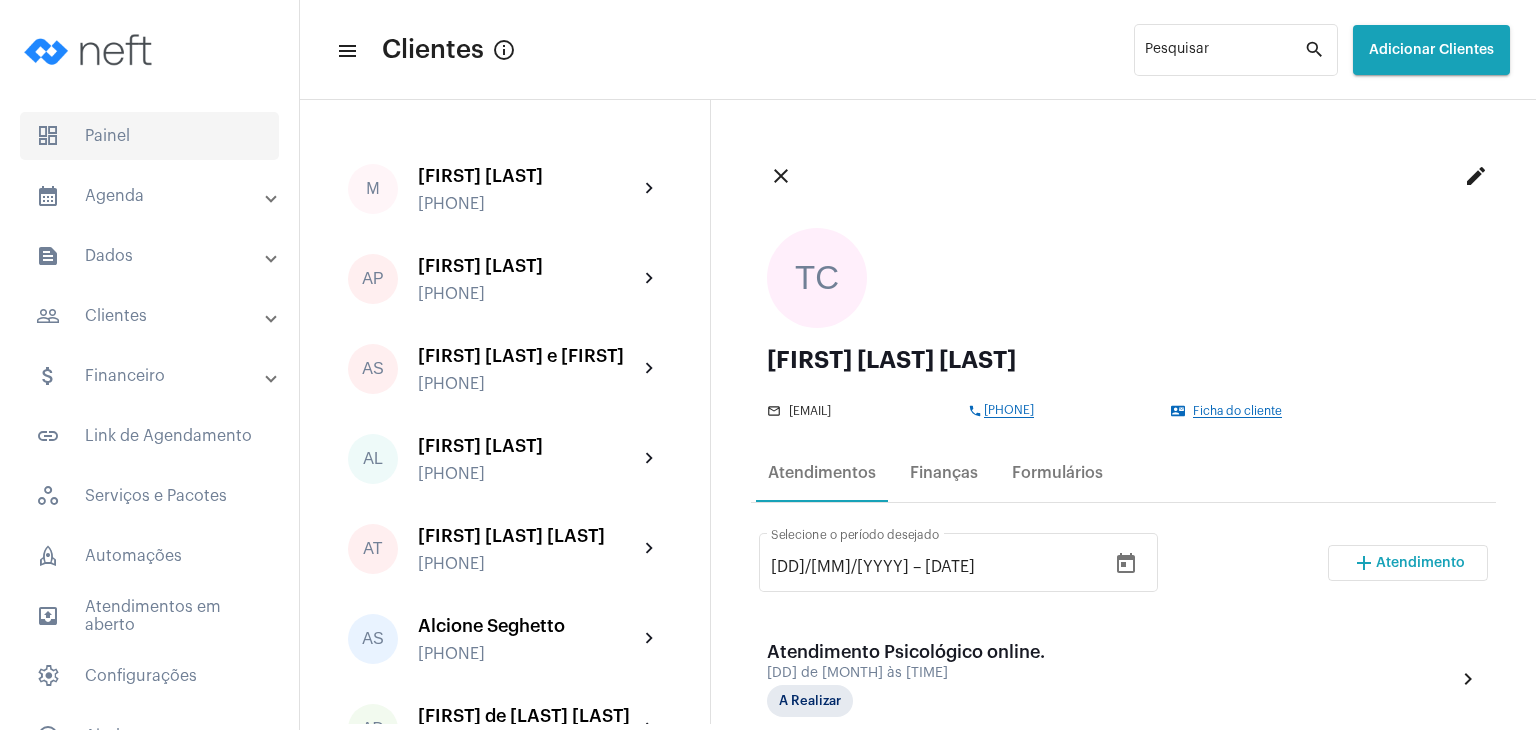 click on "dashboard   Painel" 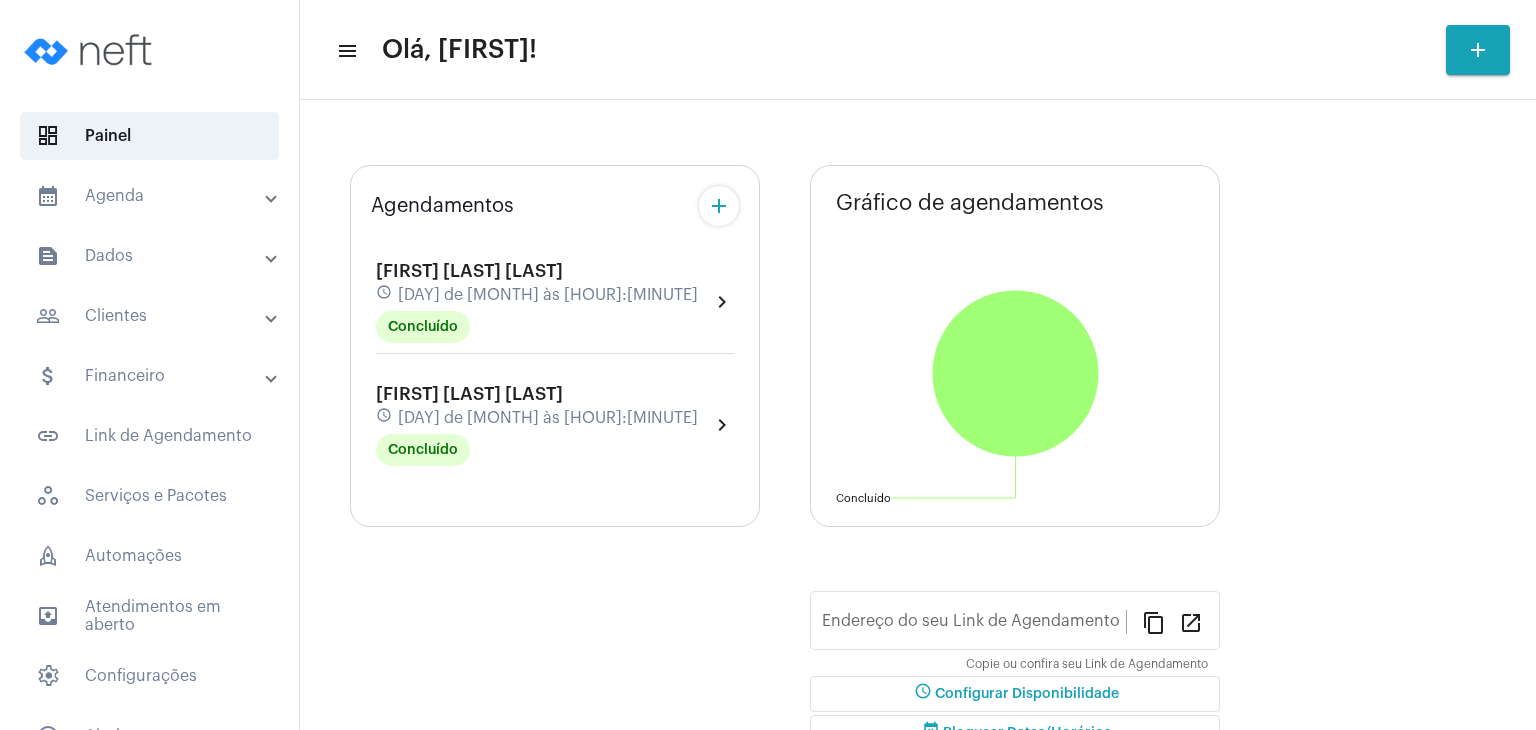 click on "[FIRST] [LAST] [LAST] schedule [DAY] de [MONTH] às [HOUR]:[MINUTE] Concluído" 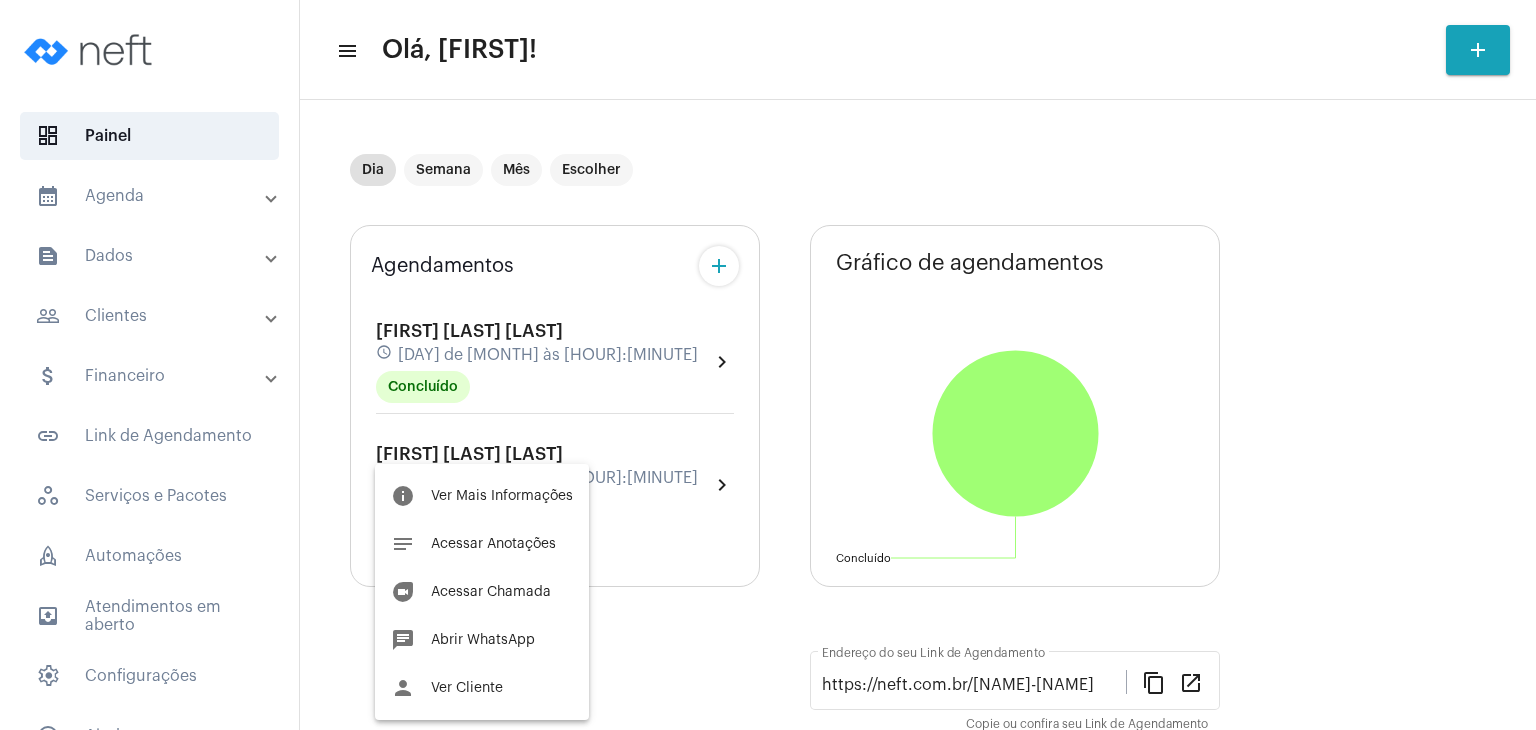 click at bounding box center [768, 365] 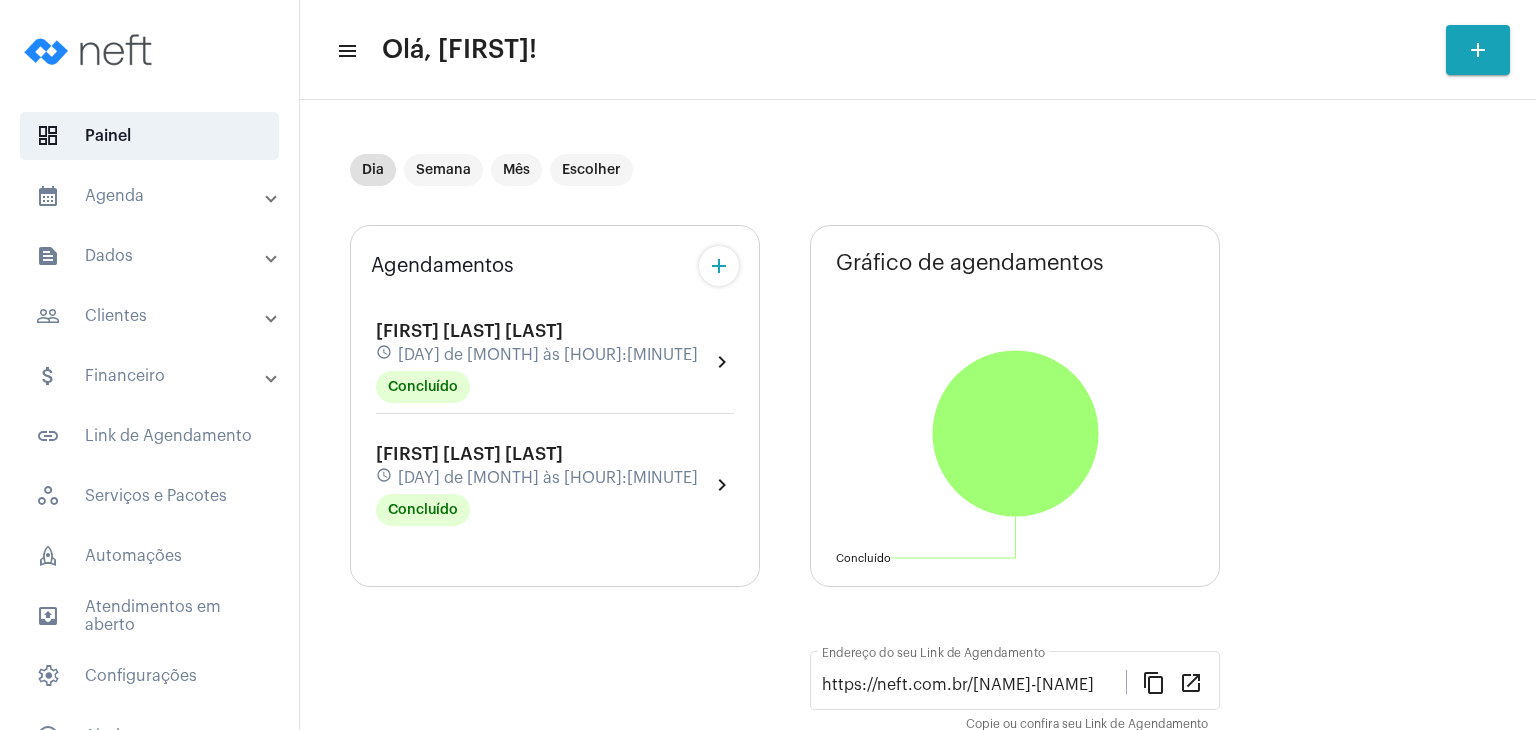 click on "[FIRST] [LAST] [LAST] schedule [DAY] de [MONTH] às [HOUR]:[MINUTE] Concluído" 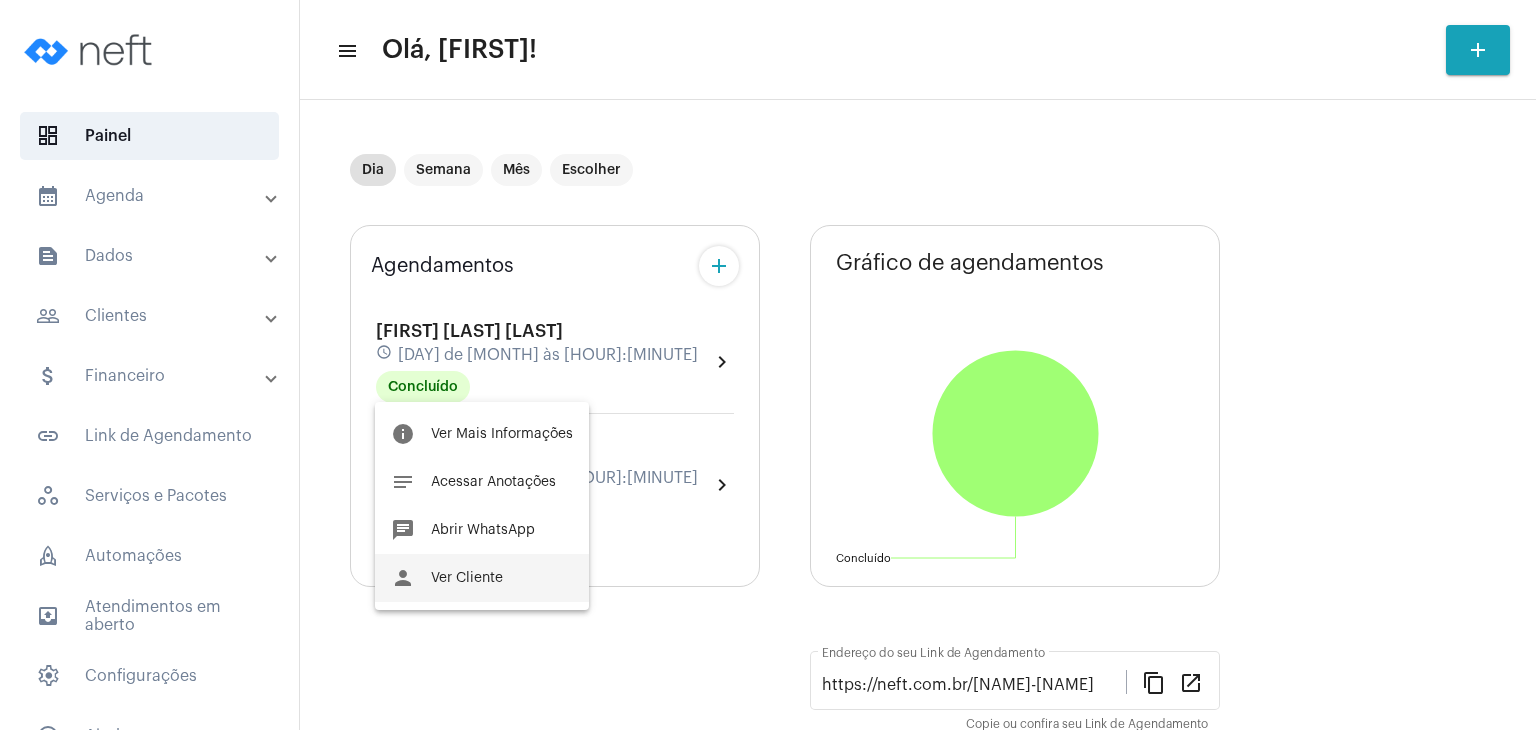 click on "person Ver Cliente" at bounding box center (482, 578) 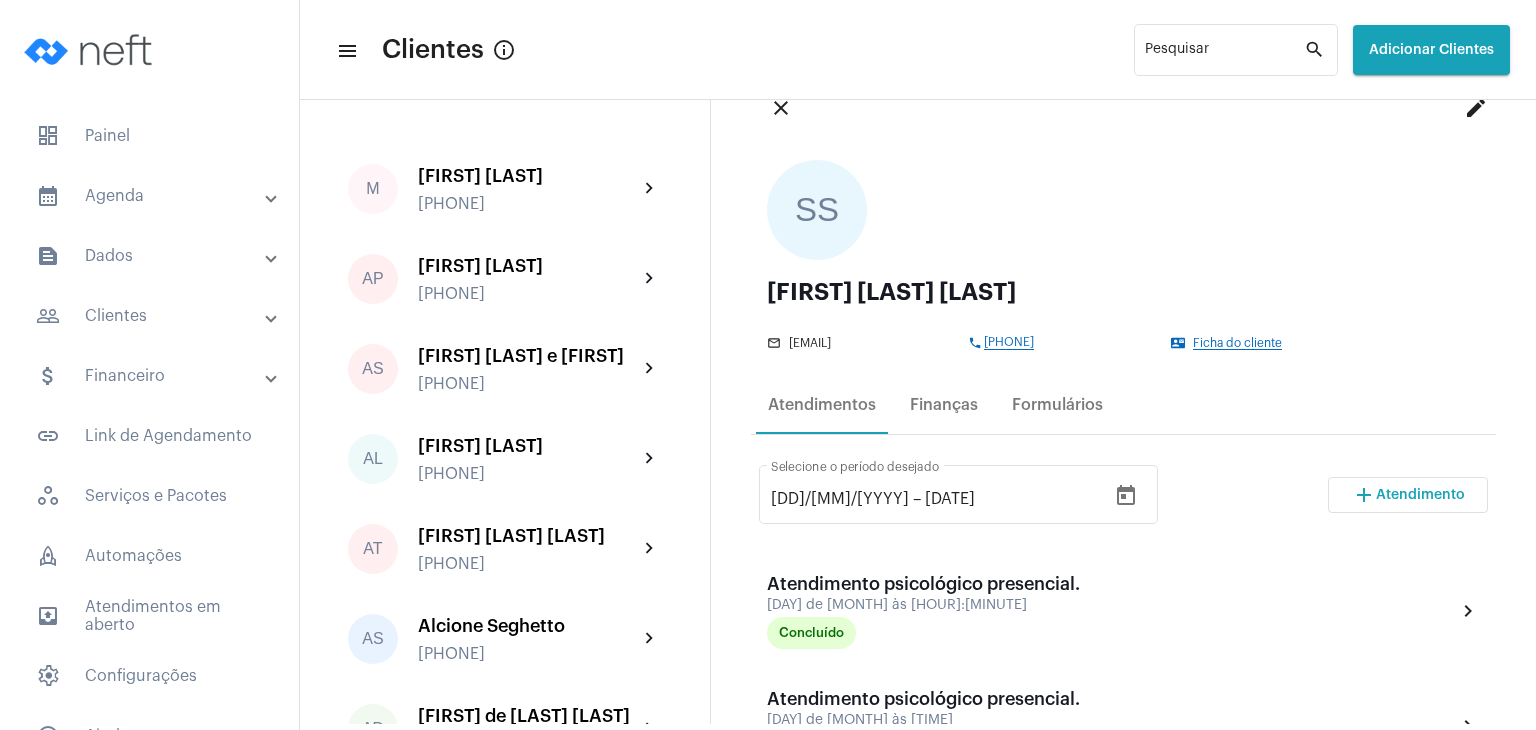 scroll, scrollTop: 100, scrollLeft: 0, axis: vertical 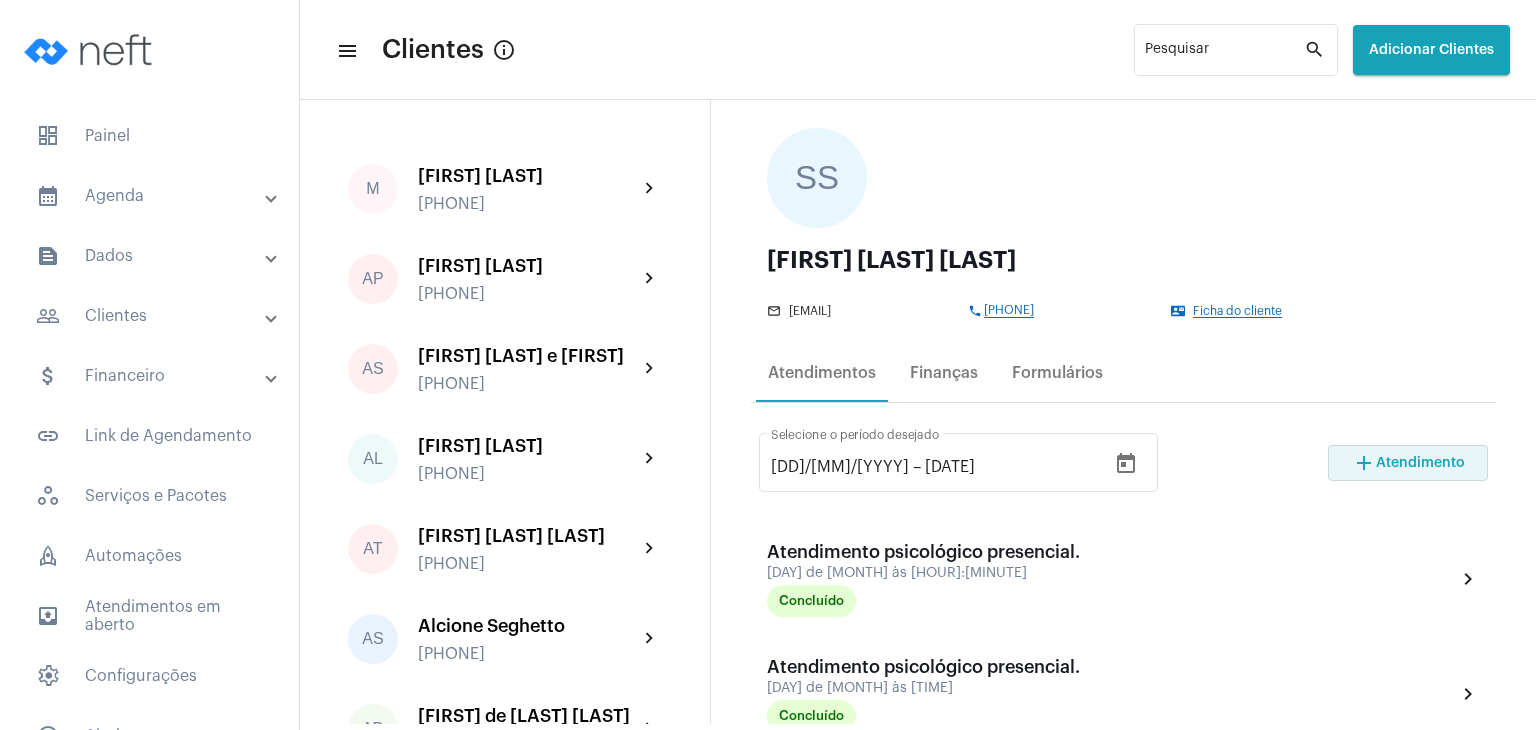 click on "Atendimento" at bounding box center [1420, 463] 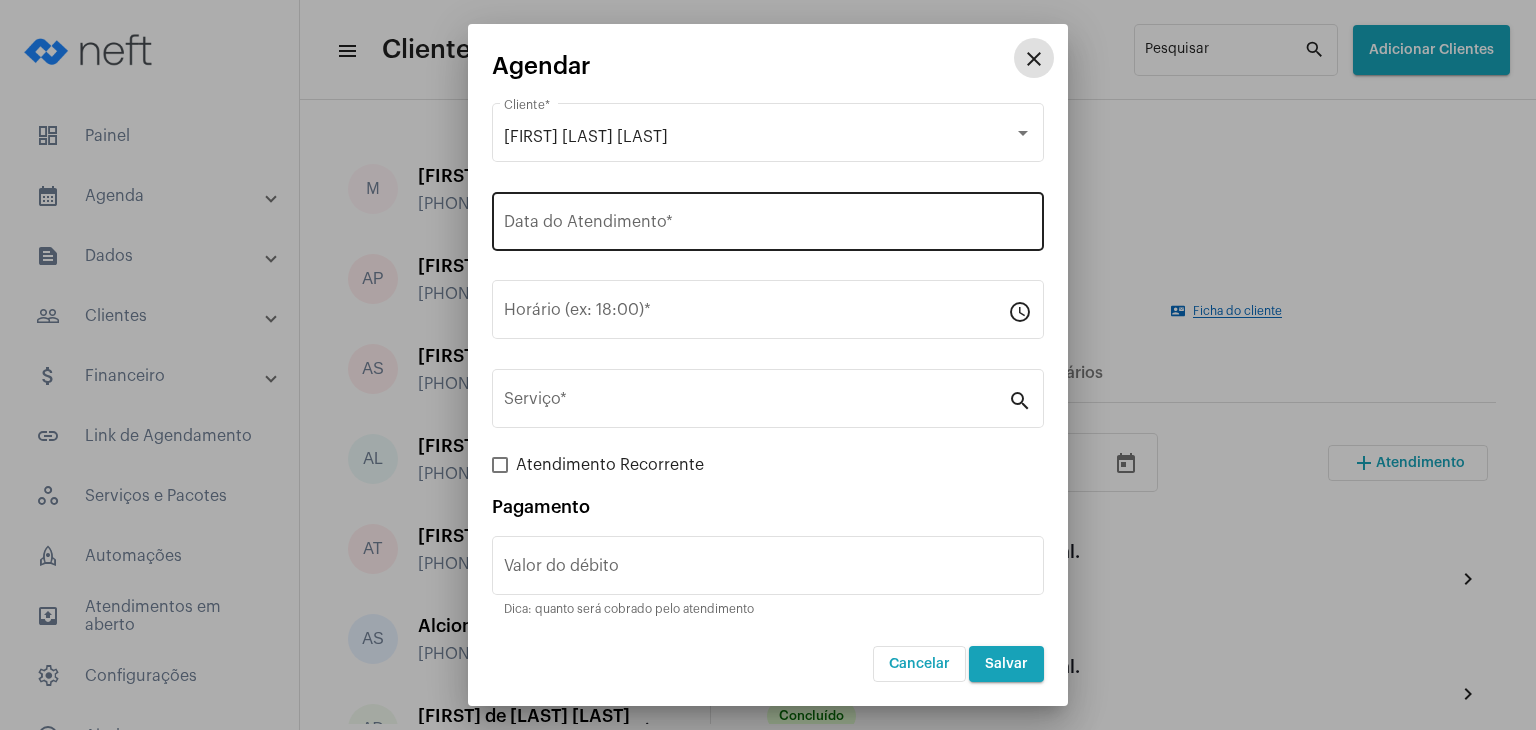 click on "Data do Atendimento  *" at bounding box center (768, 226) 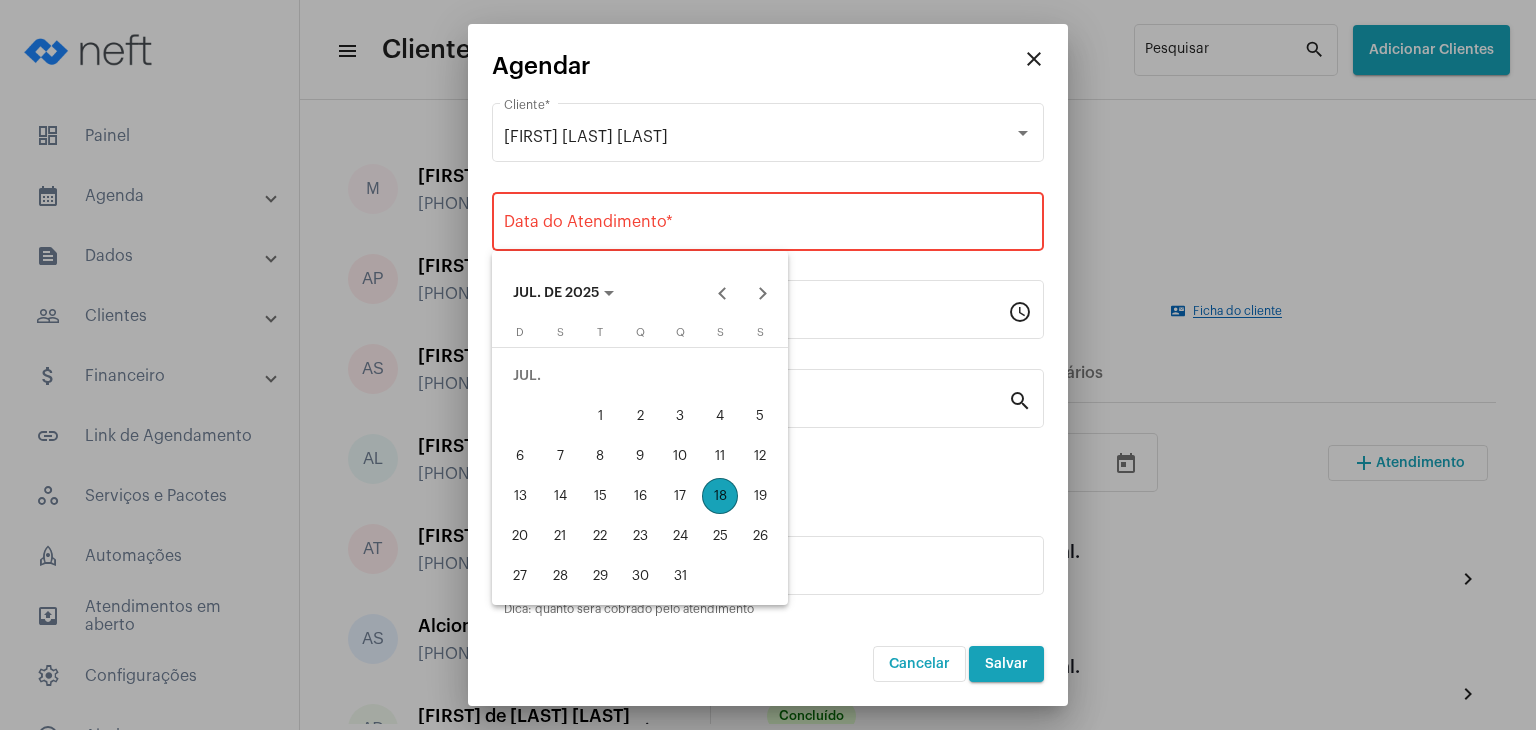 click on "31" at bounding box center [680, 576] 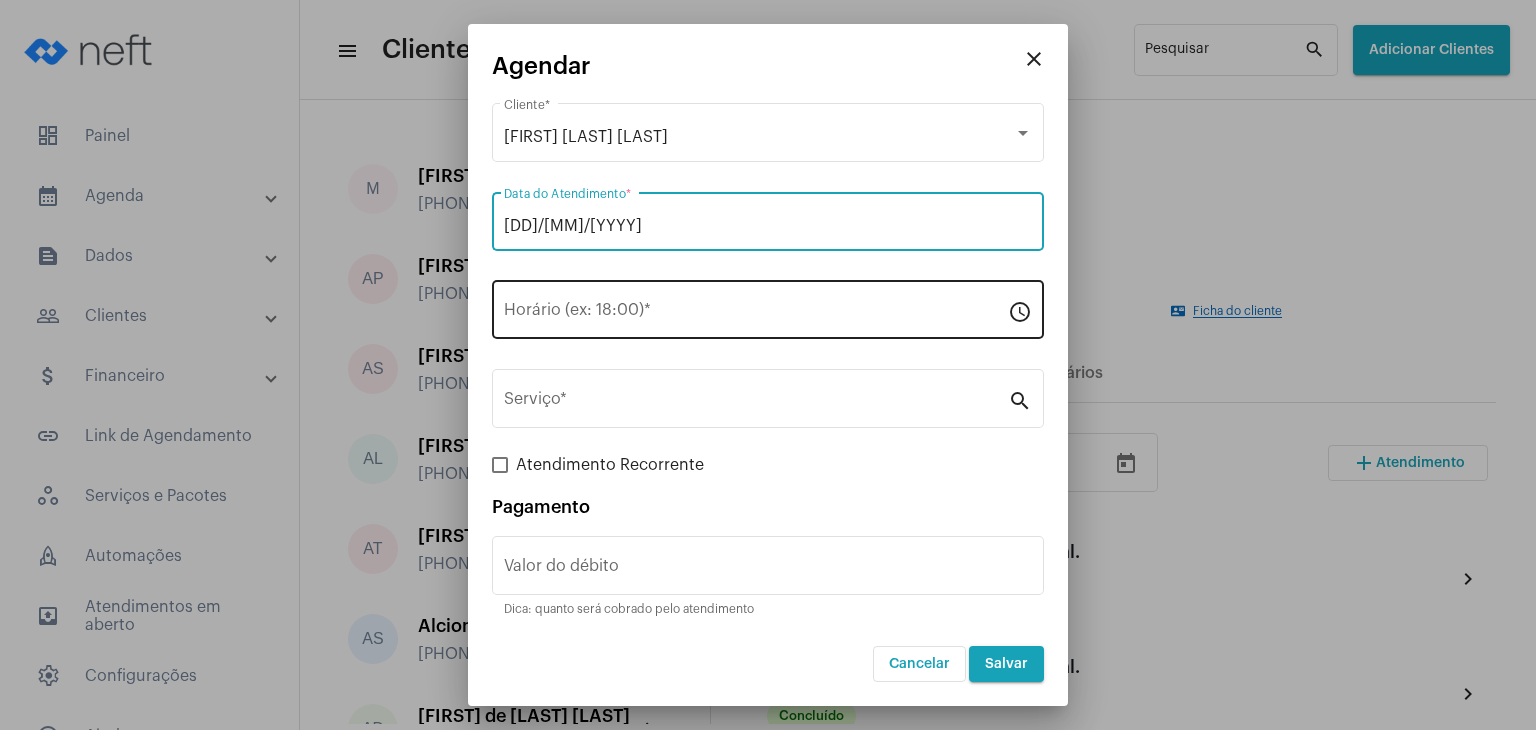click on "Horário (ex: 18:00)  *" at bounding box center [756, 314] 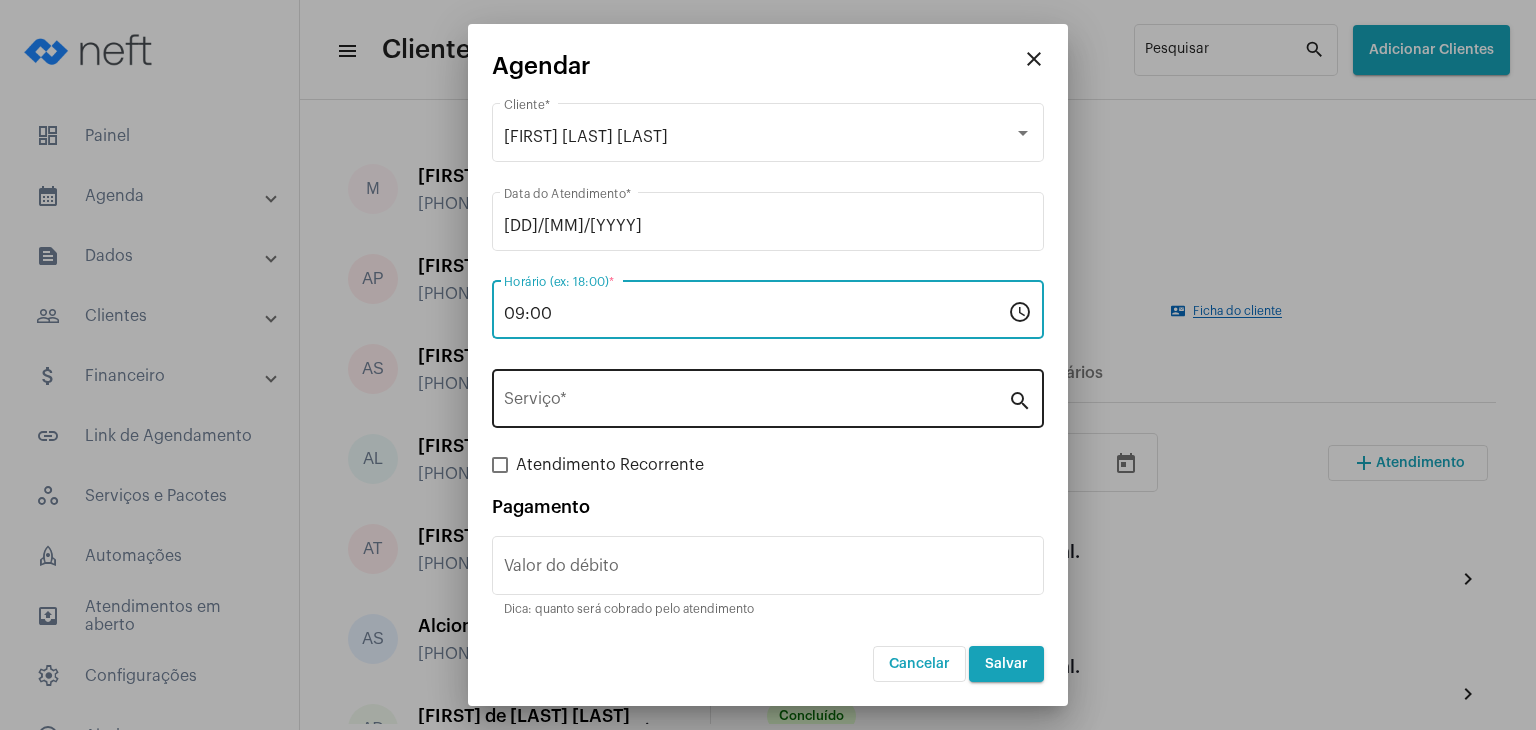 type on "09:00" 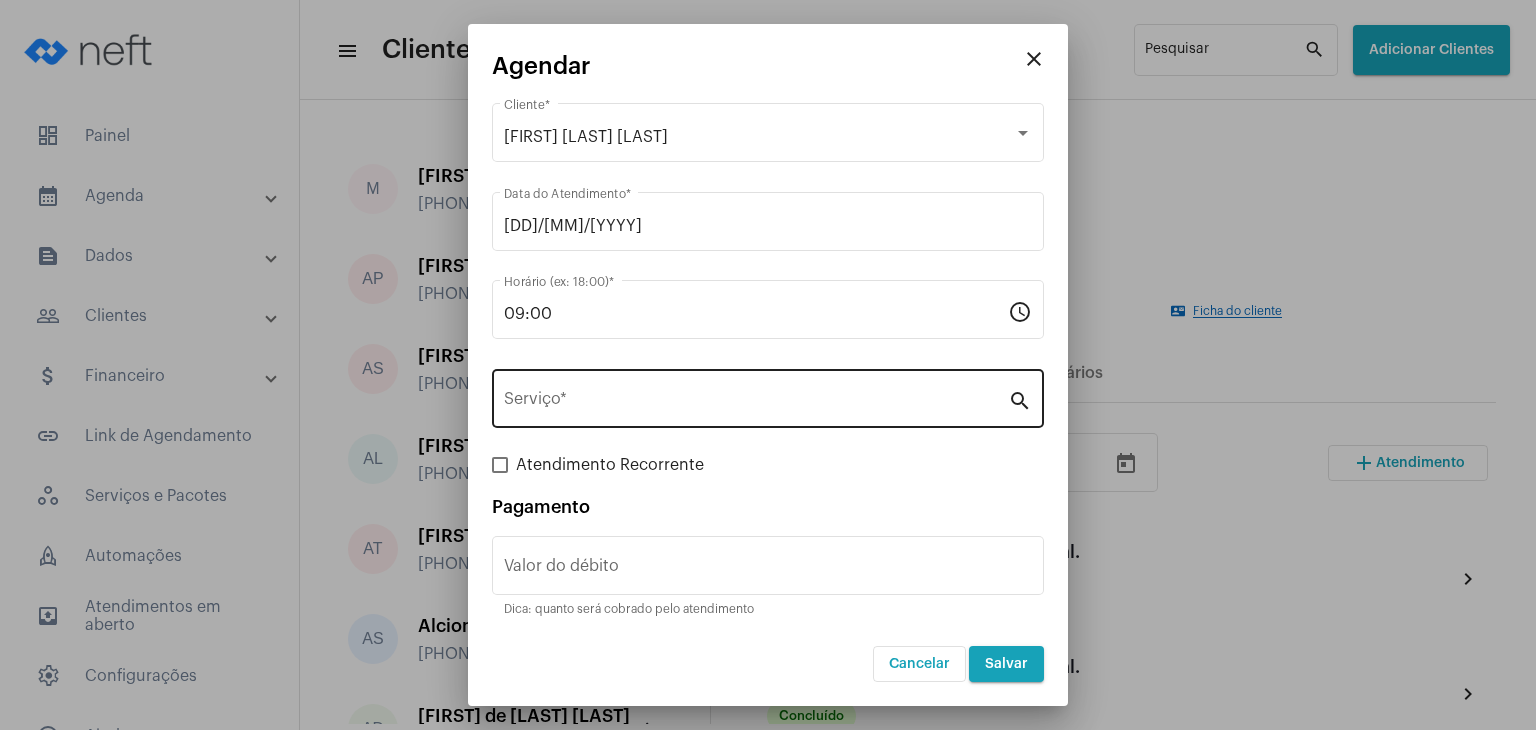 click on "Serviço  *" at bounding box center [756, 396] 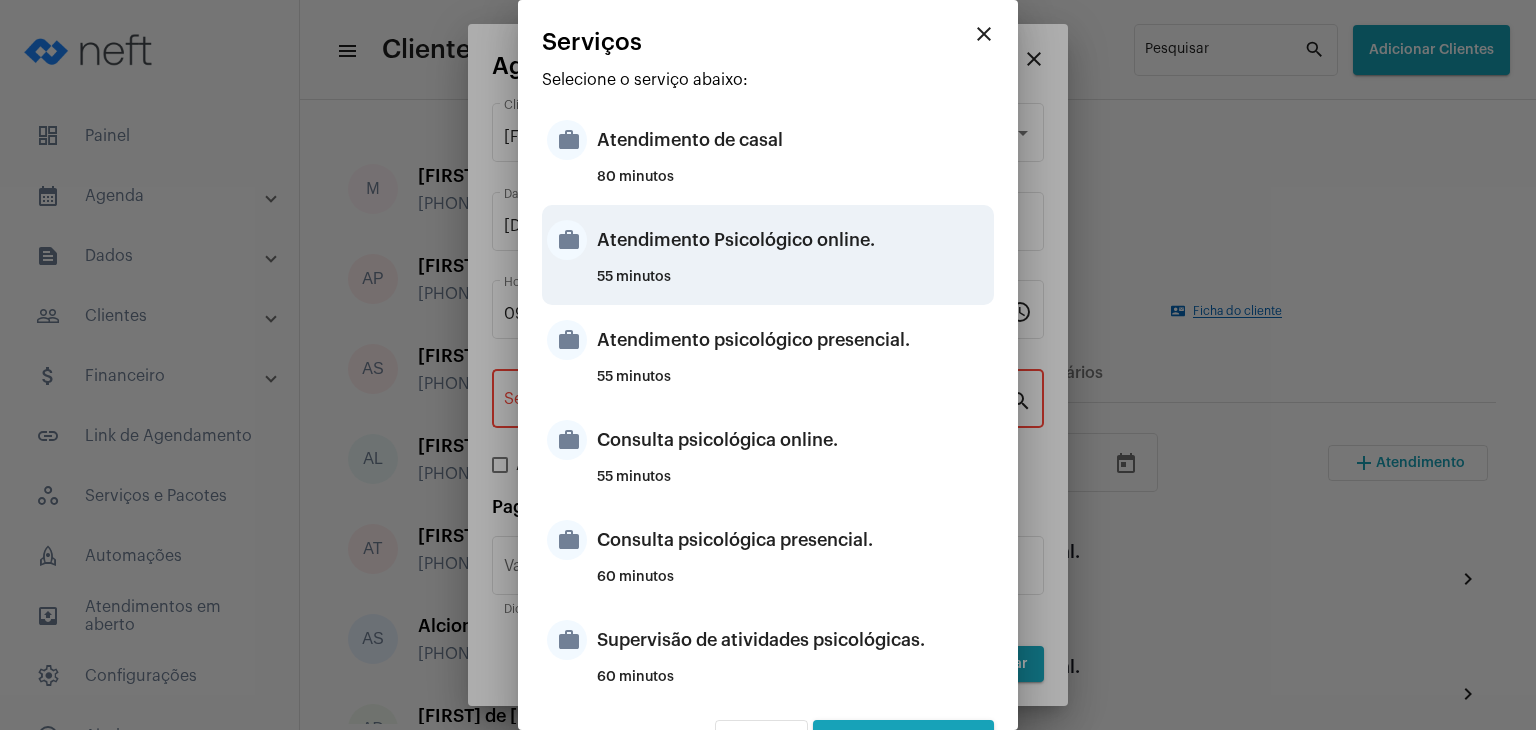 click on "Atendimento Psicológico online." at bounding box center [793, 240] 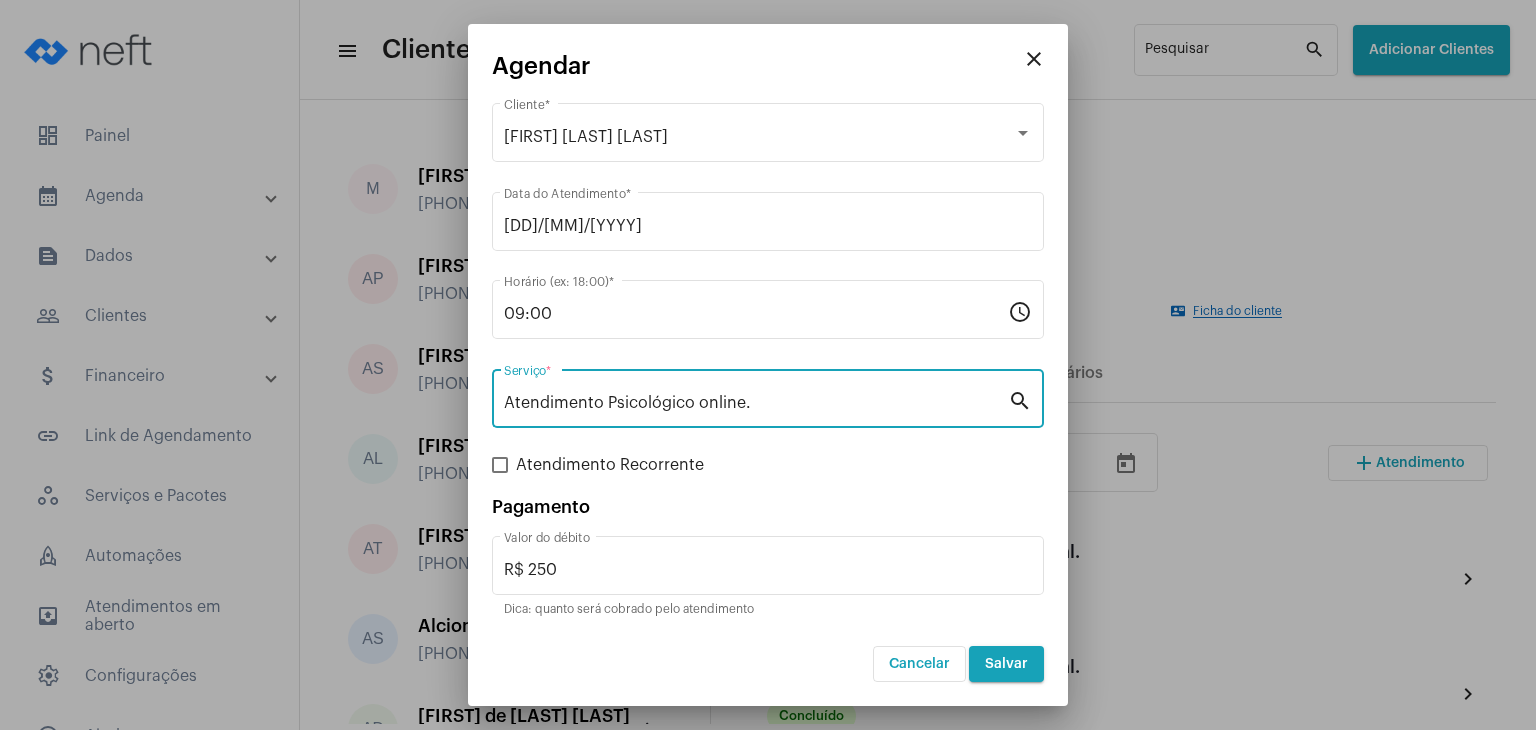 click on "Atendimento Psicológico online." at bounding box center [756, 403] 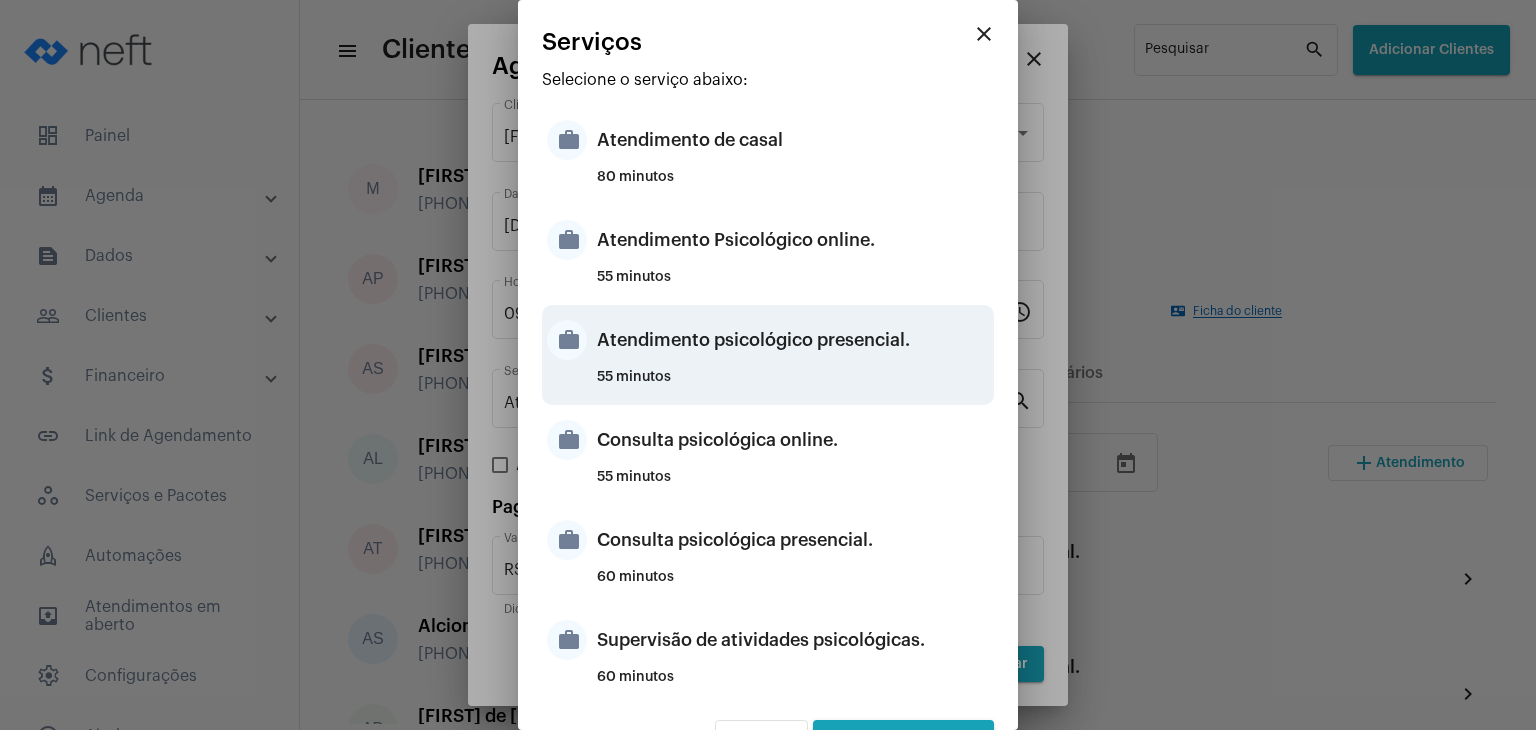 click on "Atendimento psicológico presencial." at bounding box center (793, 340) 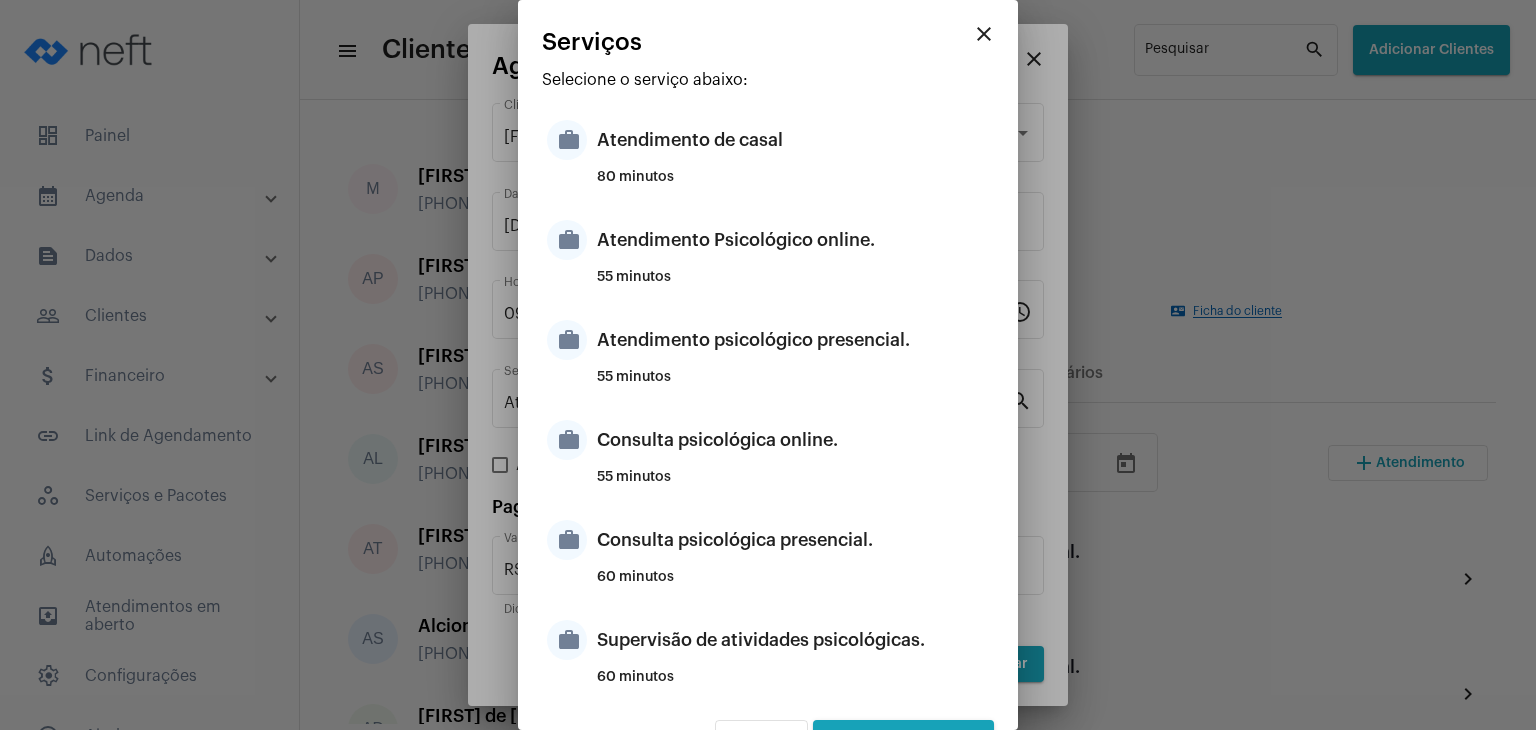 type on "Atendimento psicológico presencial." 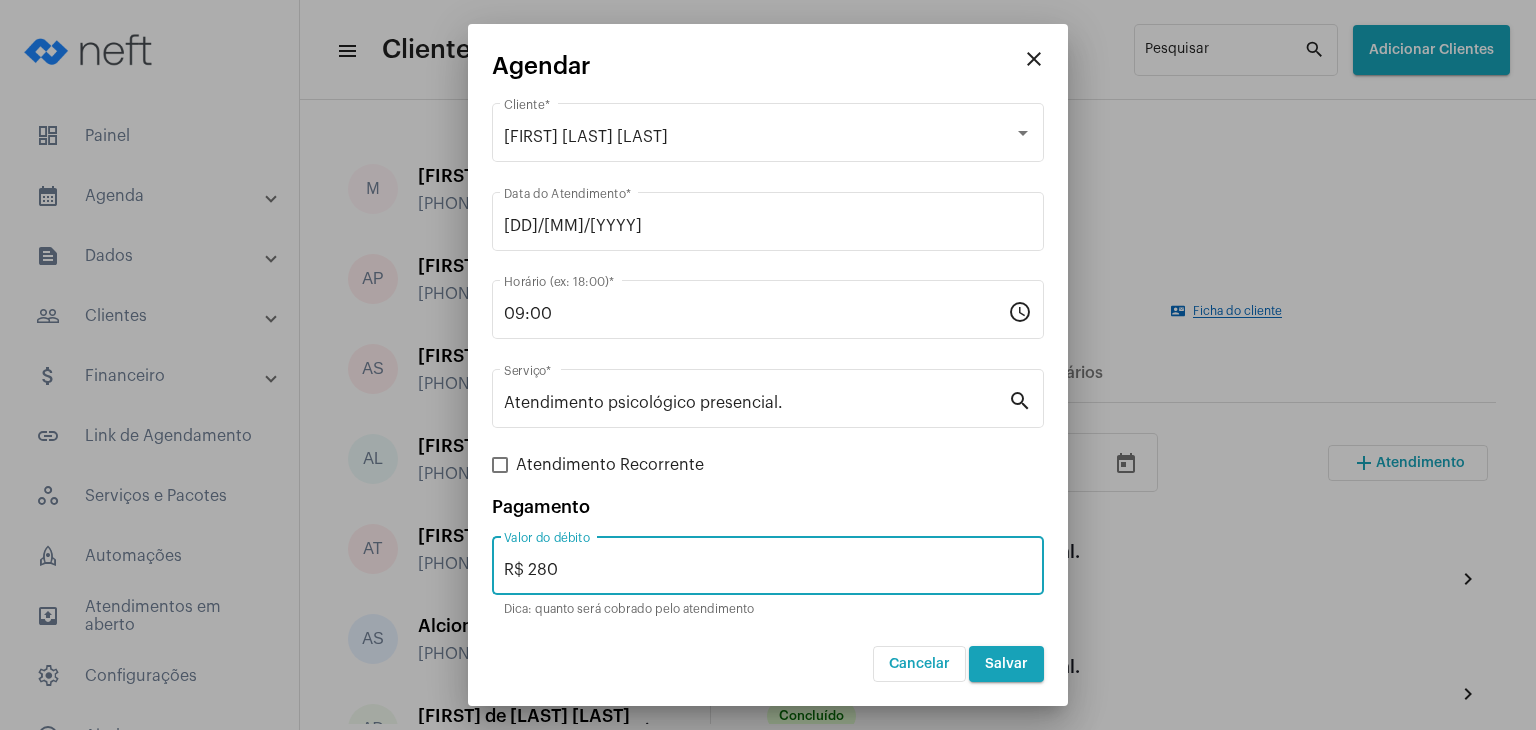 click on "R$ 280" at bounding box center [768, 570] 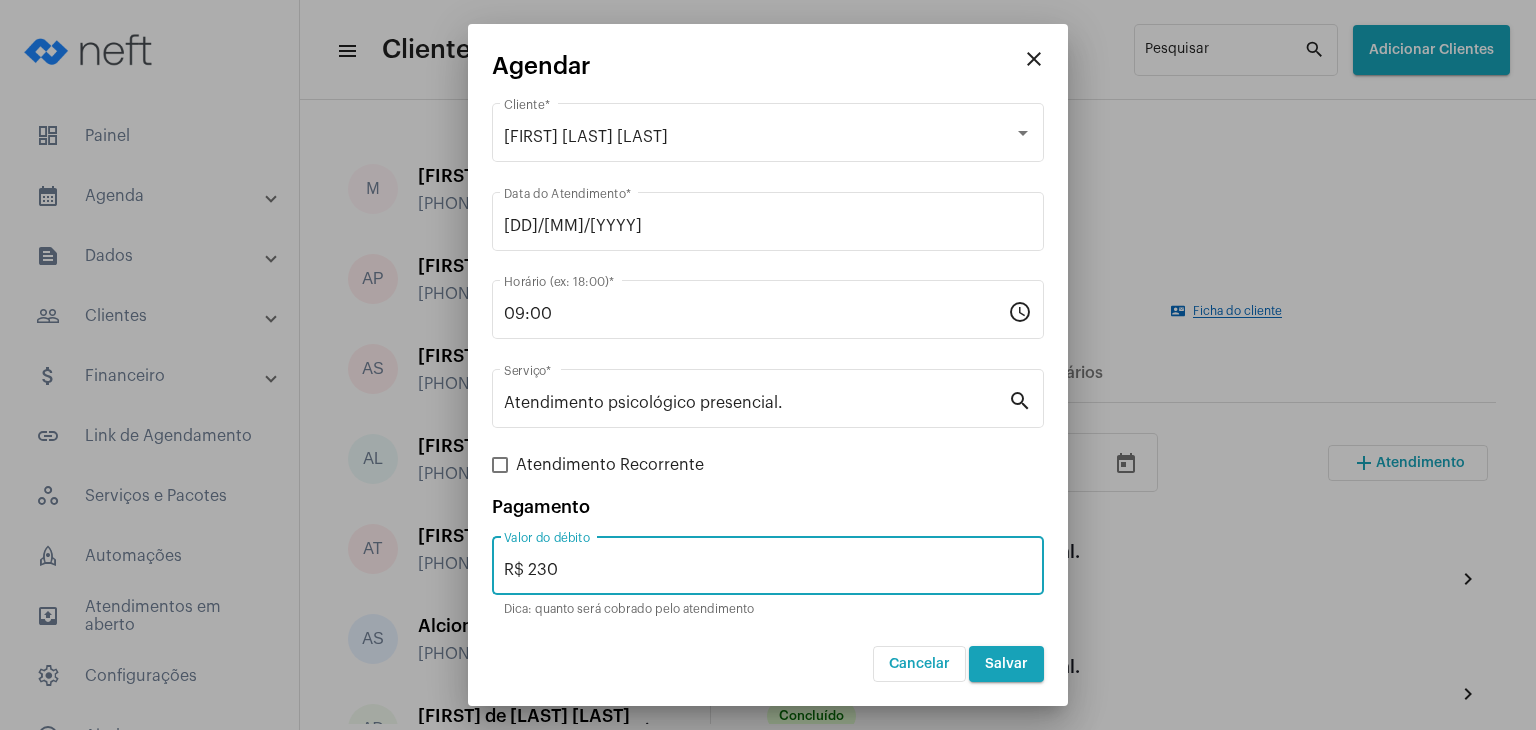 type on "R$ 230" 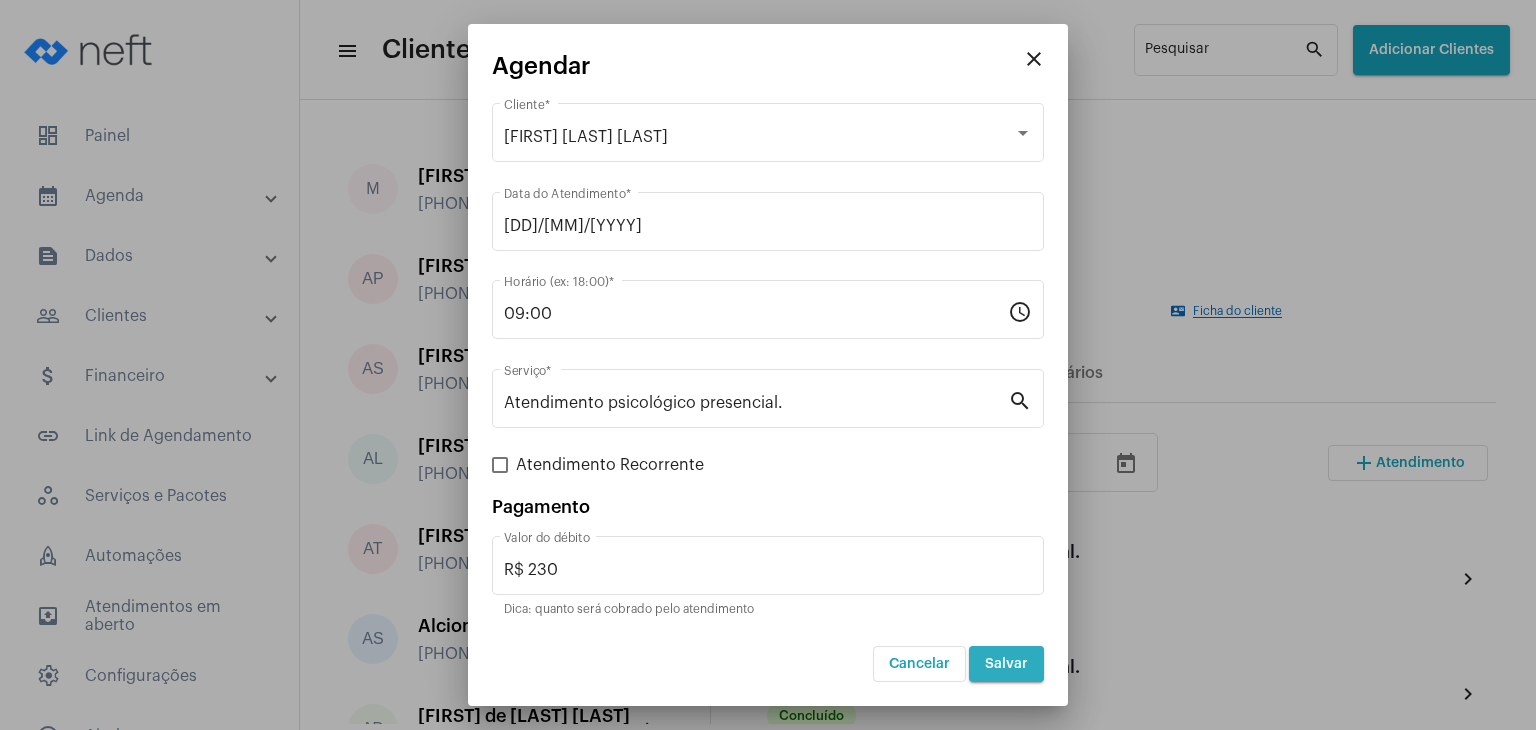 click on "Salvar" at bounding box center [1006, 664] 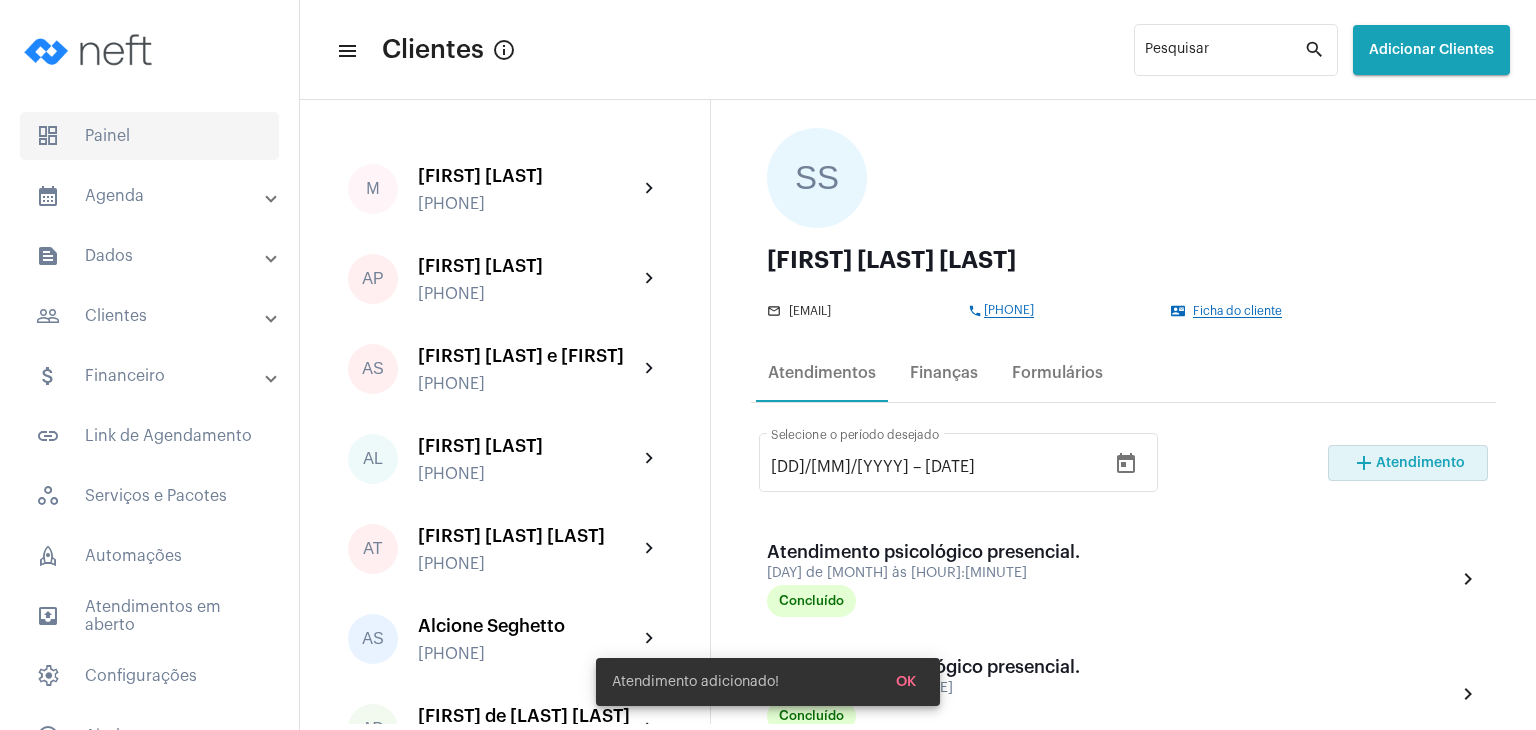 click on "dashboard   Painel" 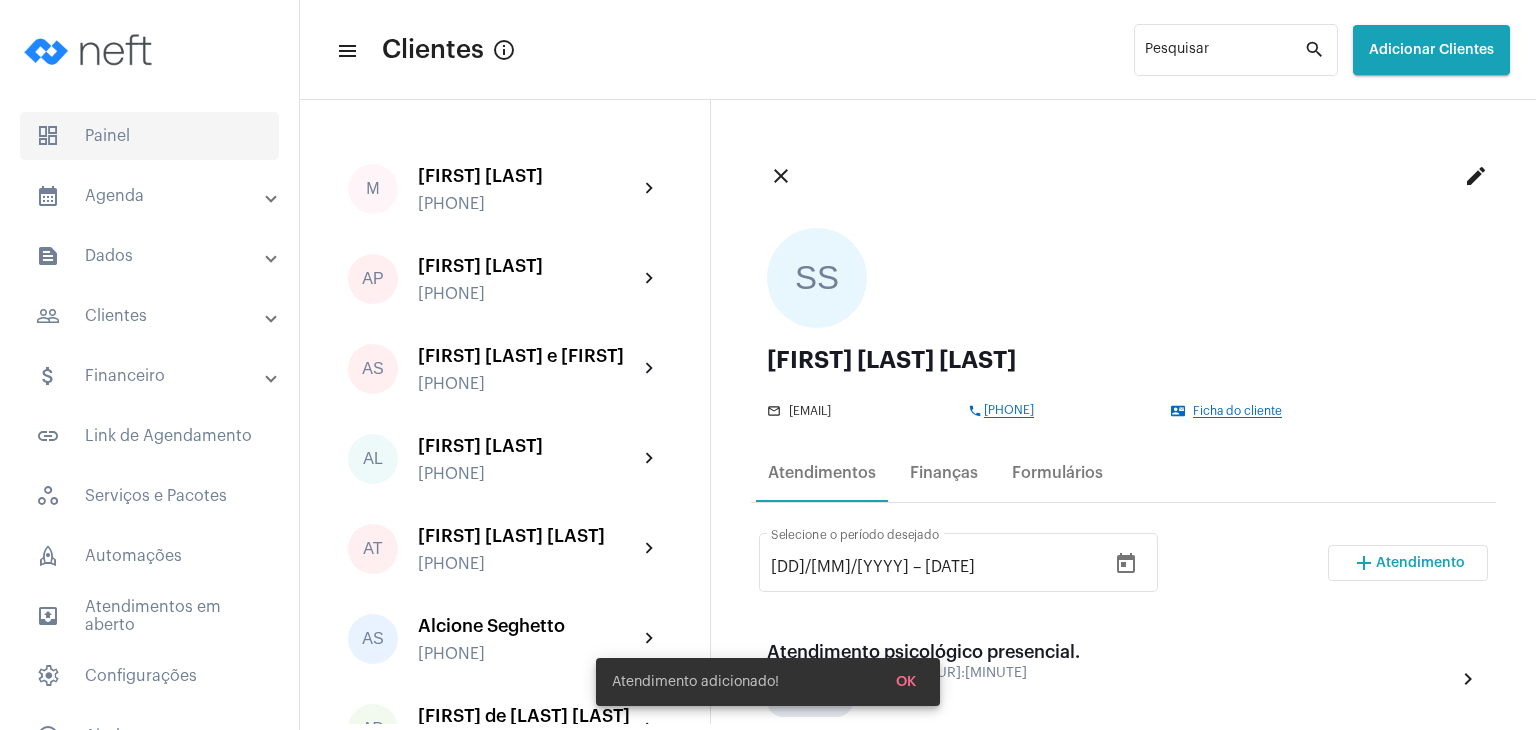 click on "dashboard   Painel" 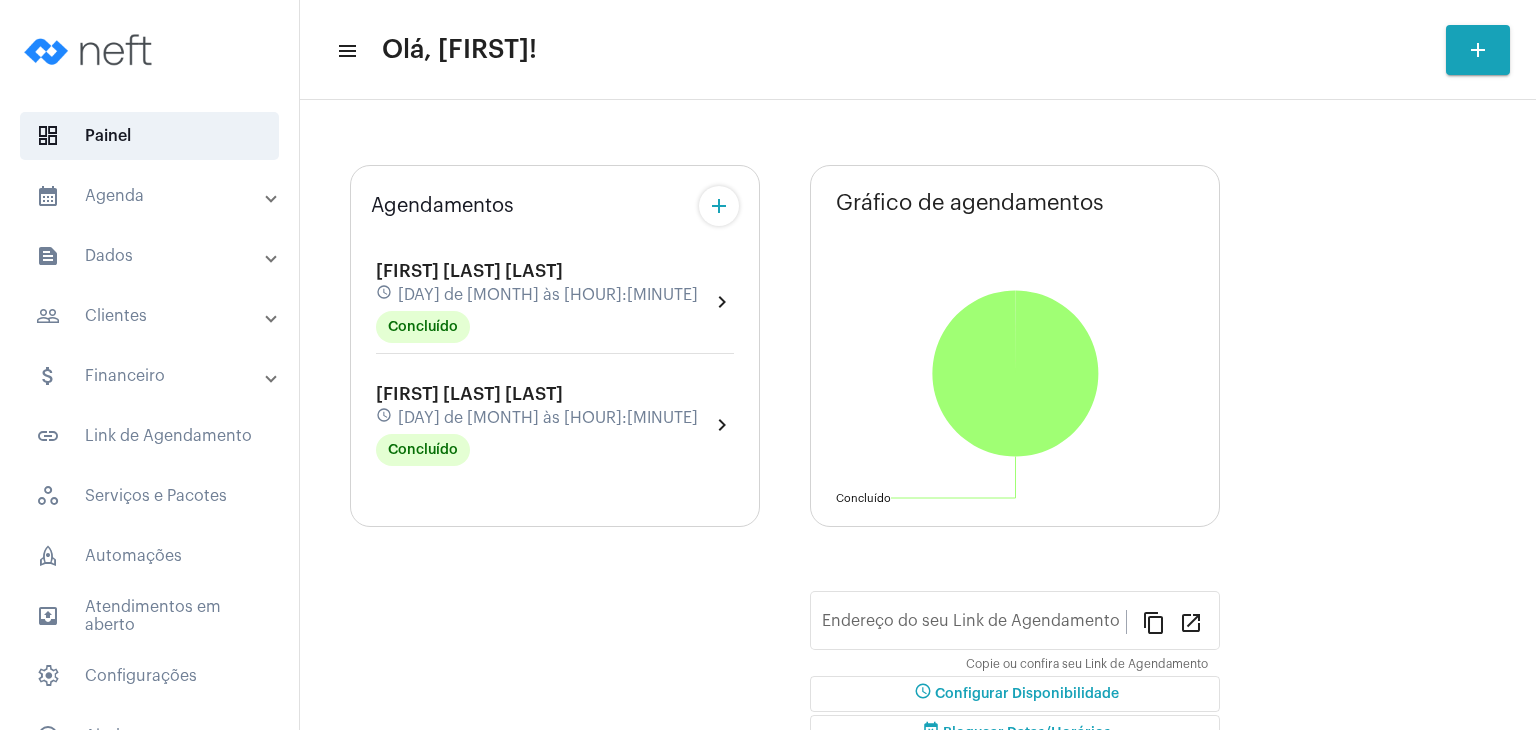 type on "https://neft.com.br/[NAME]-[NAME]" 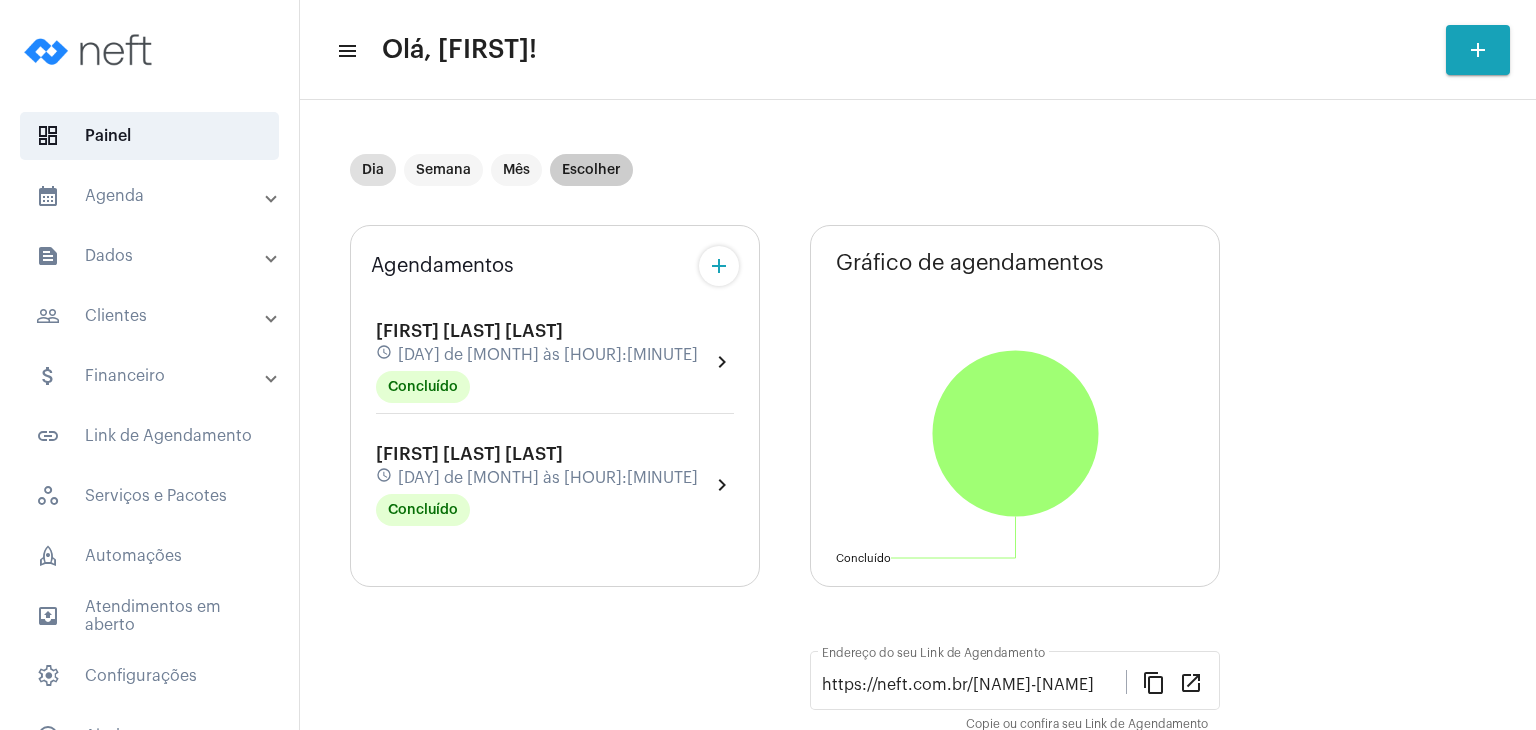 click on "Escolher" at bounding box center [591, 170] 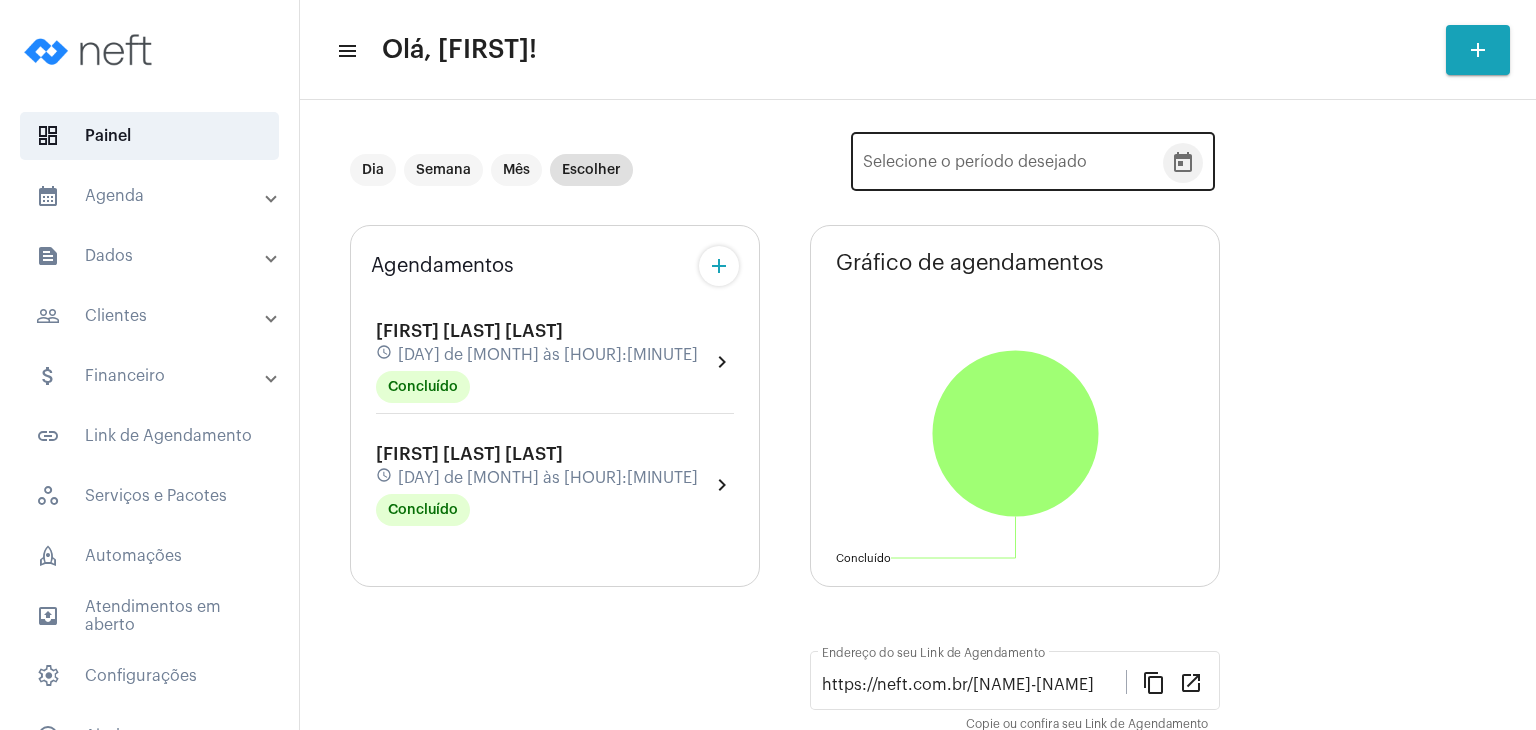click 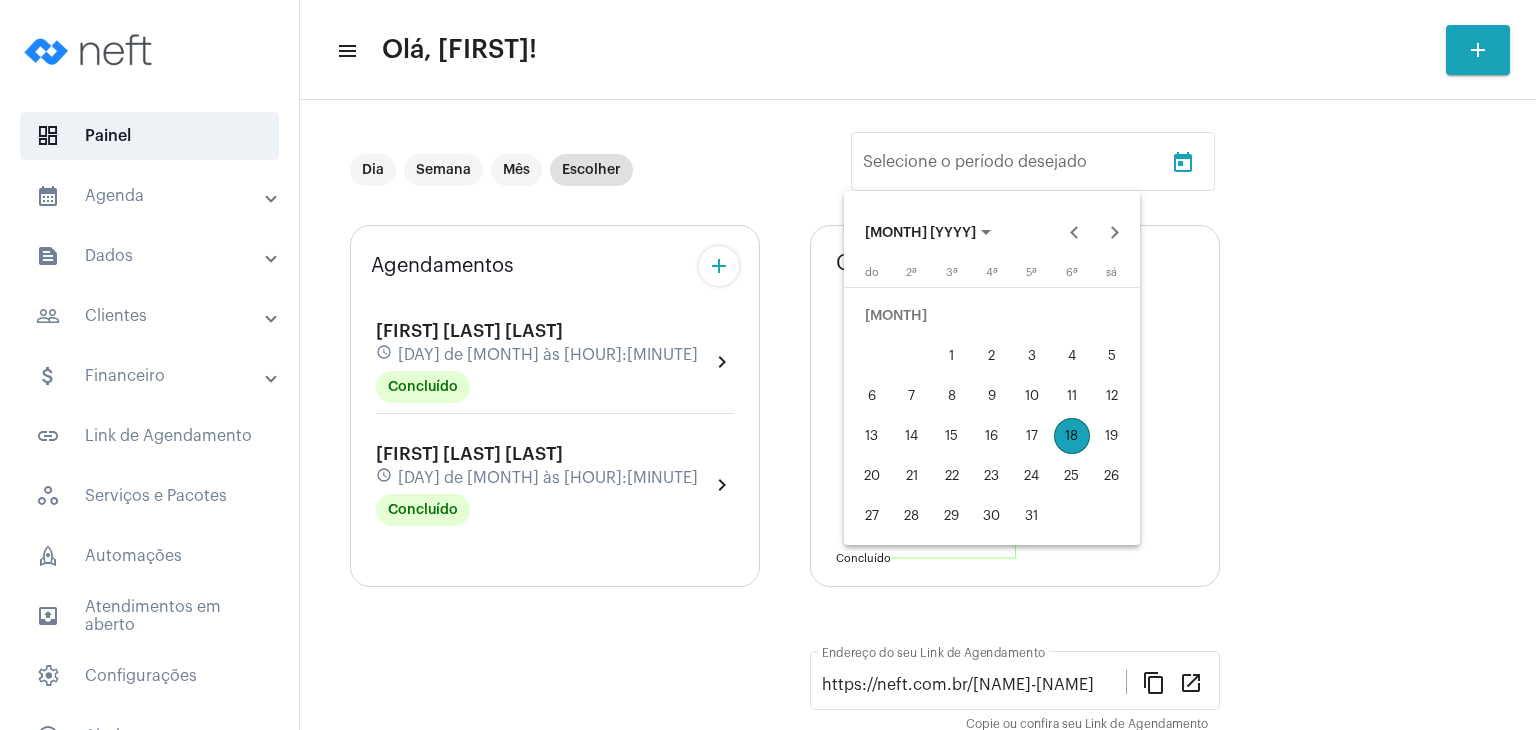 click on "20" at bounding box center [872, 476] 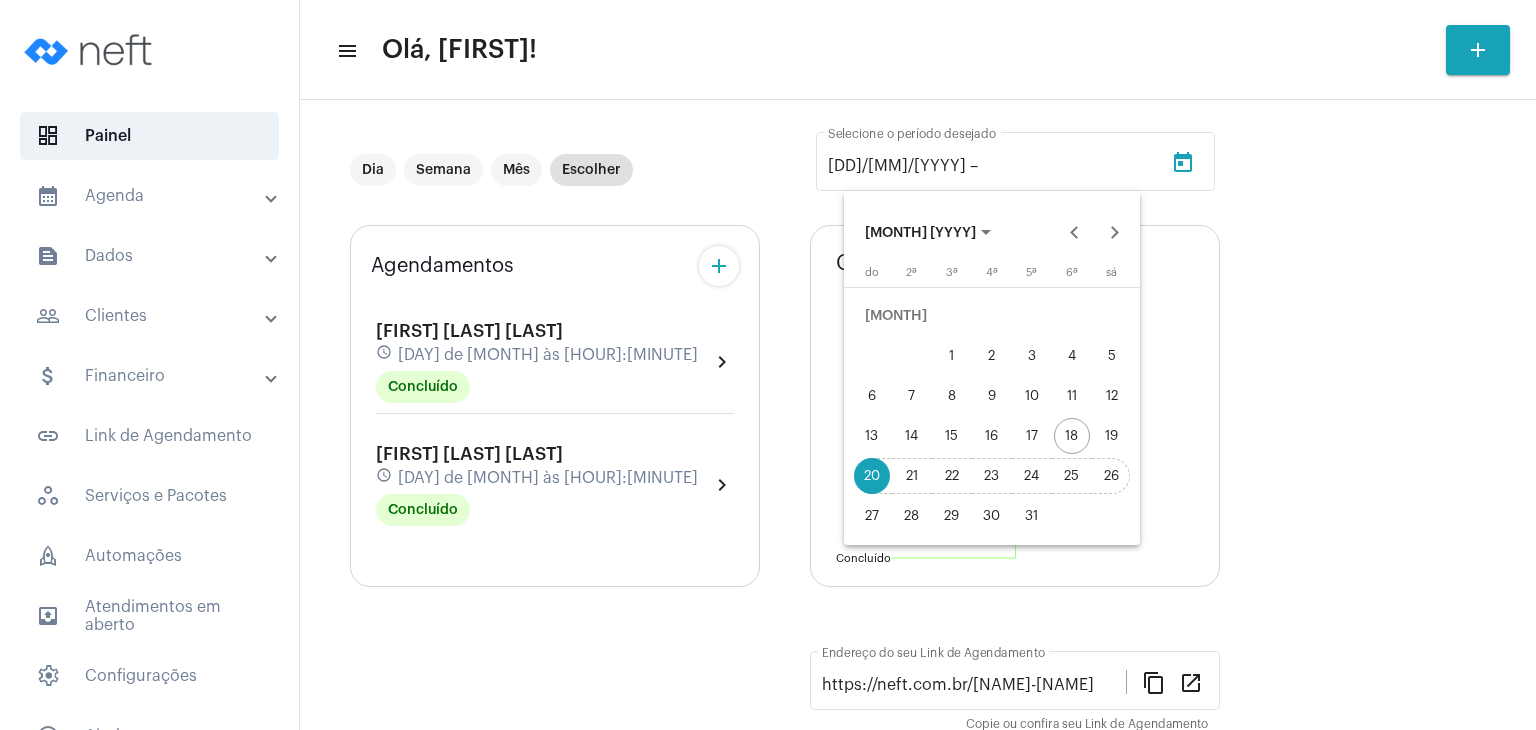 click on "26" at bounding box center [1112, 476] 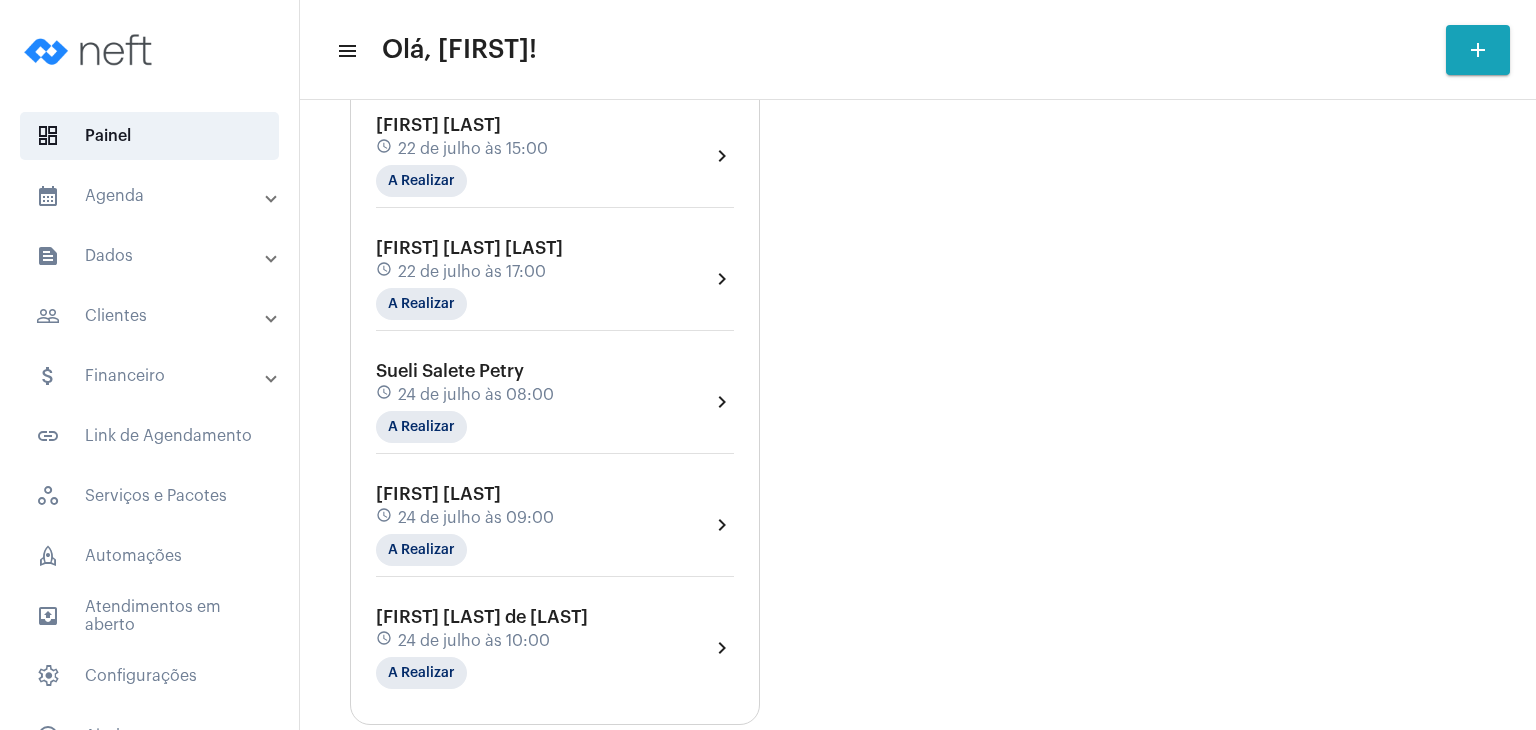 scroll, scrollTop: 1000, scrollLeft: 0, axis: vertical 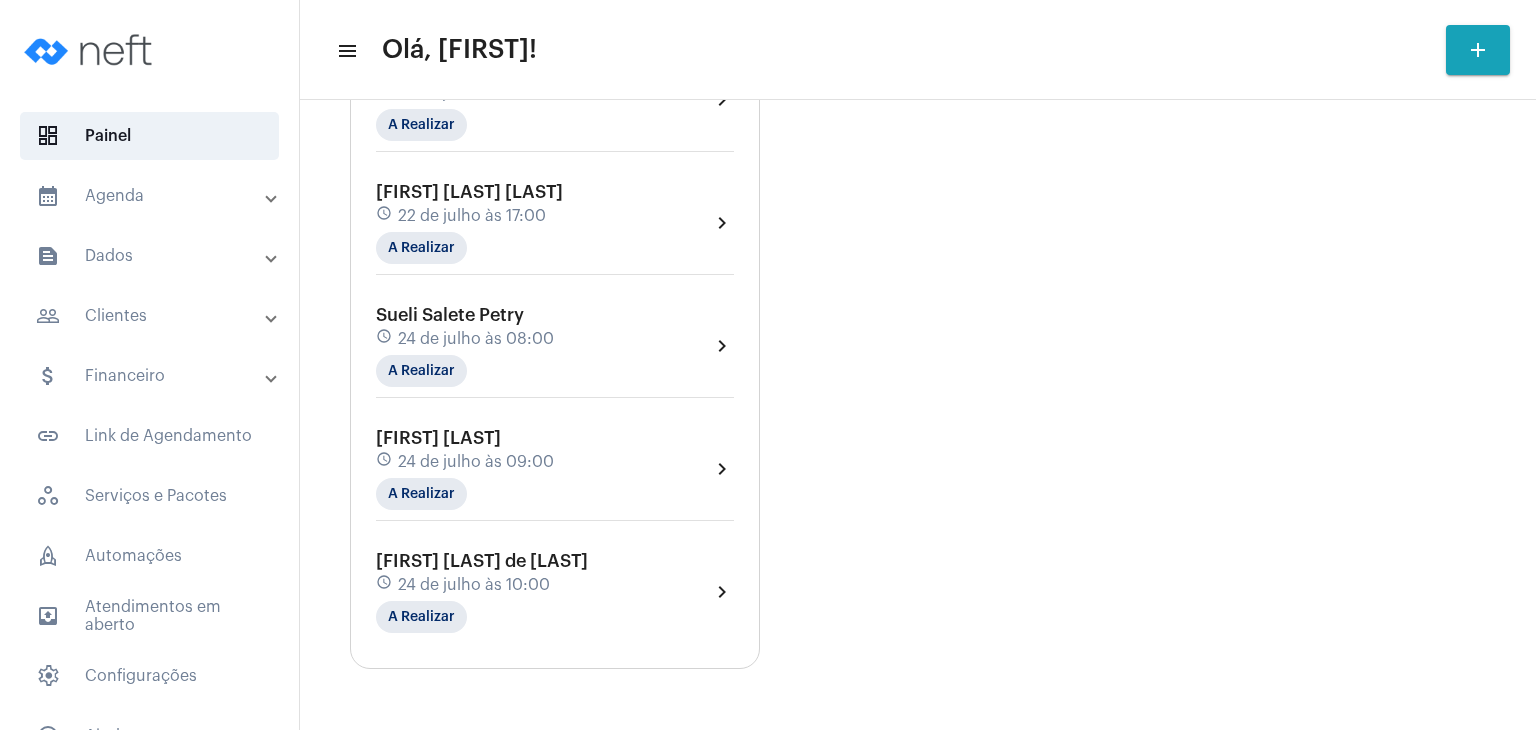 click on "people_outline  Clientes" at bounding box center (151, 316) 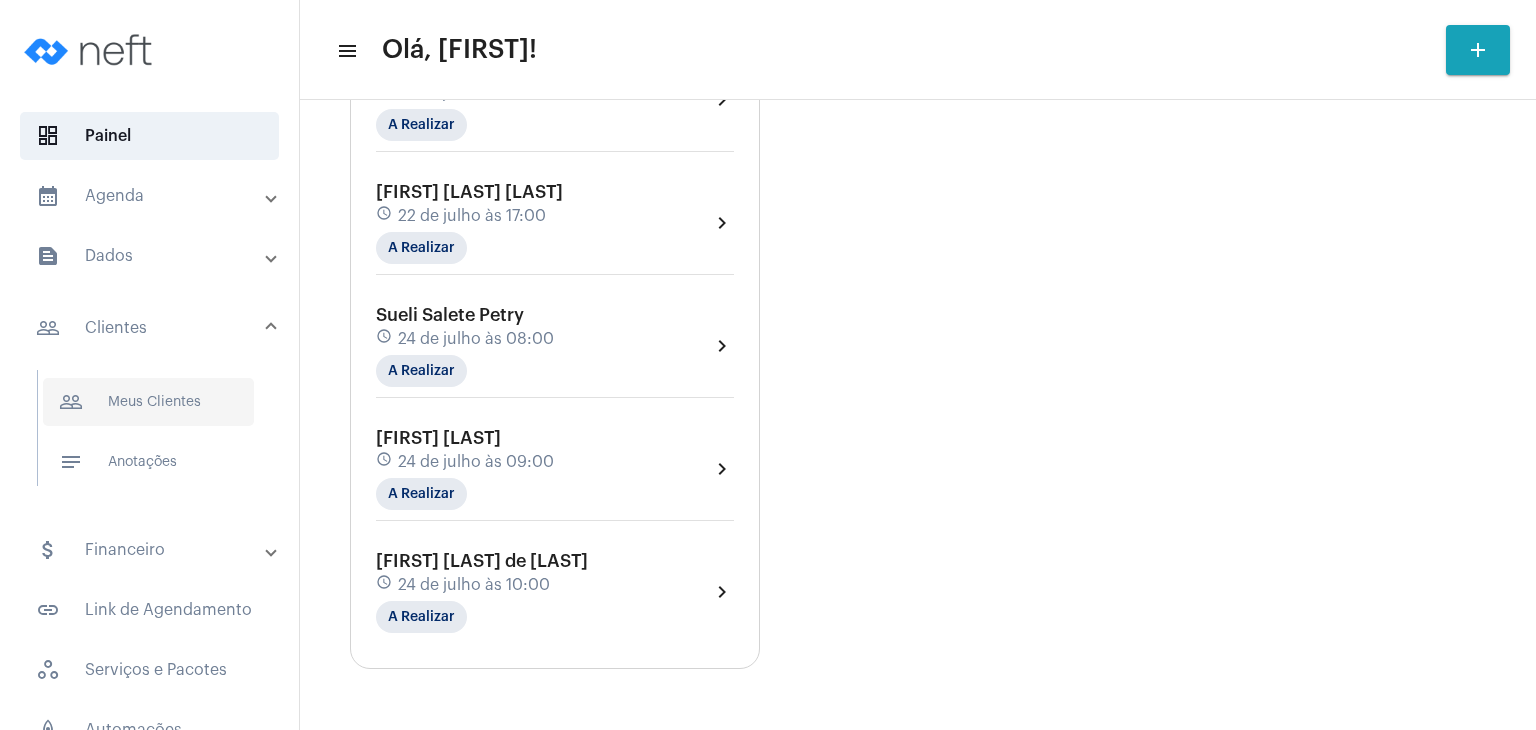click on "people_outline  Meus Clientes" at bounding box center (148, 402) 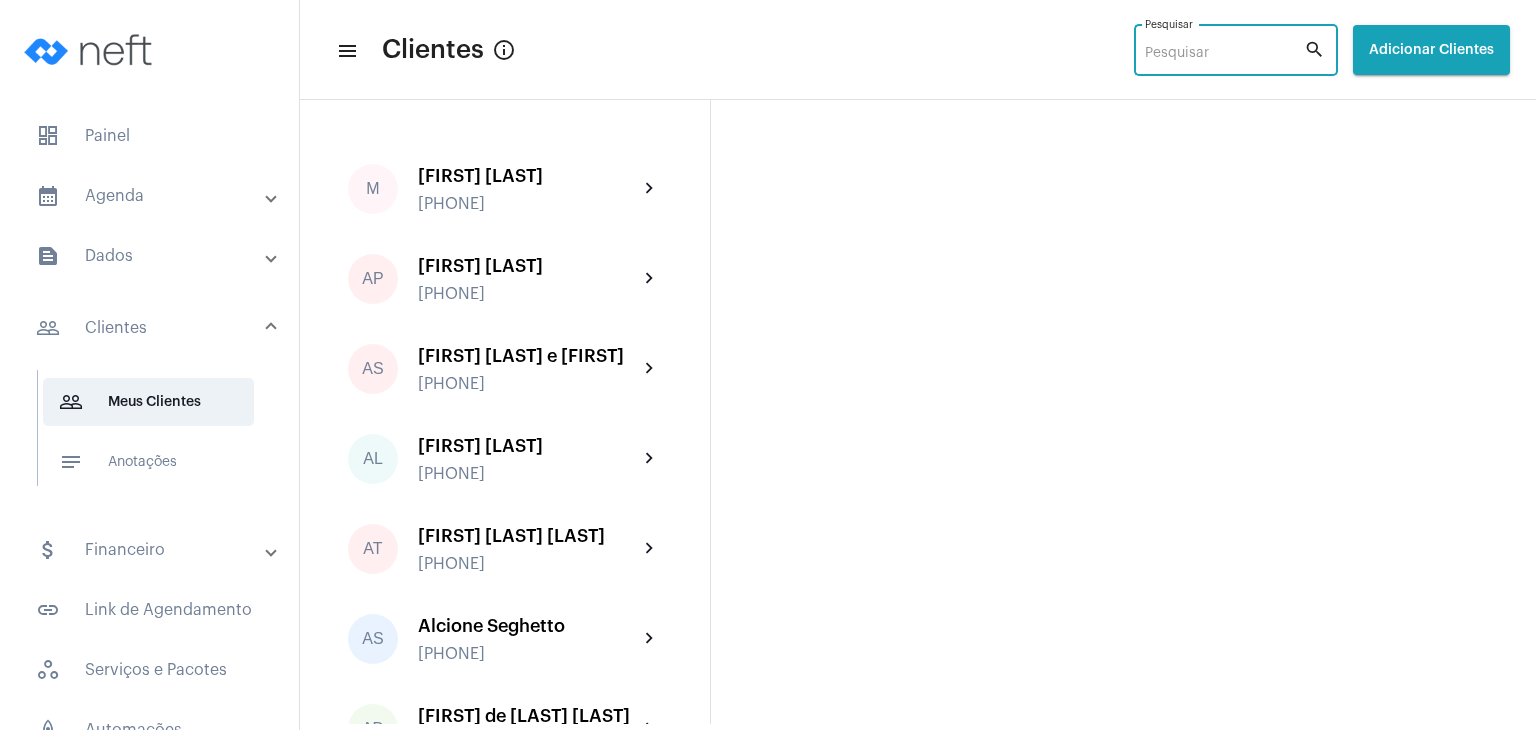 click on "Pesquisar" at bounding box center [1224, 54] 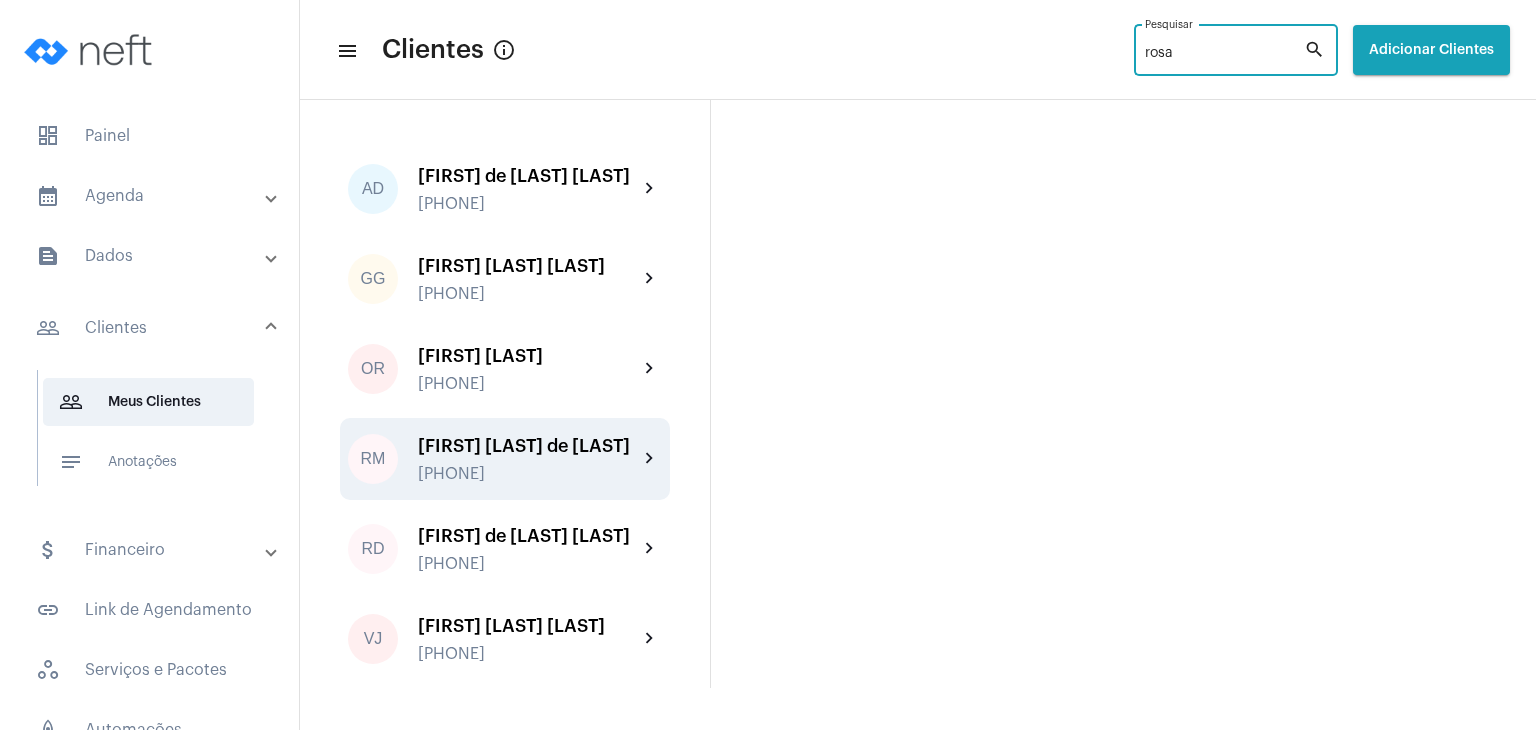 type on "rosa" 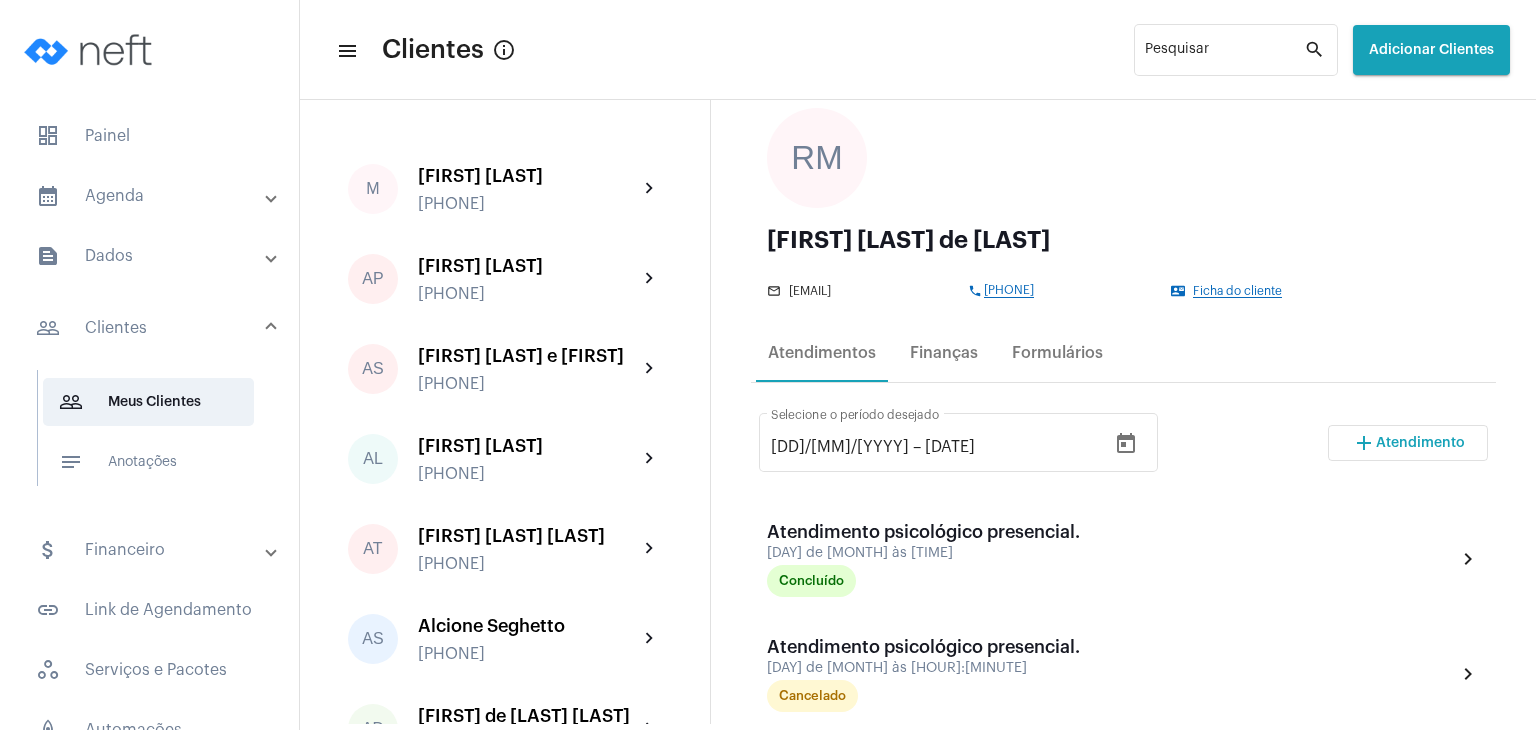scroll, scrollTop: 200, scrollLeft: 0, axis: vertical 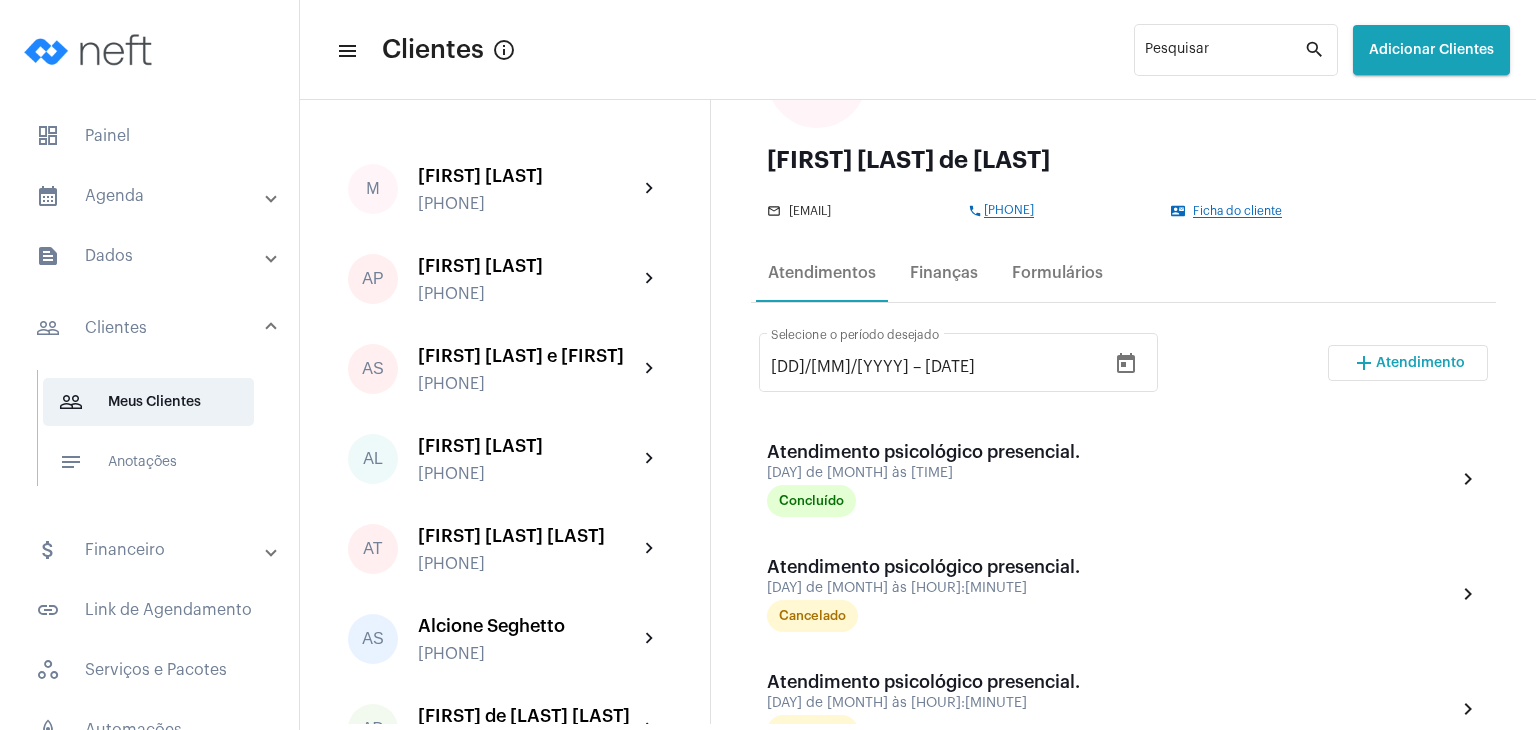 click on "Atendimento" at bounding box center [1420, 363] 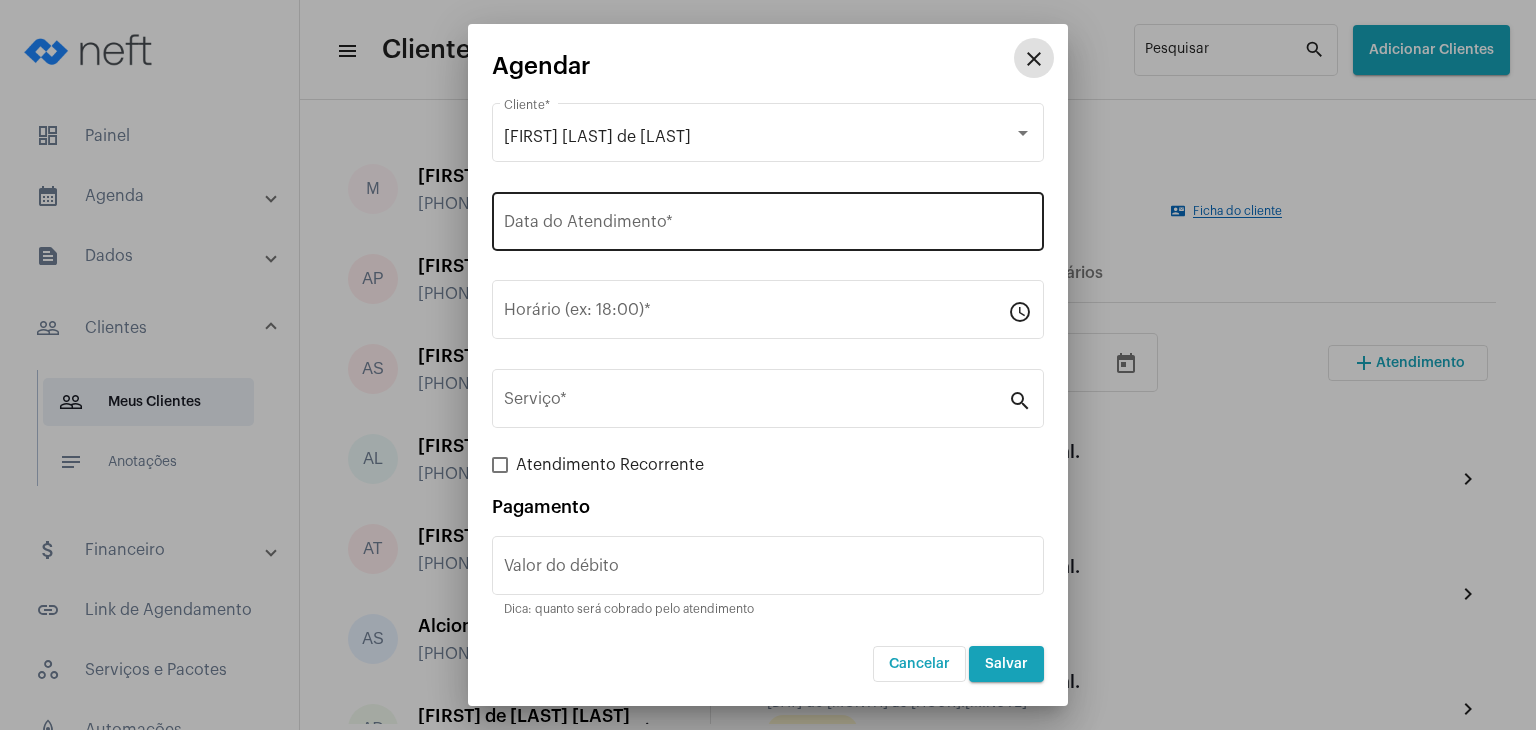 click on "Data do Atendimento  *" at bounding box center (768, 226) 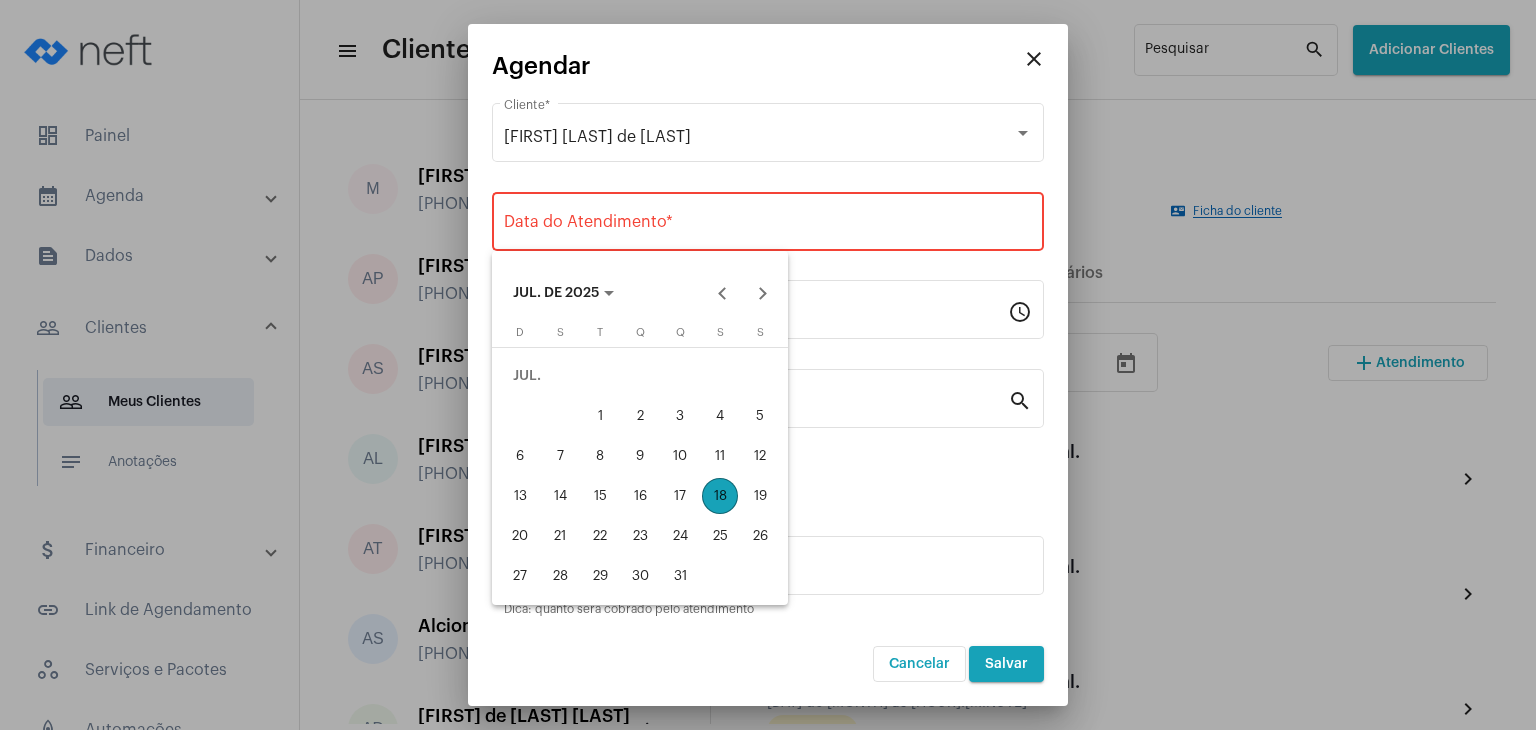 click on "23" at bounding box center (640, 536) 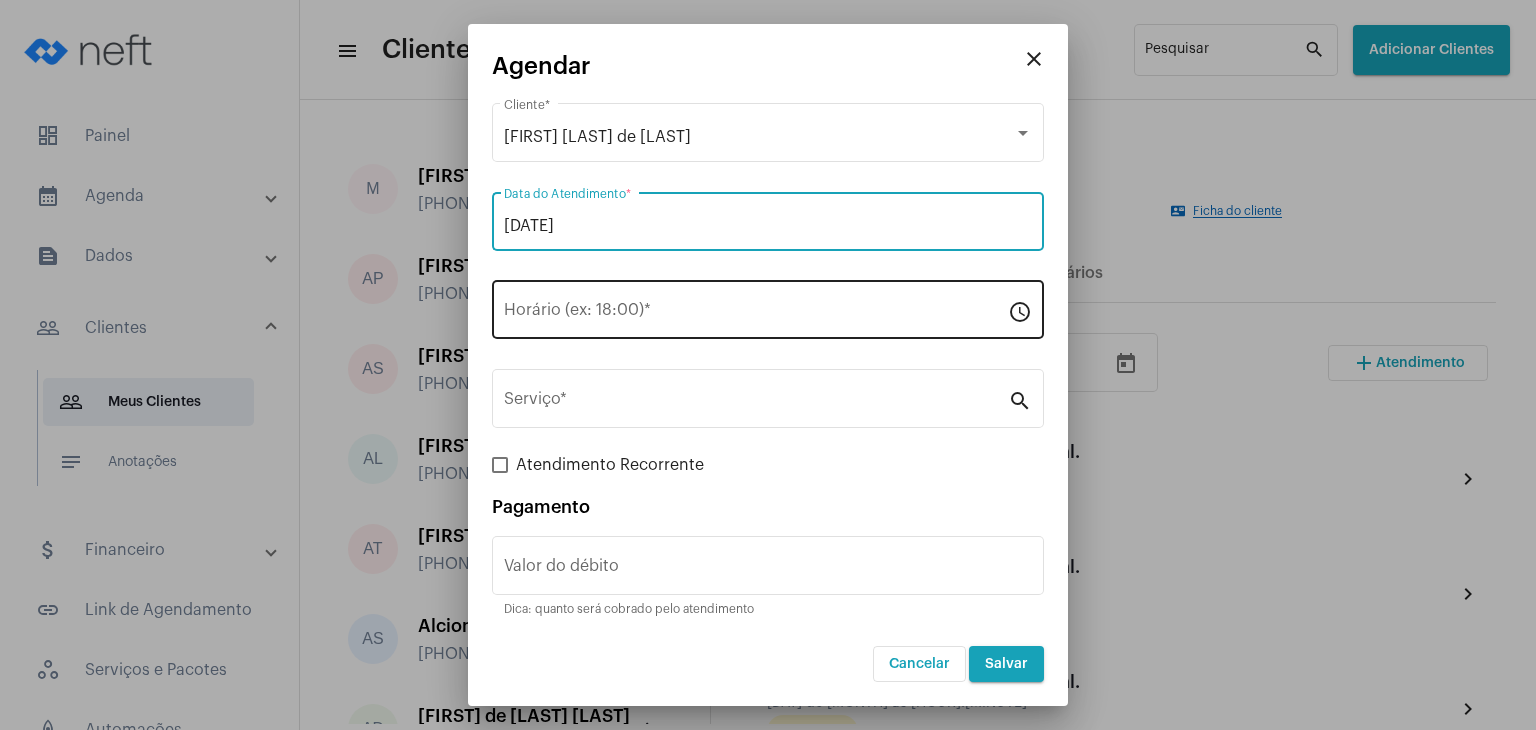 click on "Horário (ex: 18:00)  *" at bounding box center [756, 314] 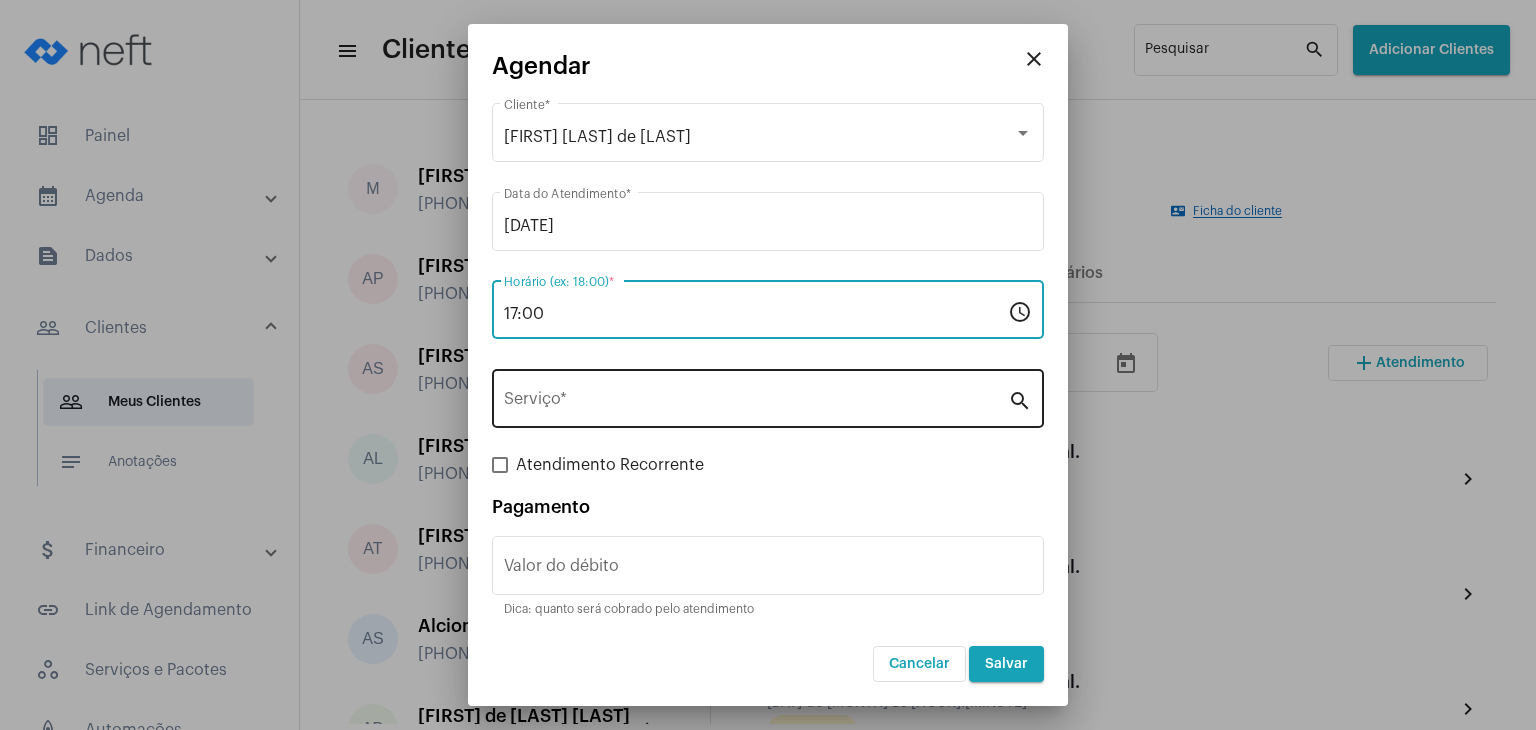 type on "17:00" 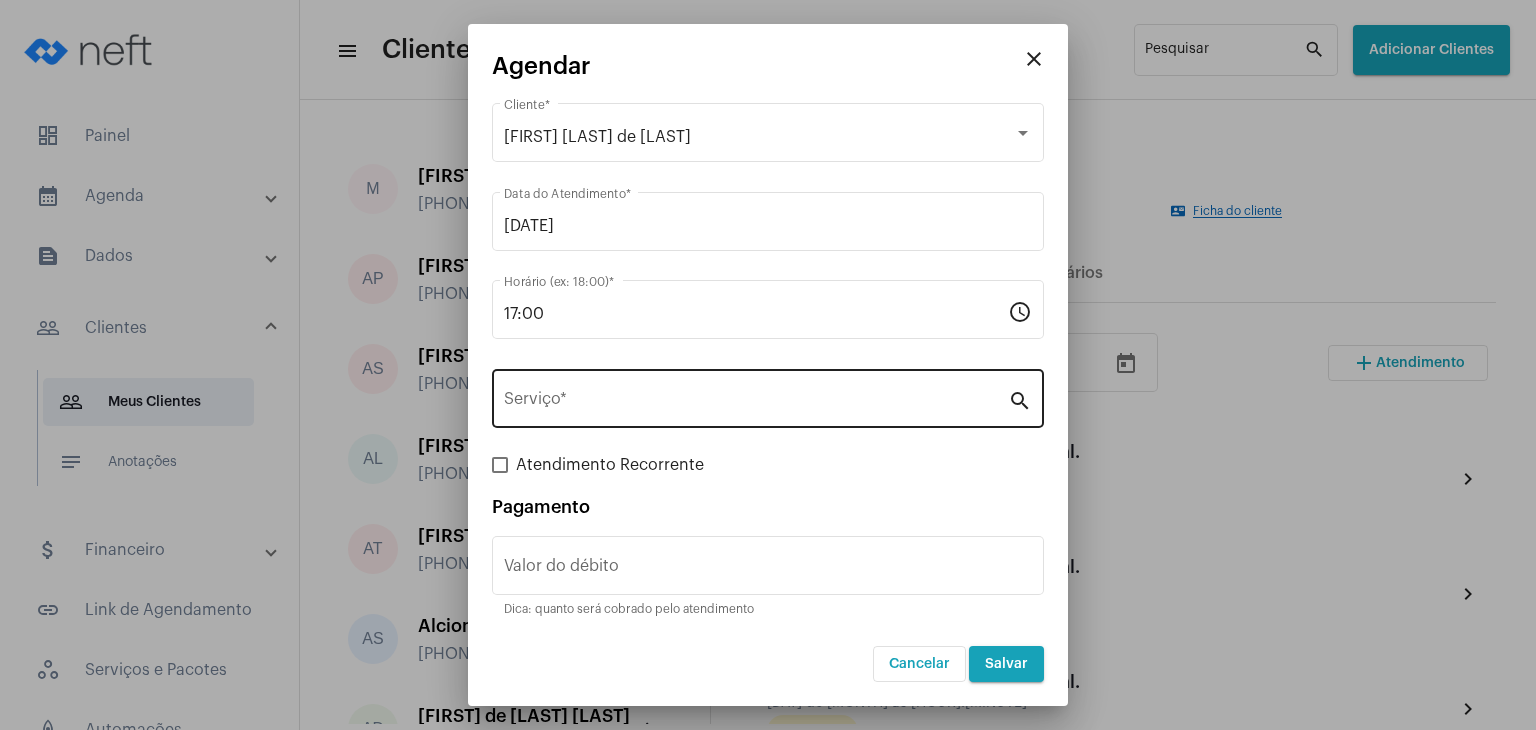 click on "Serviço  *" at bounding box center (756, 396) 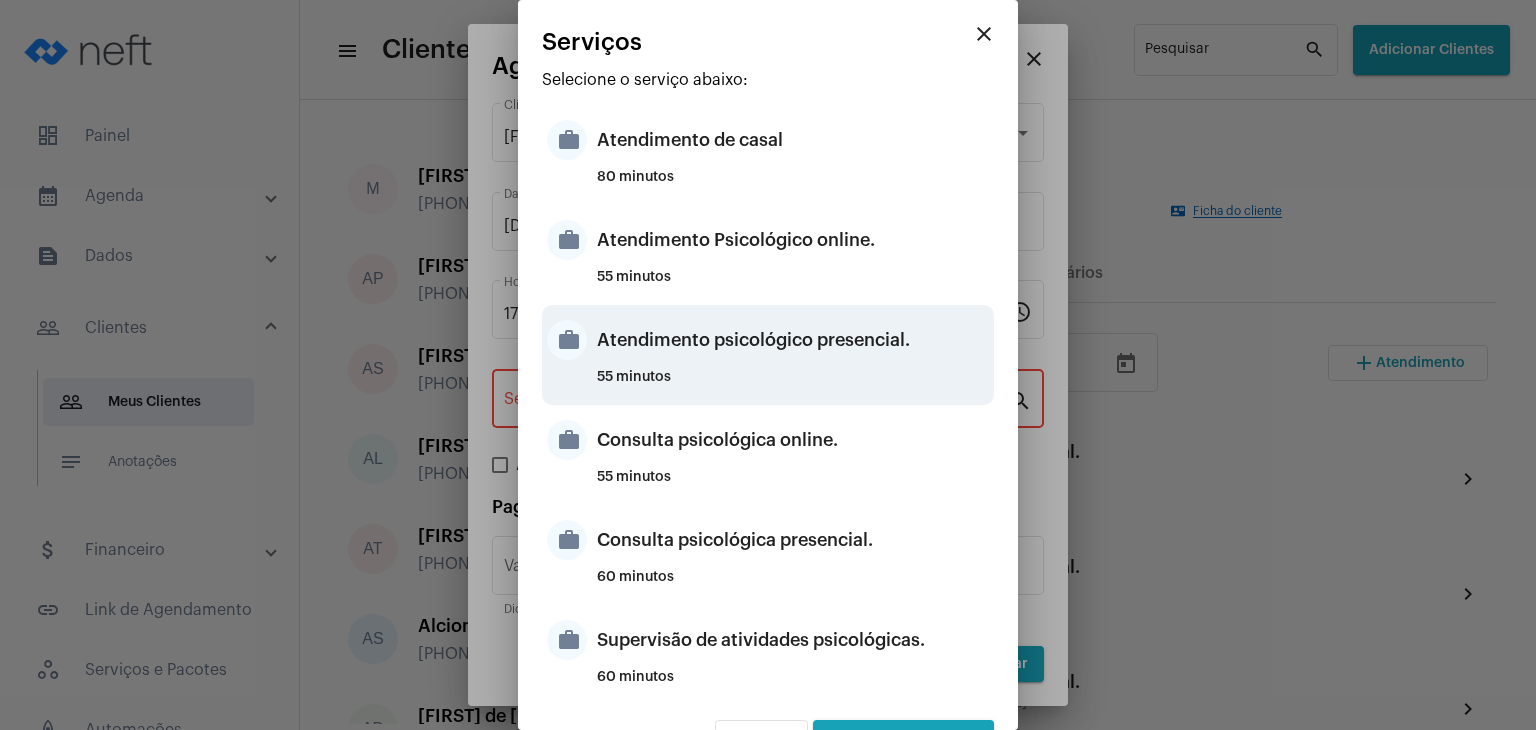 click on "Atendimento psicológico presencial." at bounding box center (793, 340) 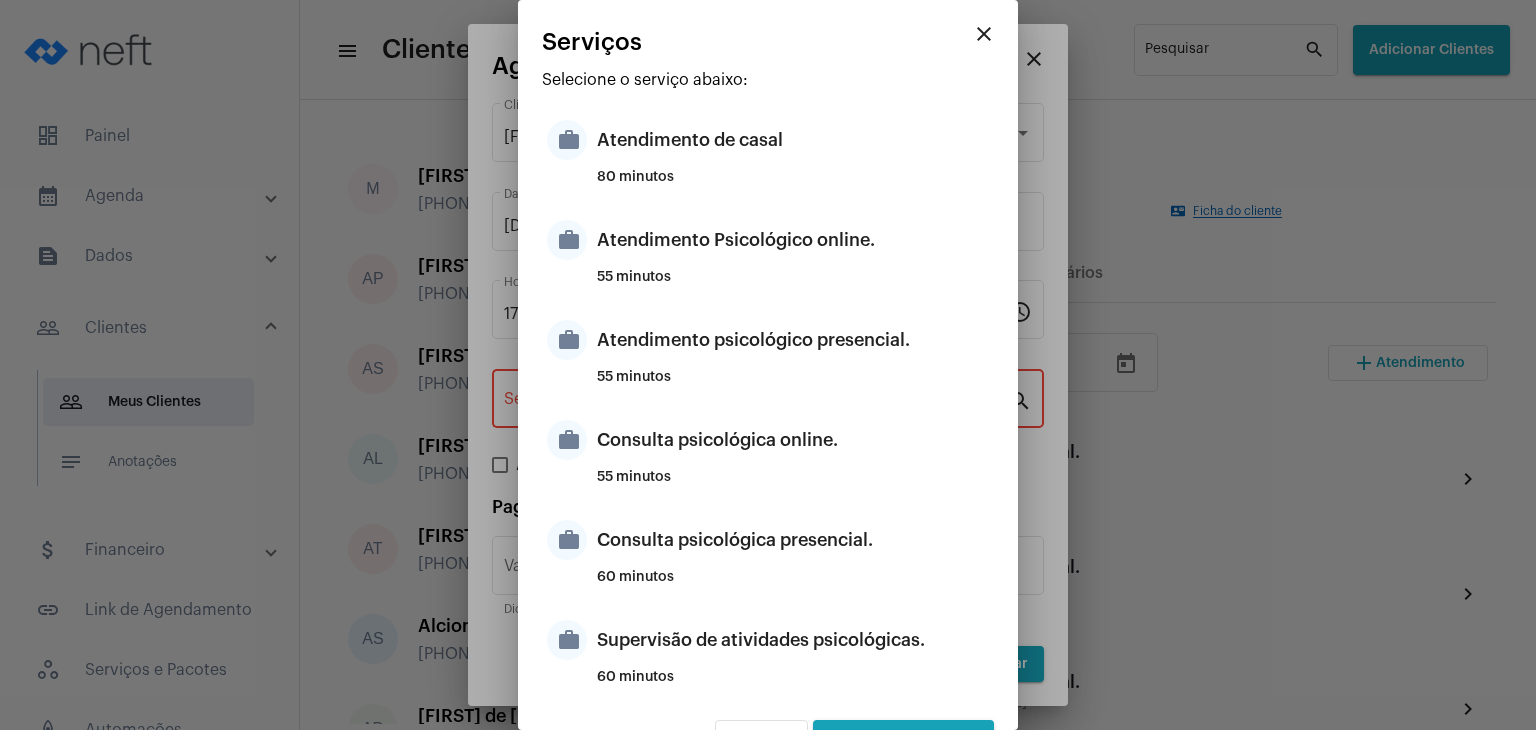 type on "Atendimento psicológico presencial." 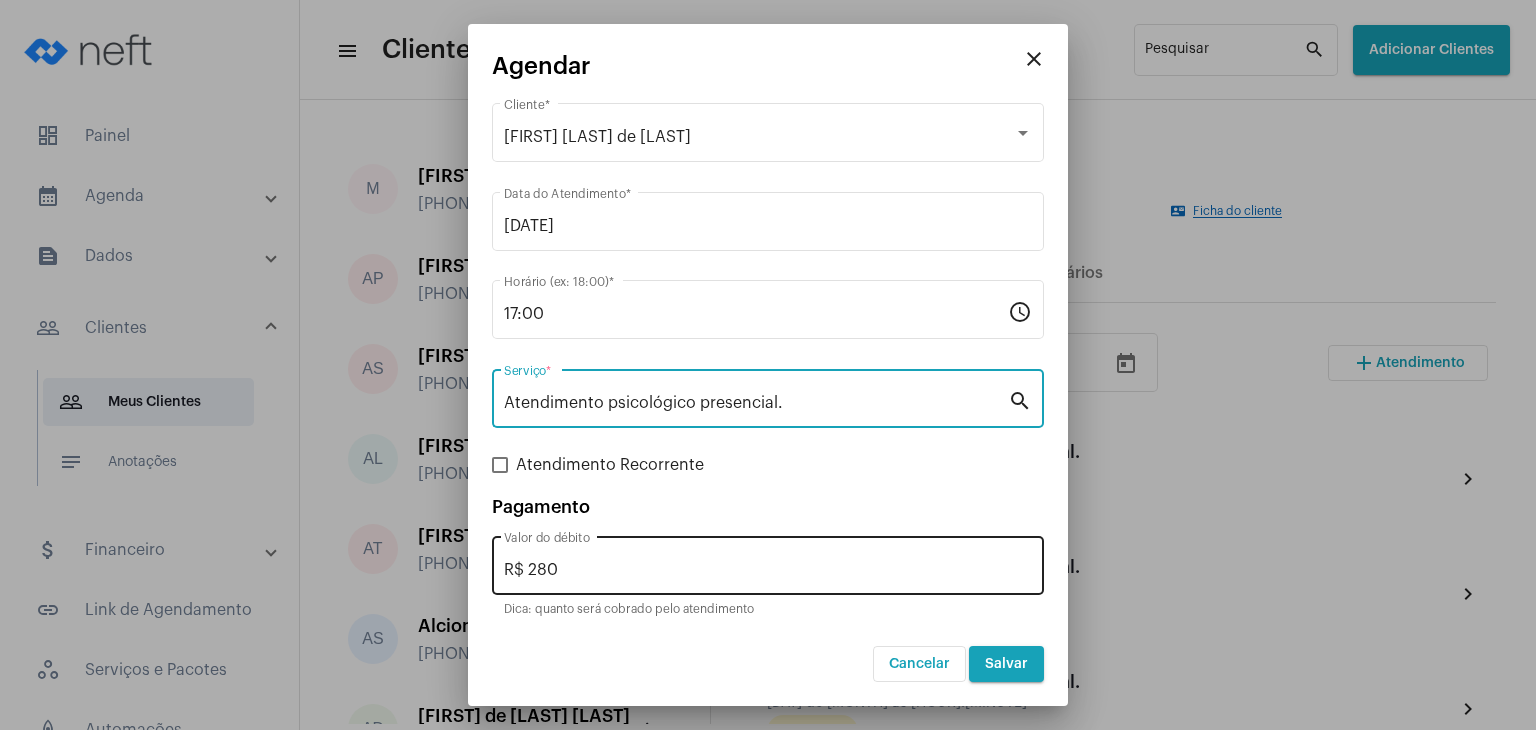 click on "R$ 280" at bounding box center [768, 570] 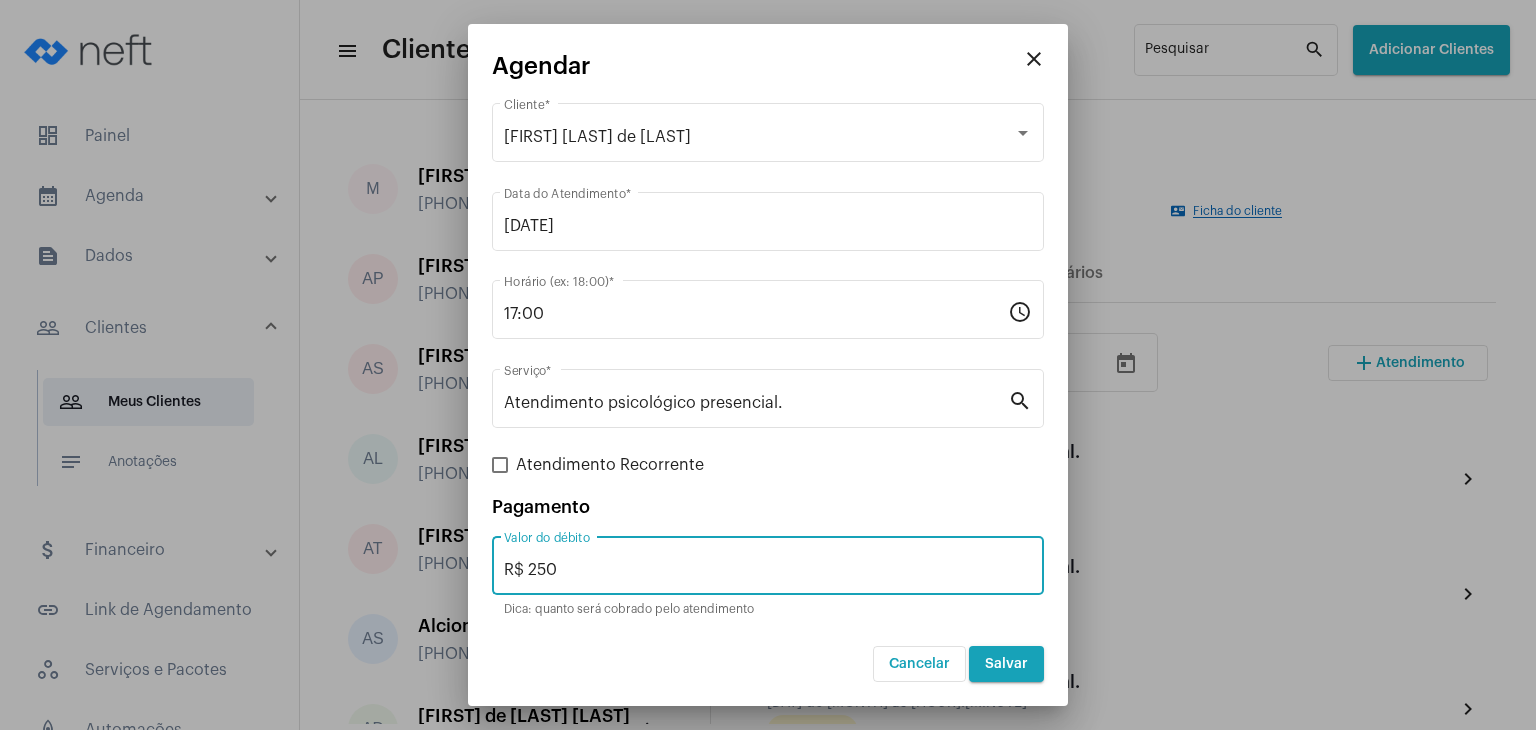 type on "R$ 250" 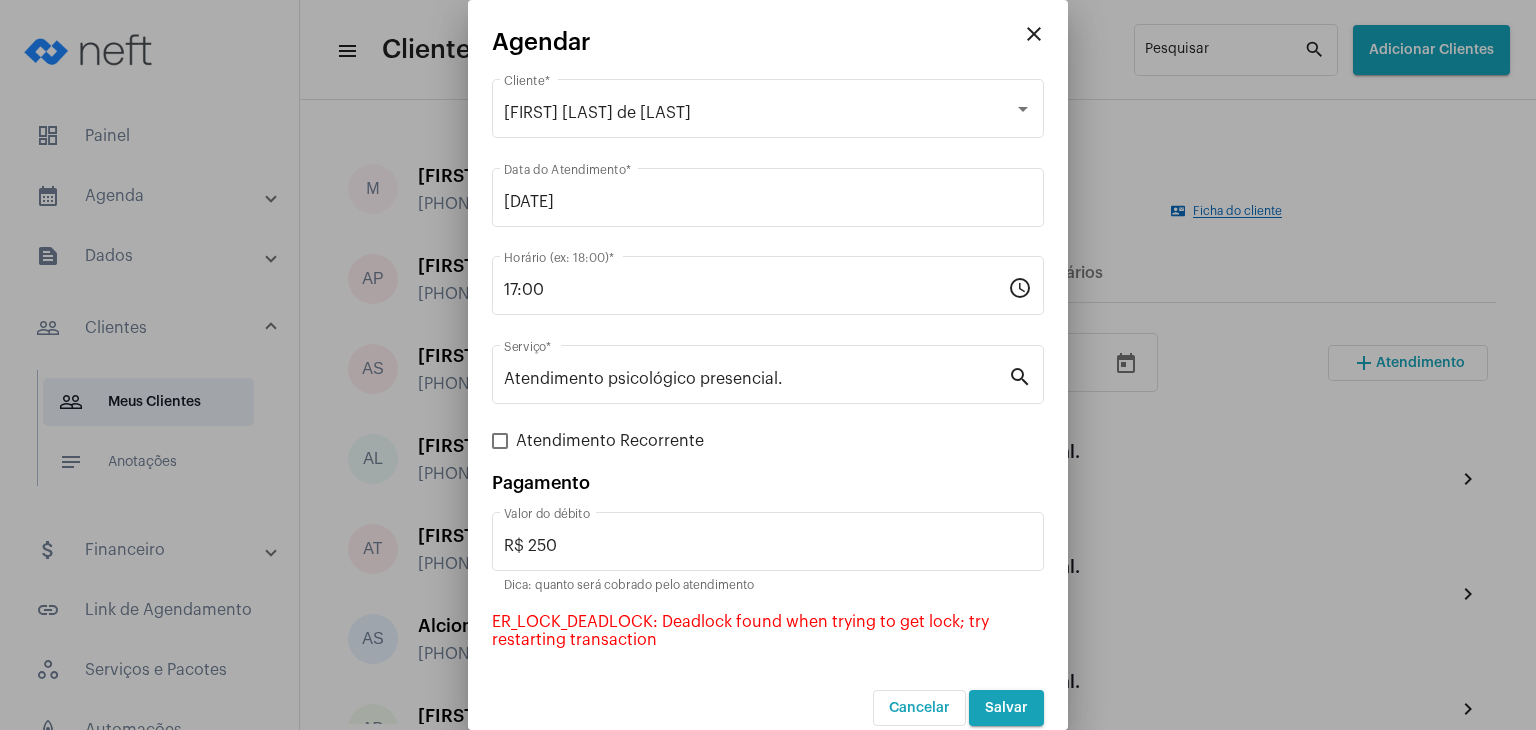 click at bounding box center [768, 365] 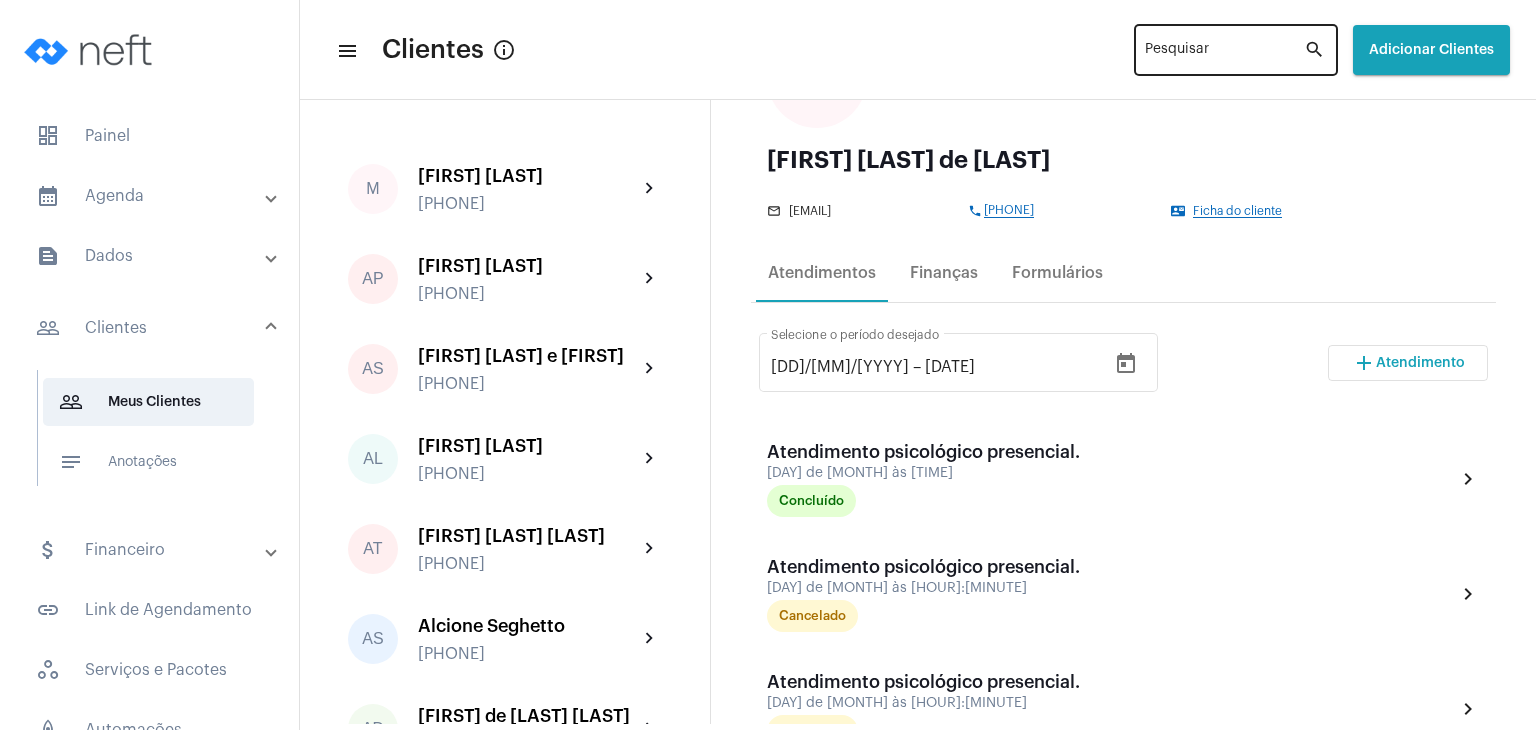 click on "Pesquisar" at bounding box center (1224, 54) 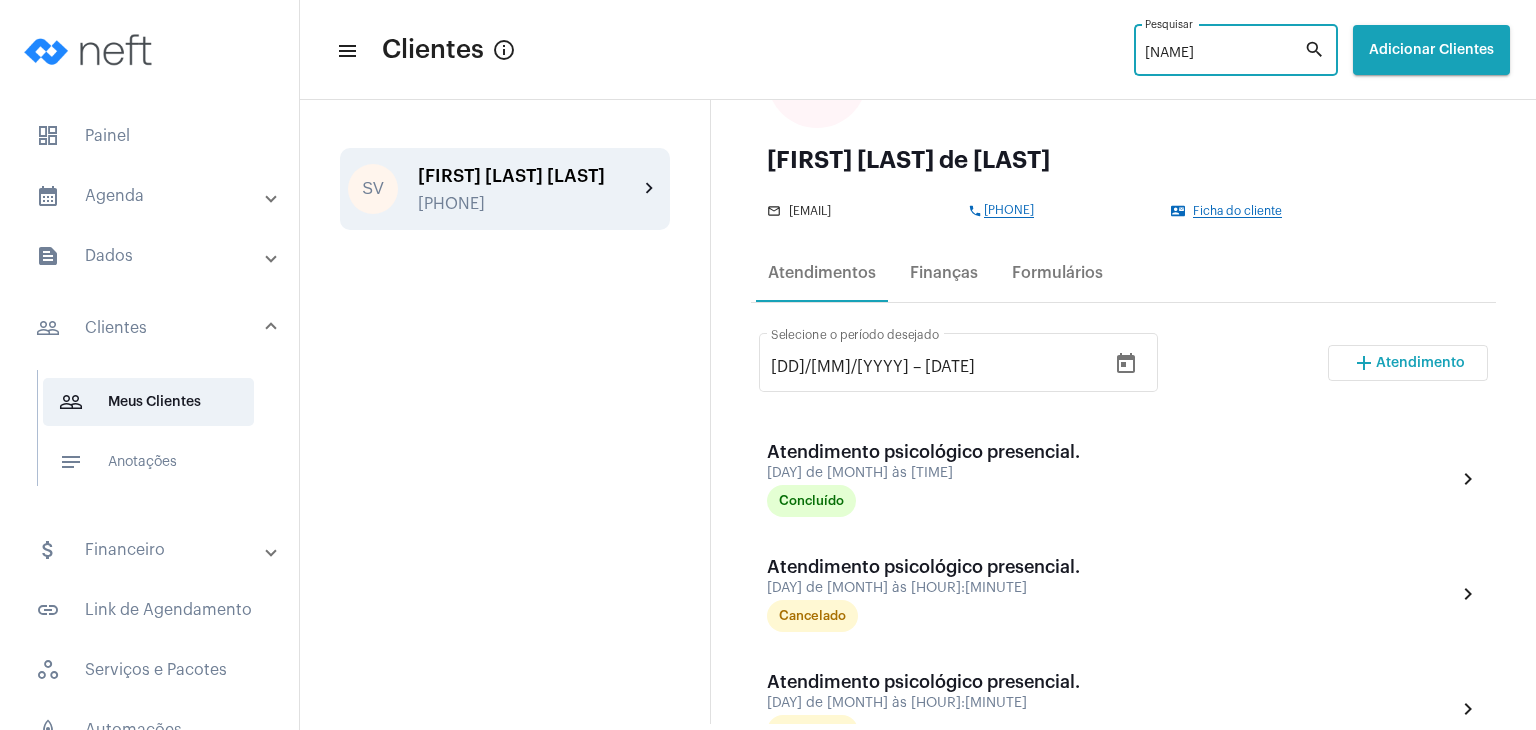 type on "[NAME]" 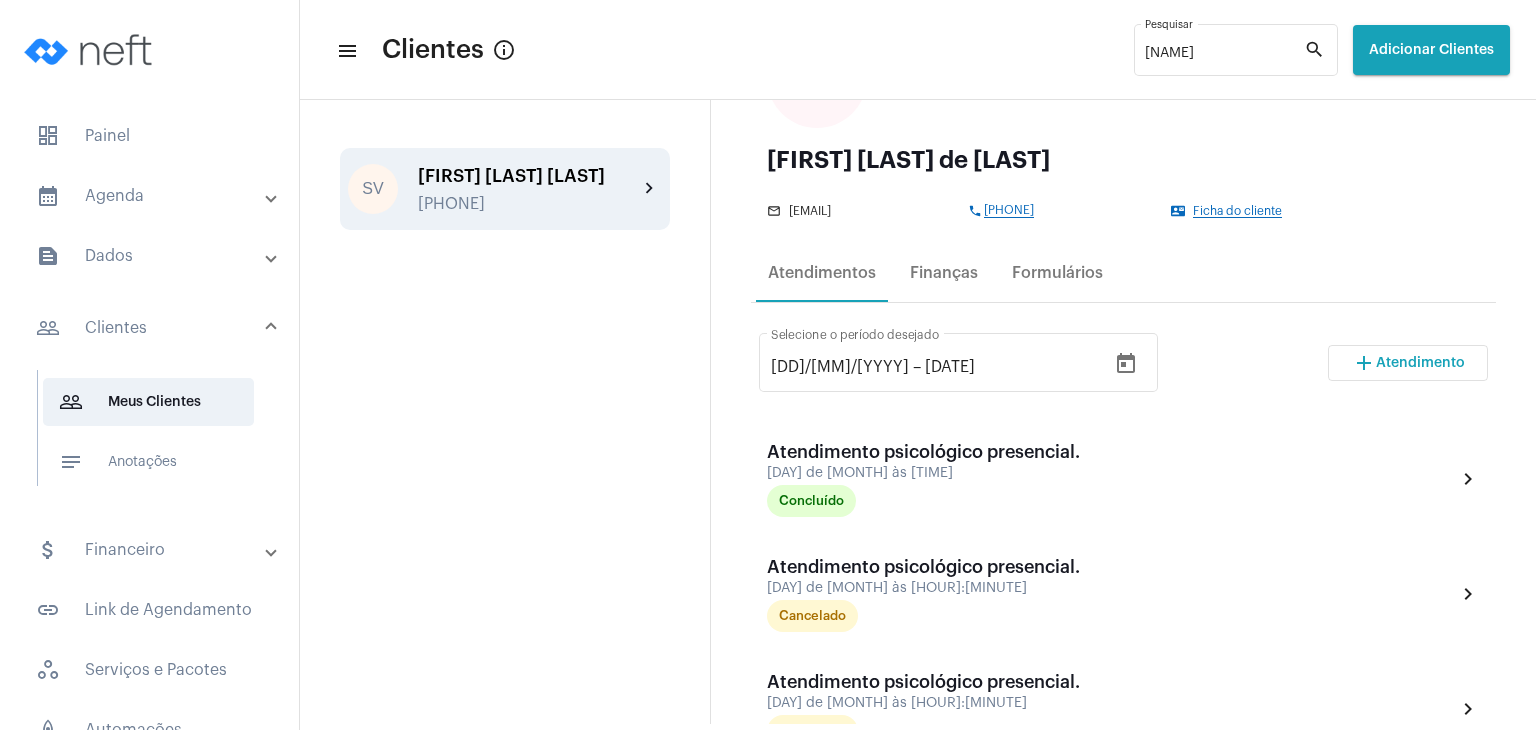 click on "[FIRST] [LAST] [LAST]" 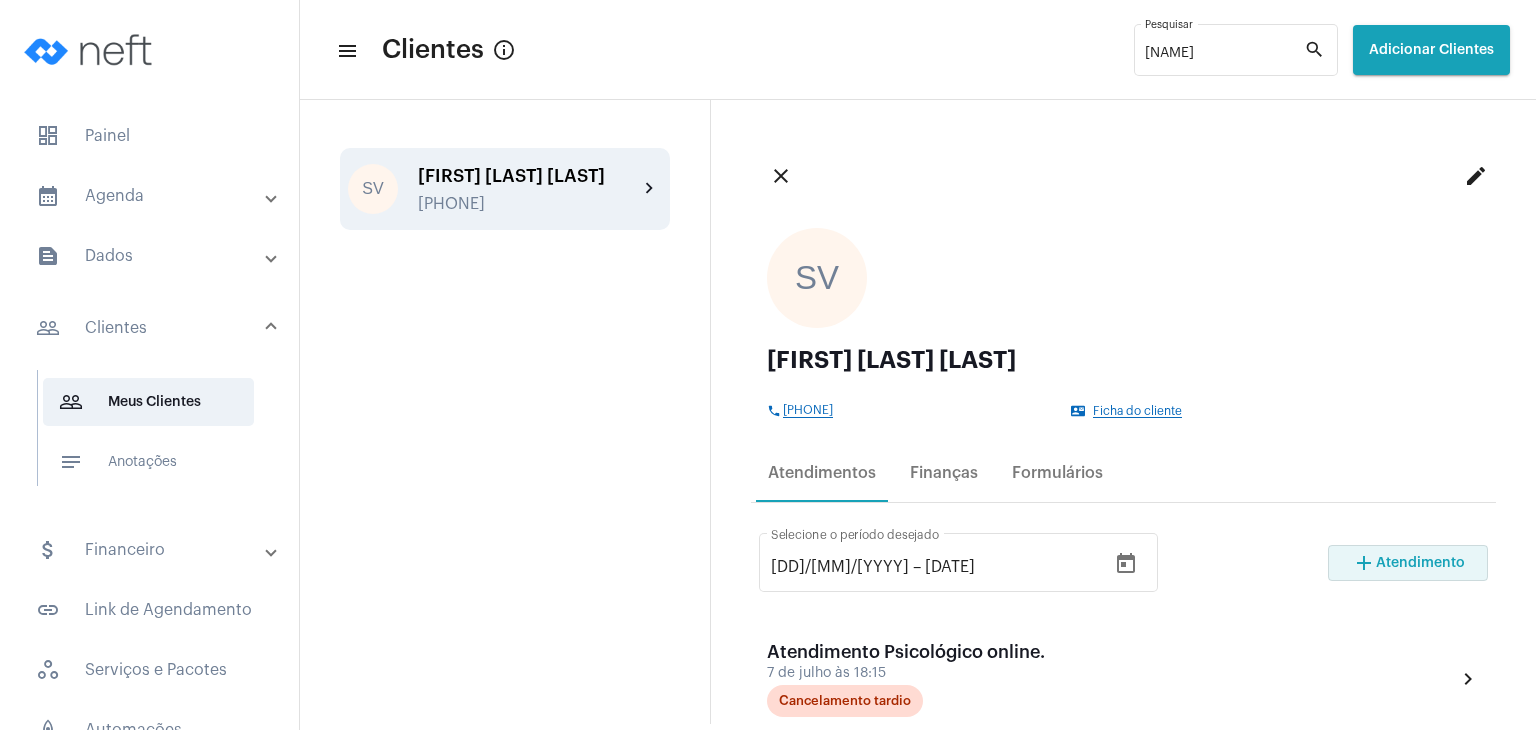 click on "Atendimento" at bounding box center [1420, 563] 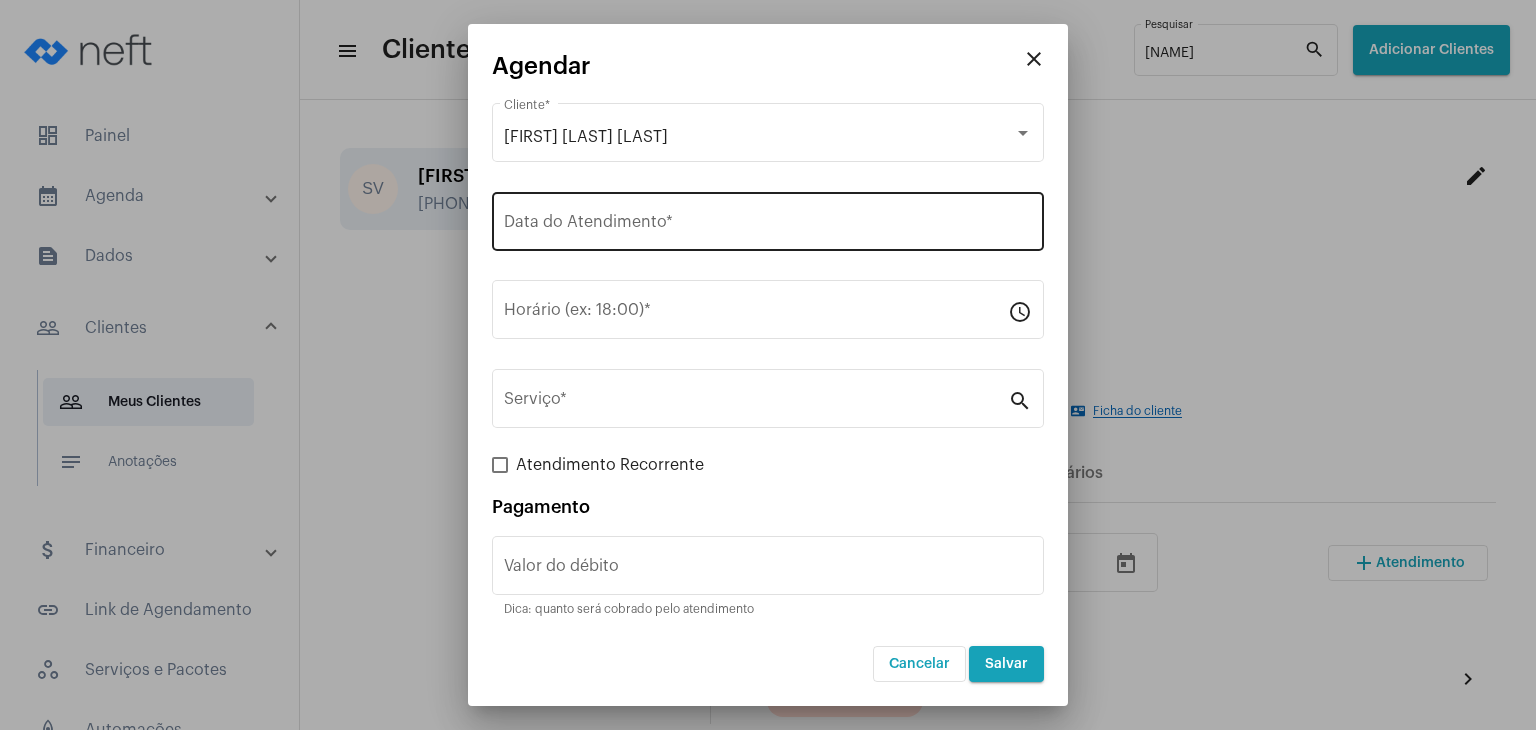 click on "Data do Atendimento  *" at bounding box center [768, 219] 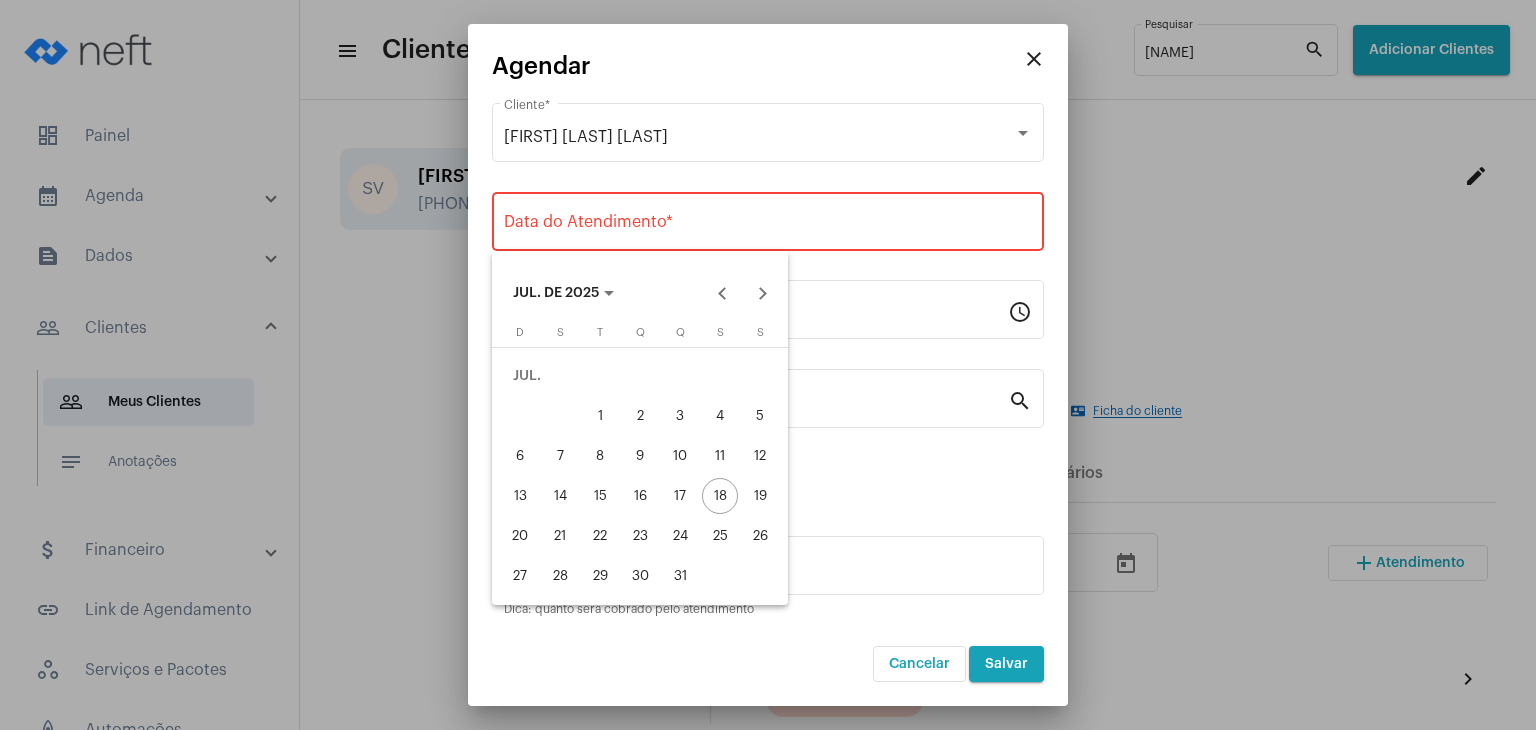 click on "23" at bounding box center (640, 536) 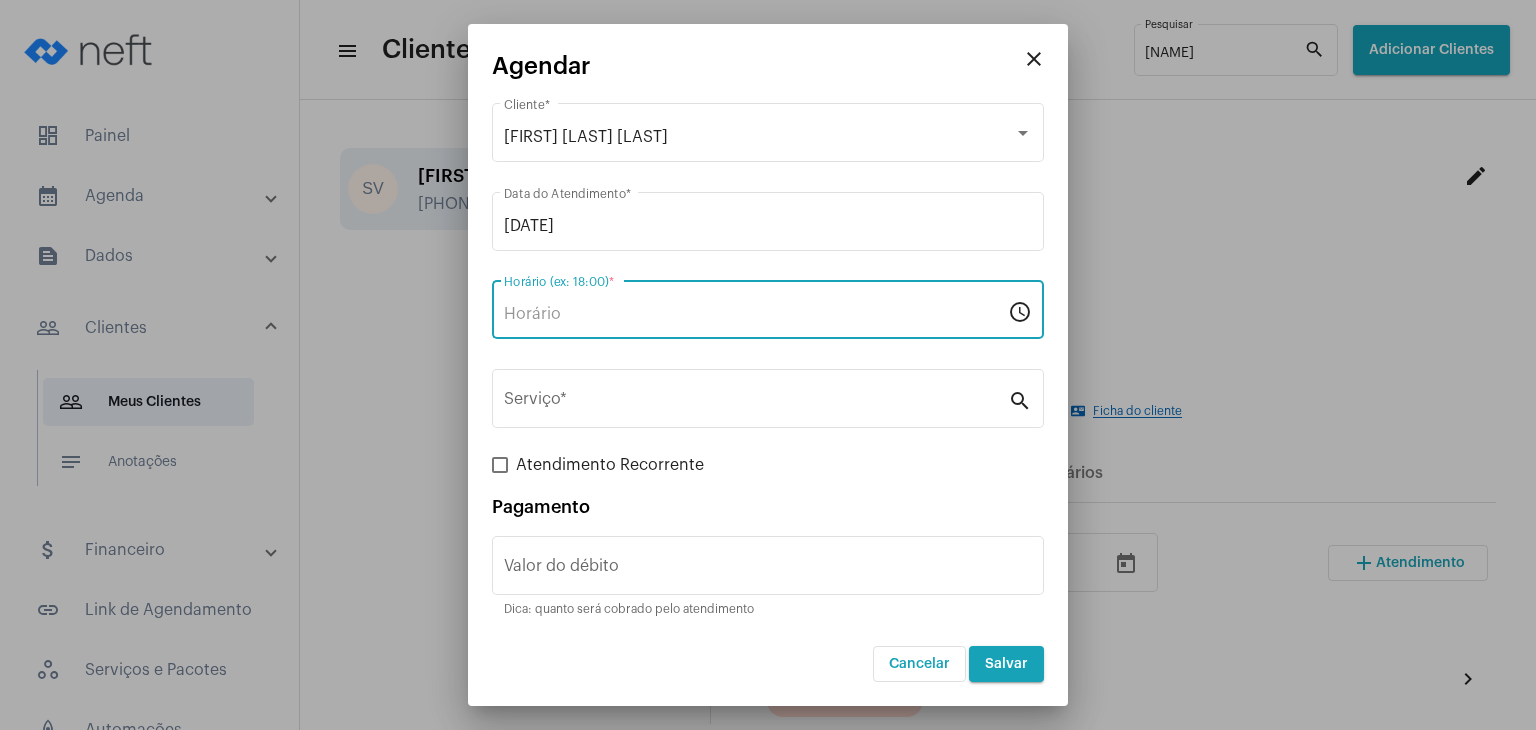 click on "Horário (ex: 18:00)  *" at bounding box center [756, 314] 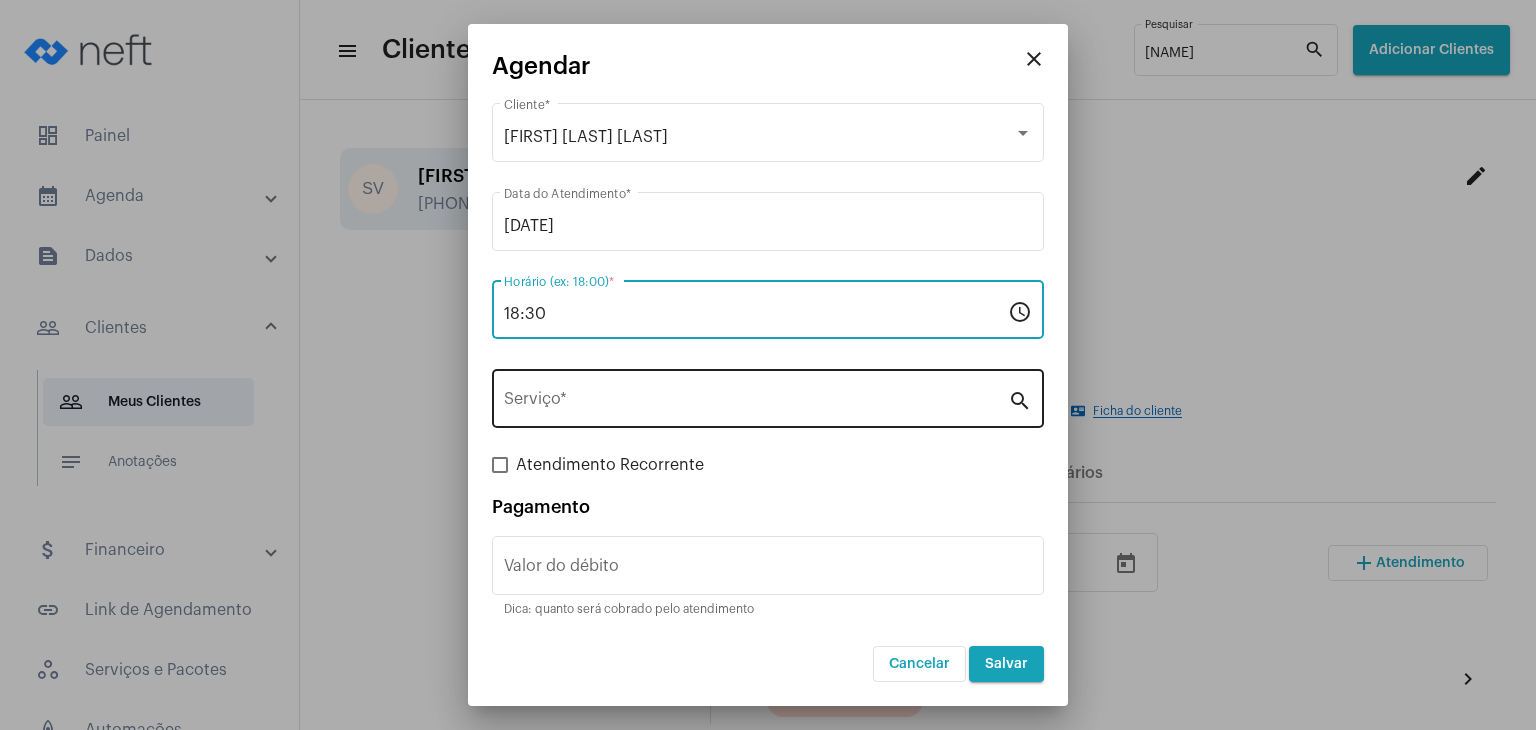 type on "18:30" 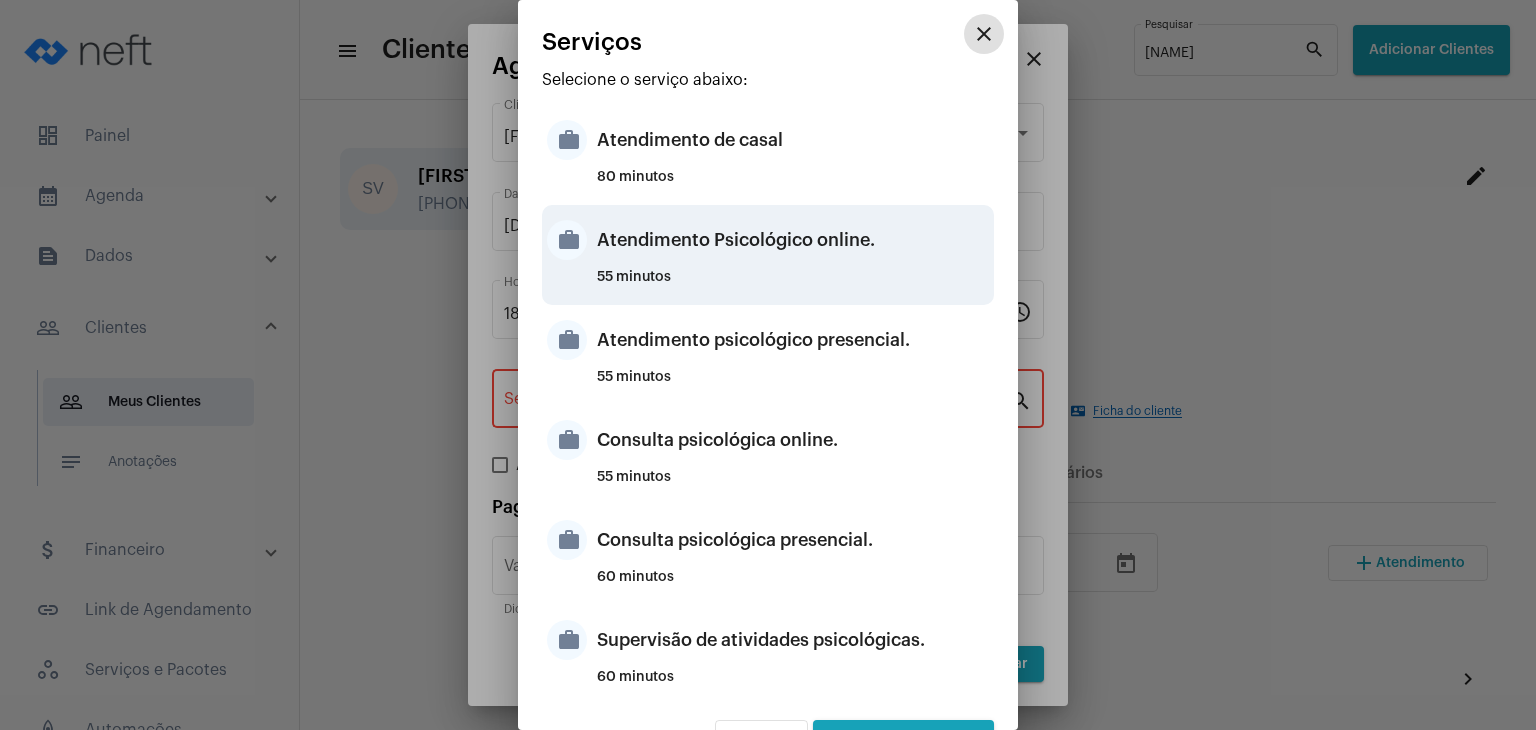 click on "Atendimento Psicológico online." at bounding box center [793, 240] 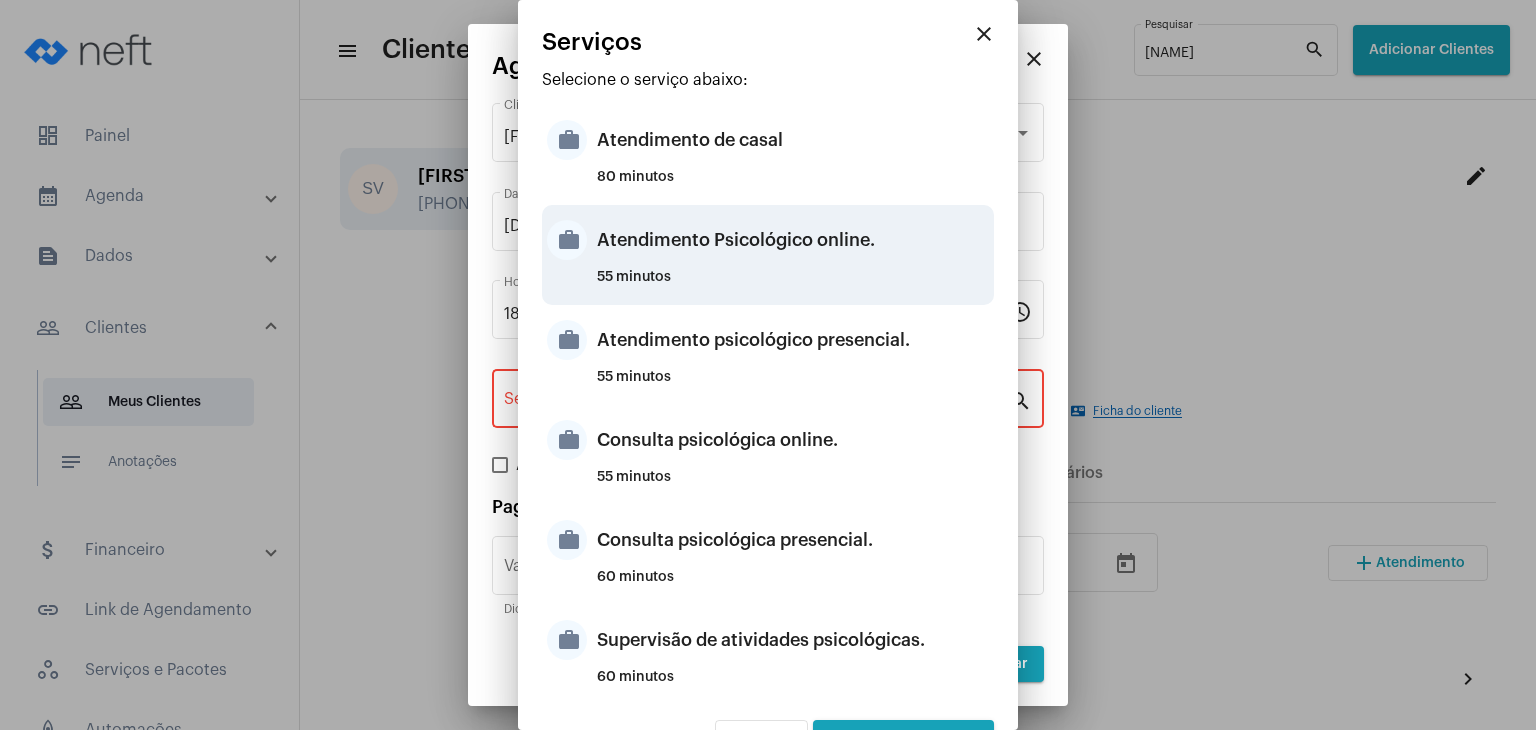 type on "Atendimento Psicológico online." 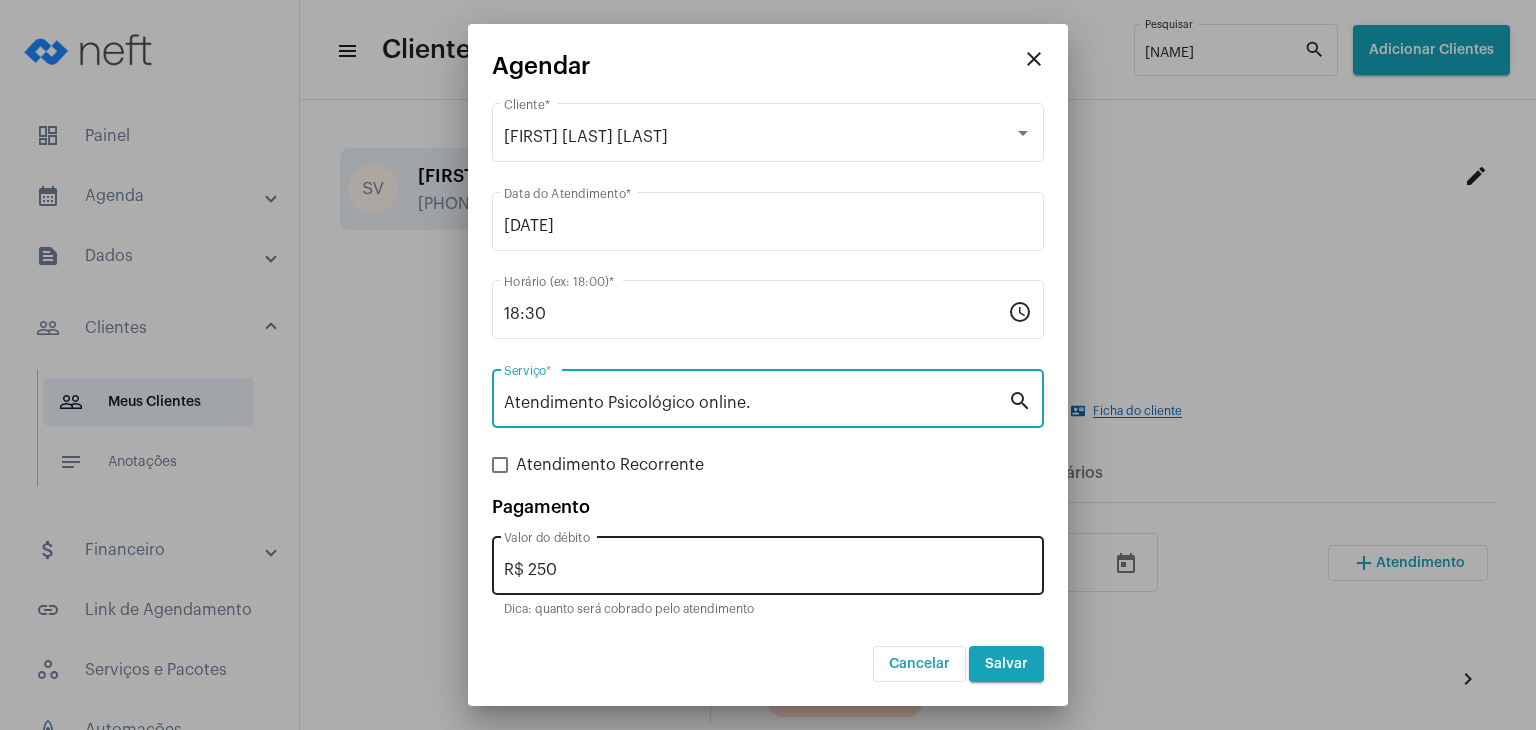 click on "R$ 250 Valor do débito" at bounding box center (768, 563) 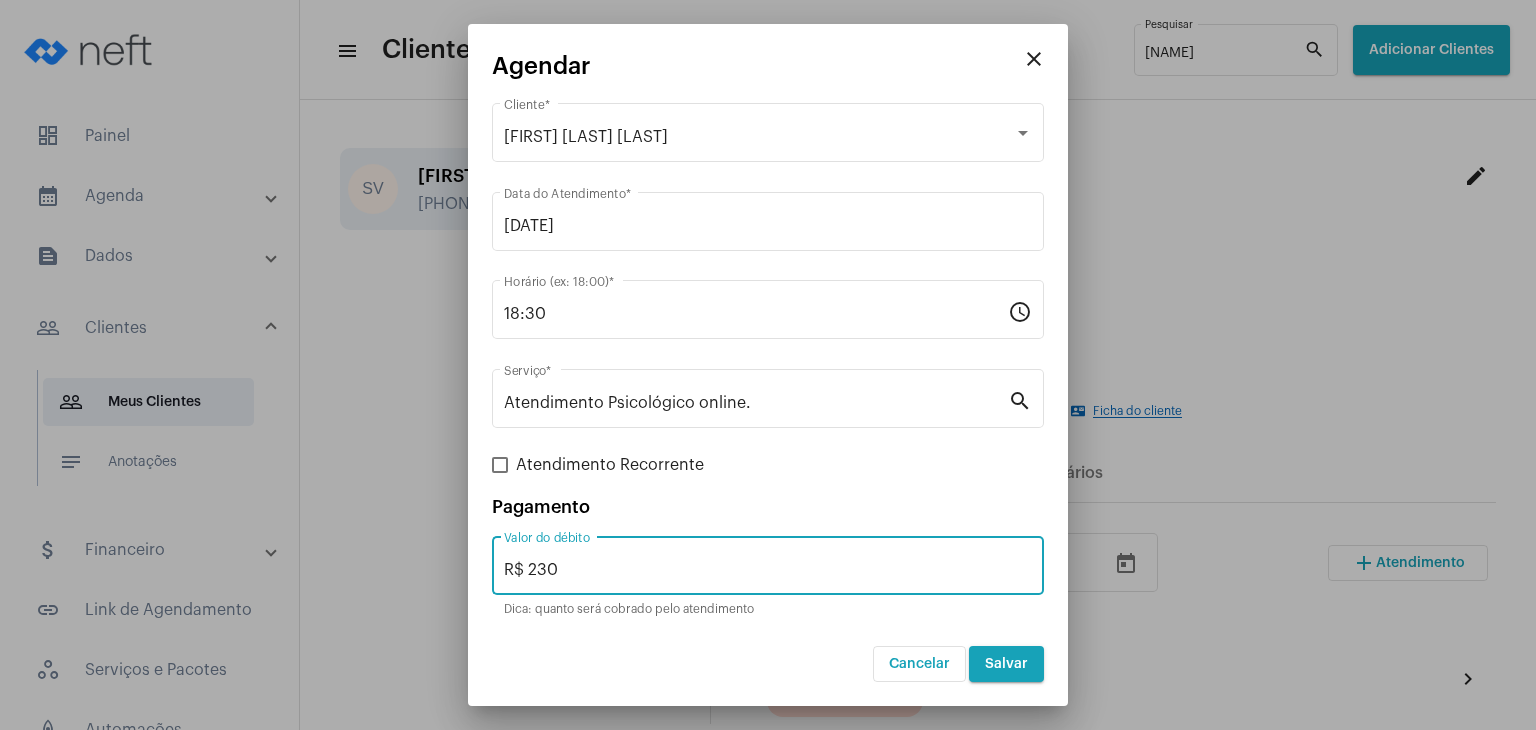 type on "R$ 230" 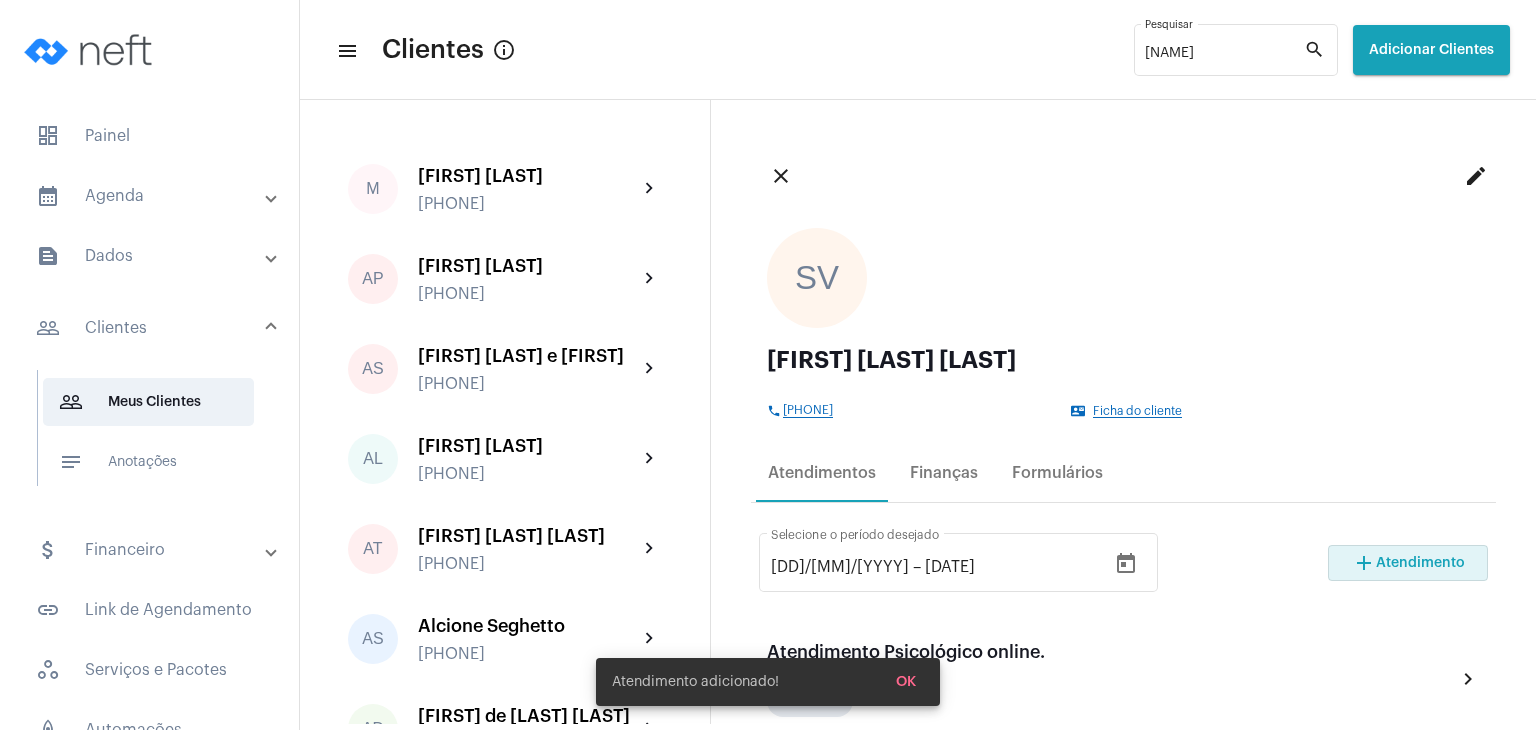 click on "OK" at bounding box center [906, 682] 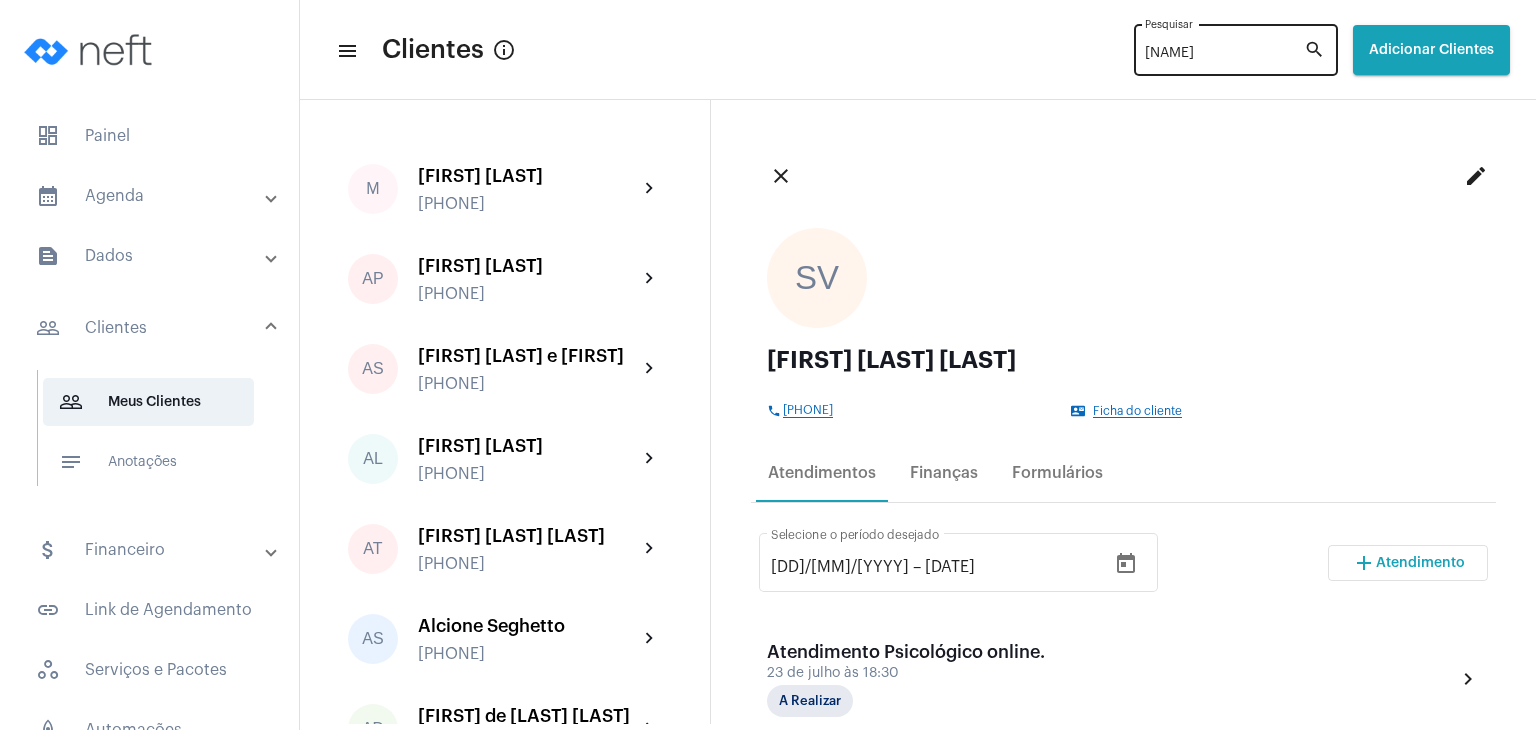 click on "[NAME]" at bounding box center (1224, 54) 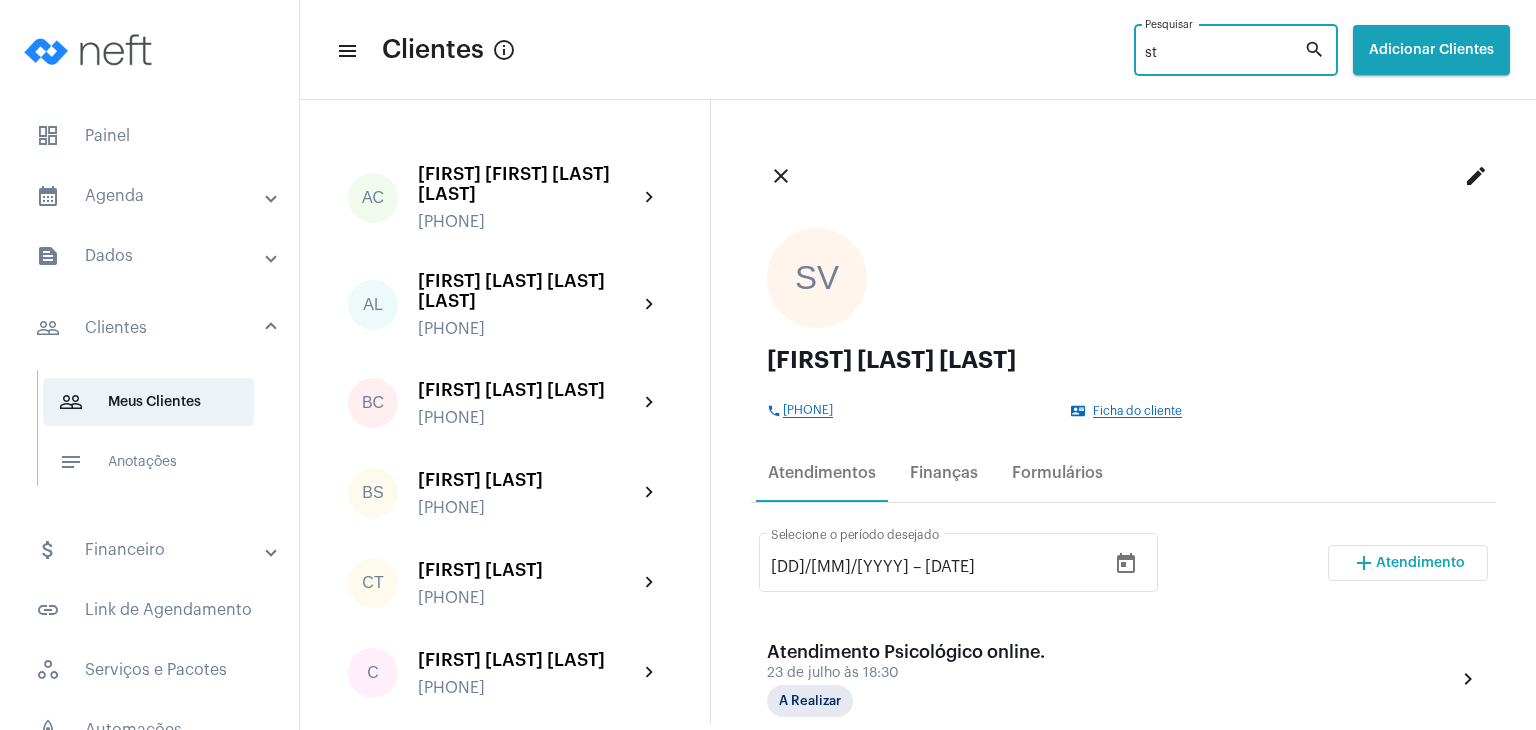 type on "s" 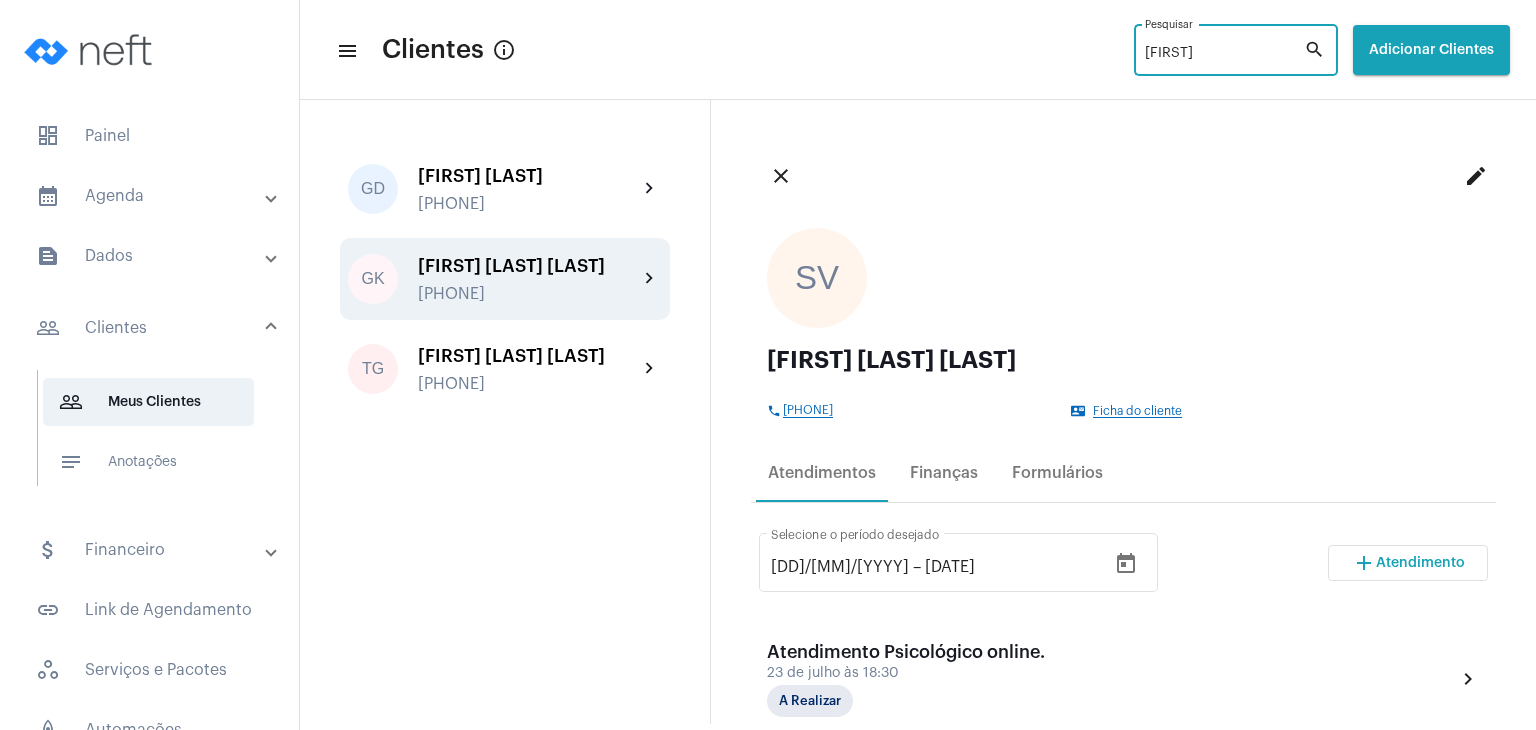 type on "[FIRST]" 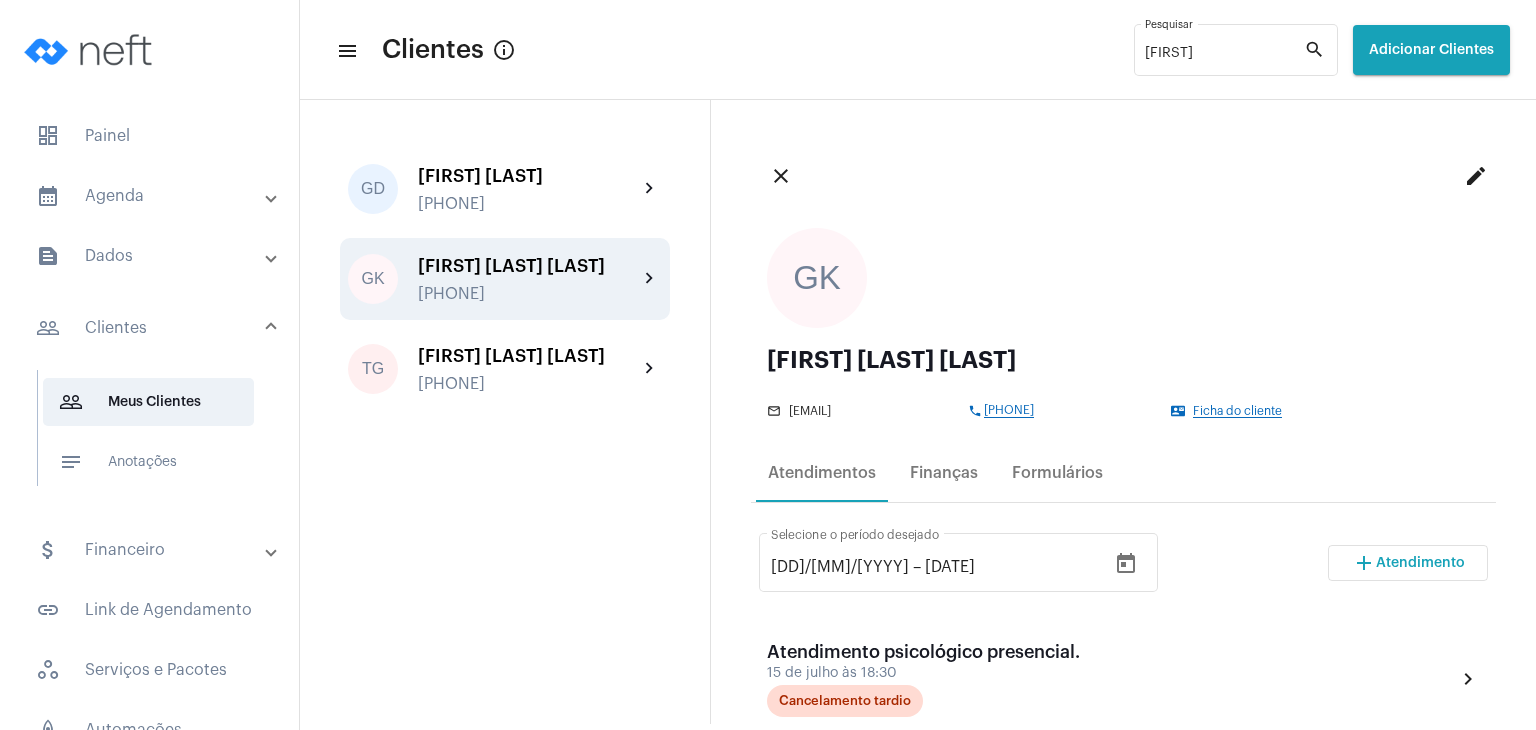 click on "add" at bounding box center (1364, 563) 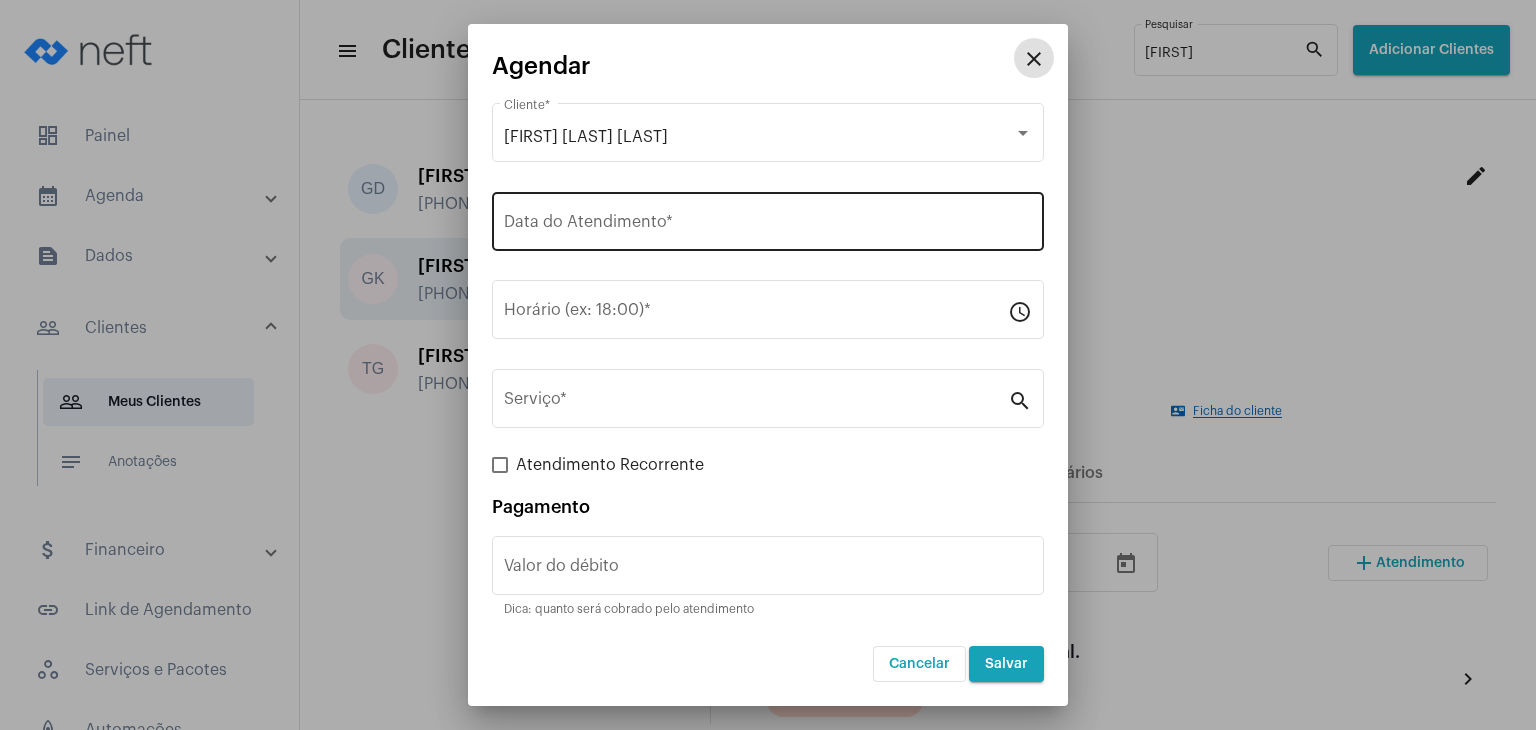 click on "Data do Atendimento  *" at bounding box center (768, 219) 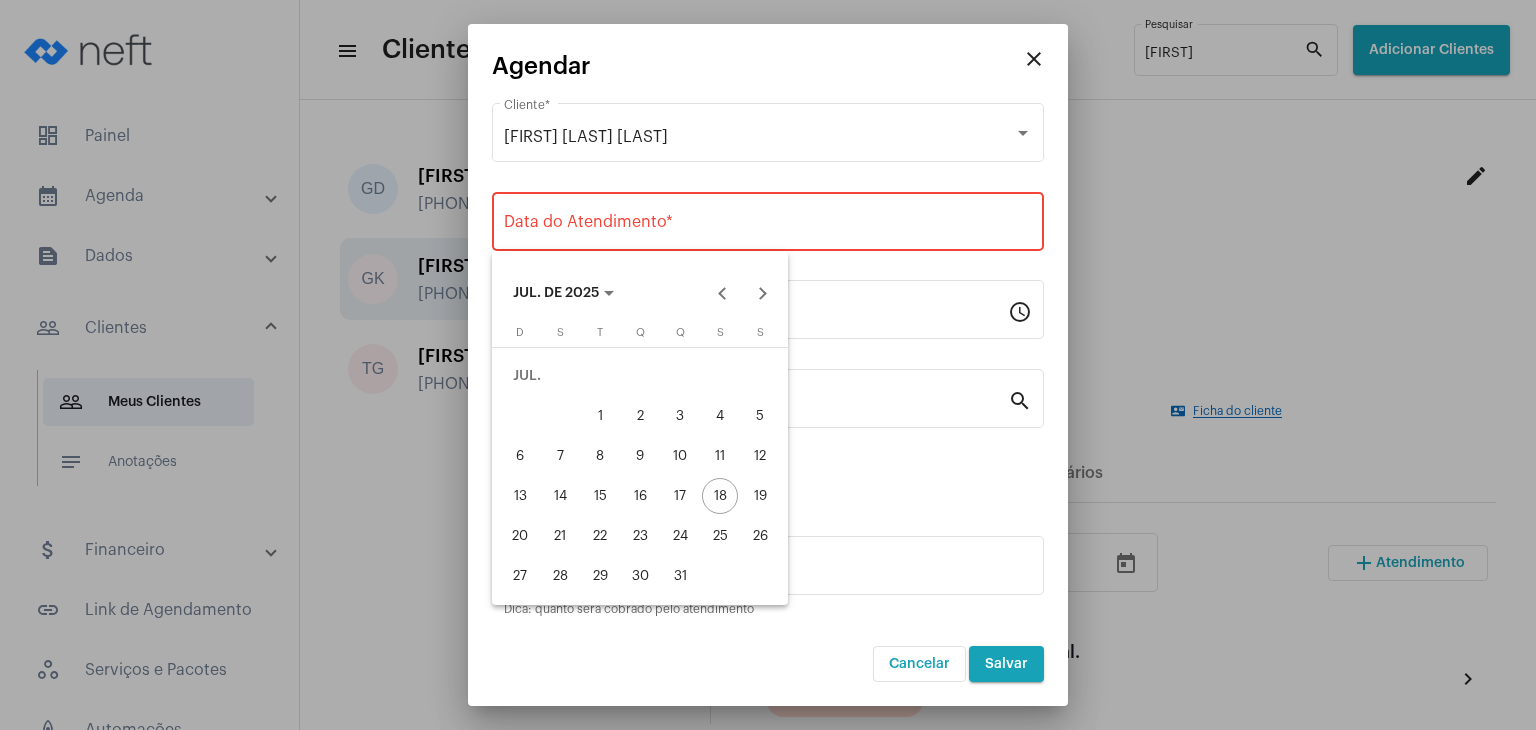click on "23" at bounding box center [640, 536] 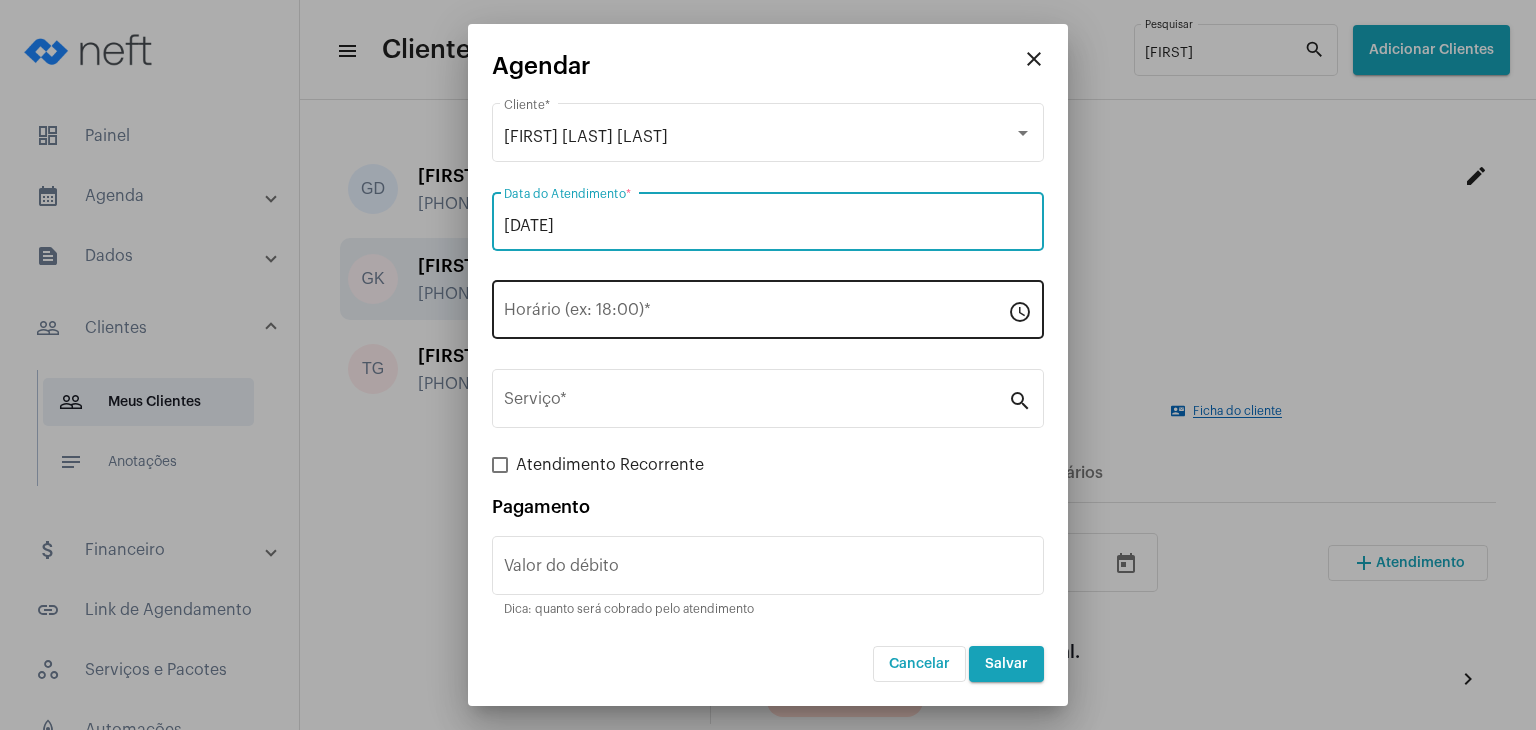 click on "Horário (ex: 18:00)  *" at bounding box center [756, 314] 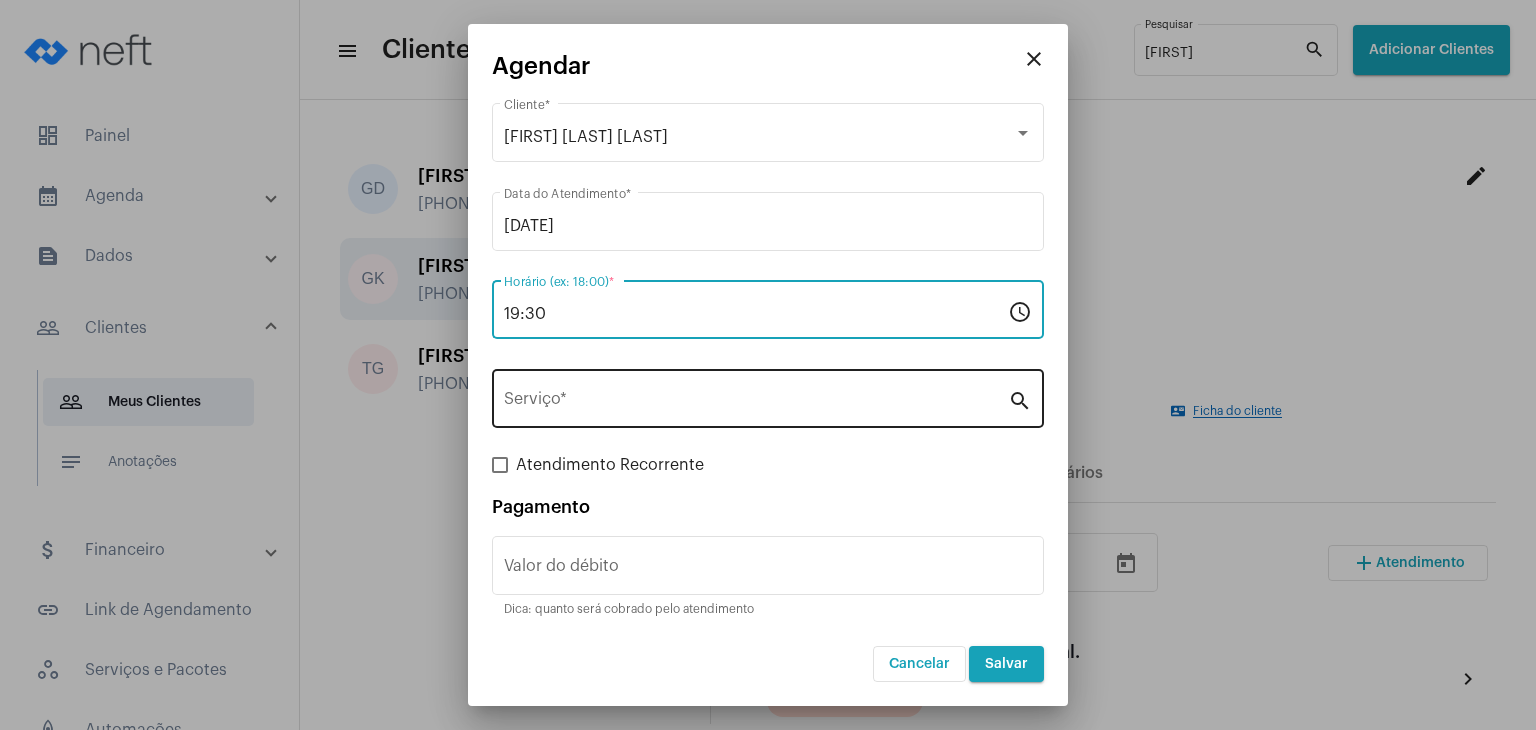 type on "19:30" 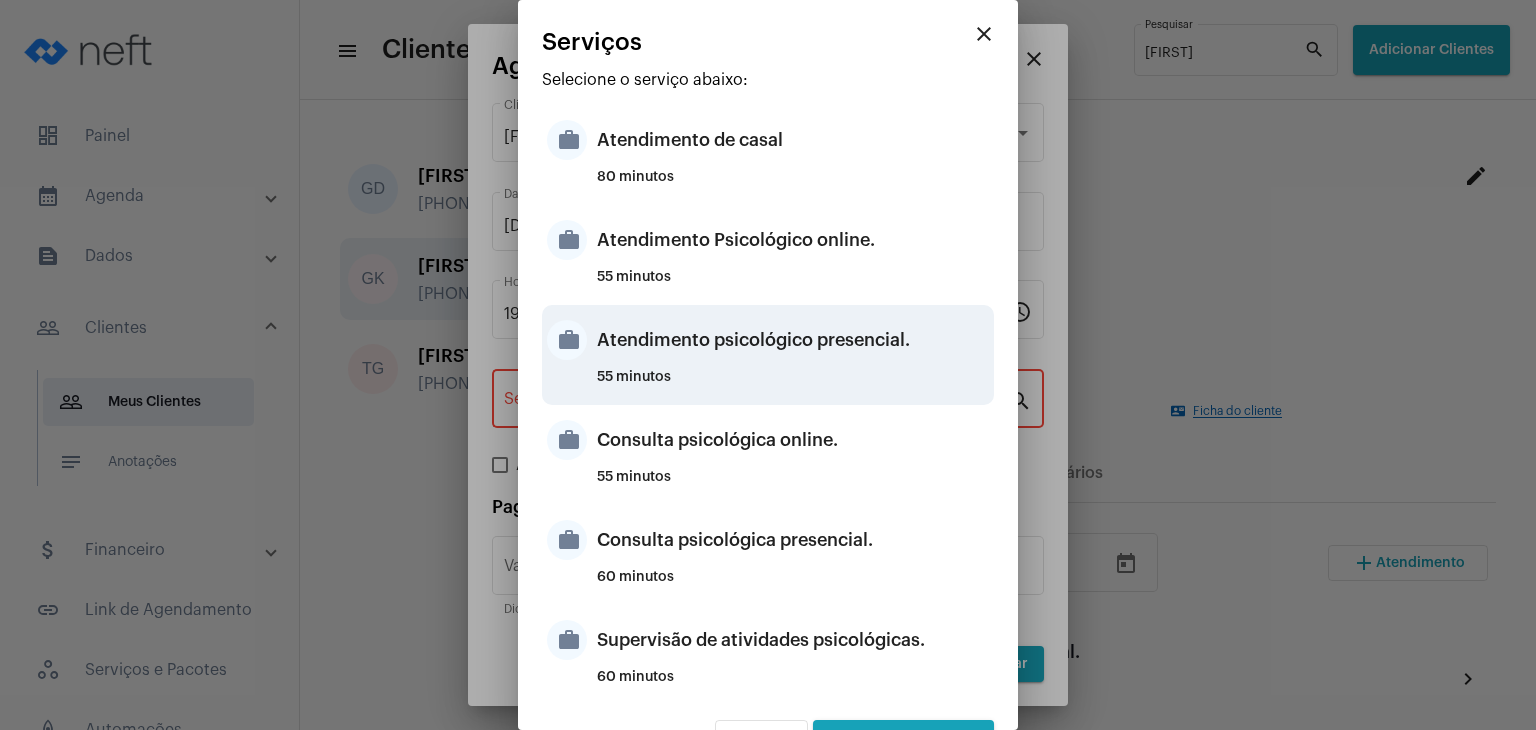 click on "Atendimento psicológico presencial." at bounding box center (793, 340) 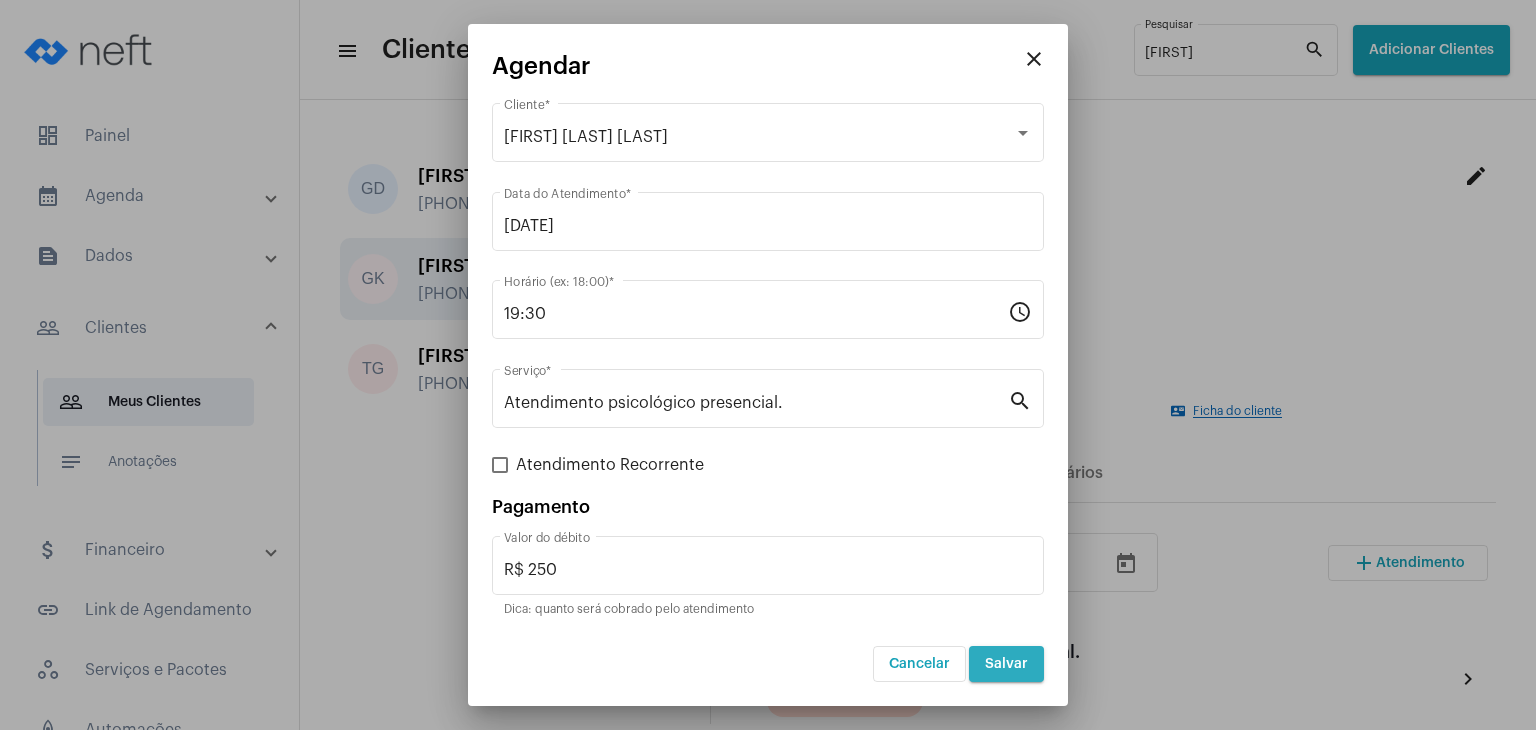 click on "Salvar" at bounding box center [1006, 664] 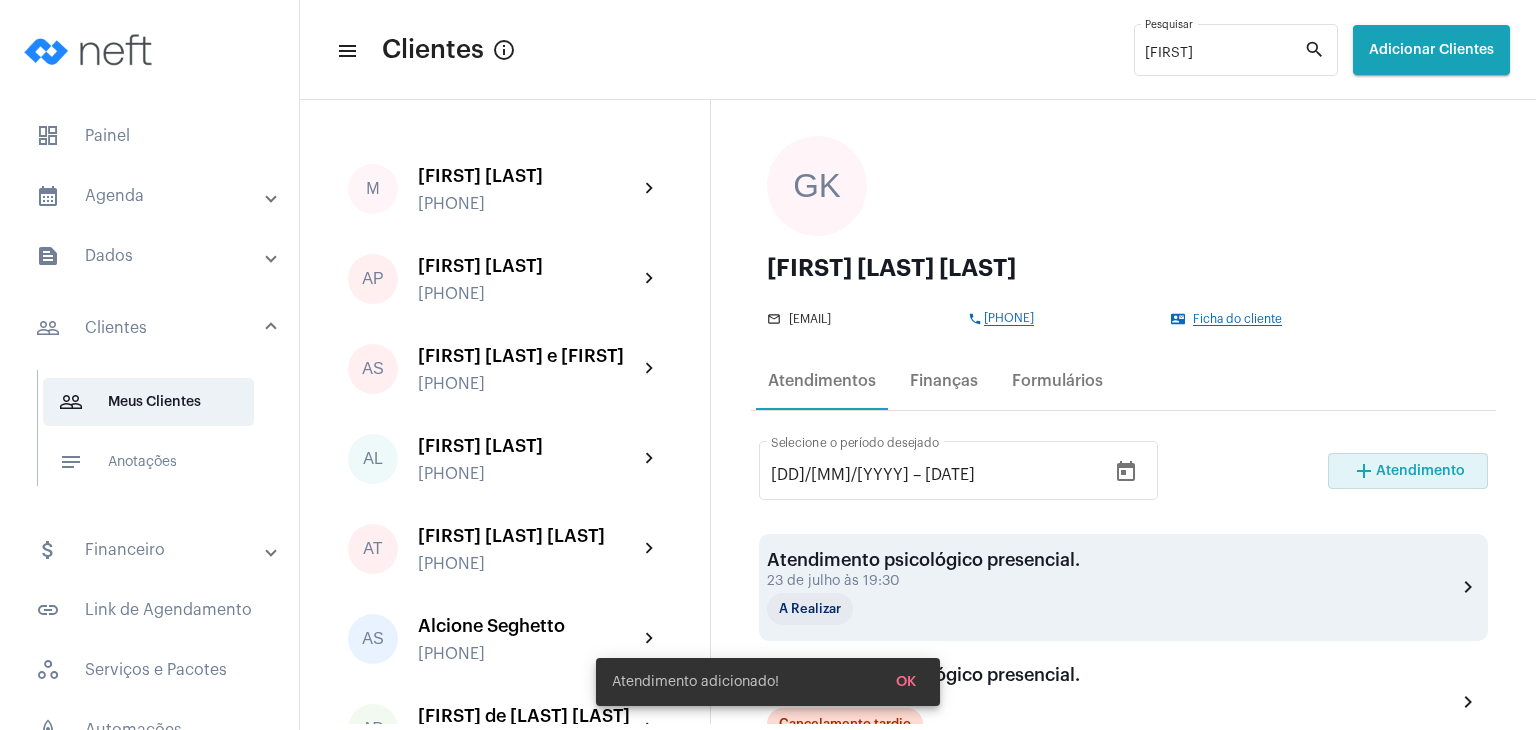 scroll, scrollTop: 200, scrollLeft: 0, axis: vertical 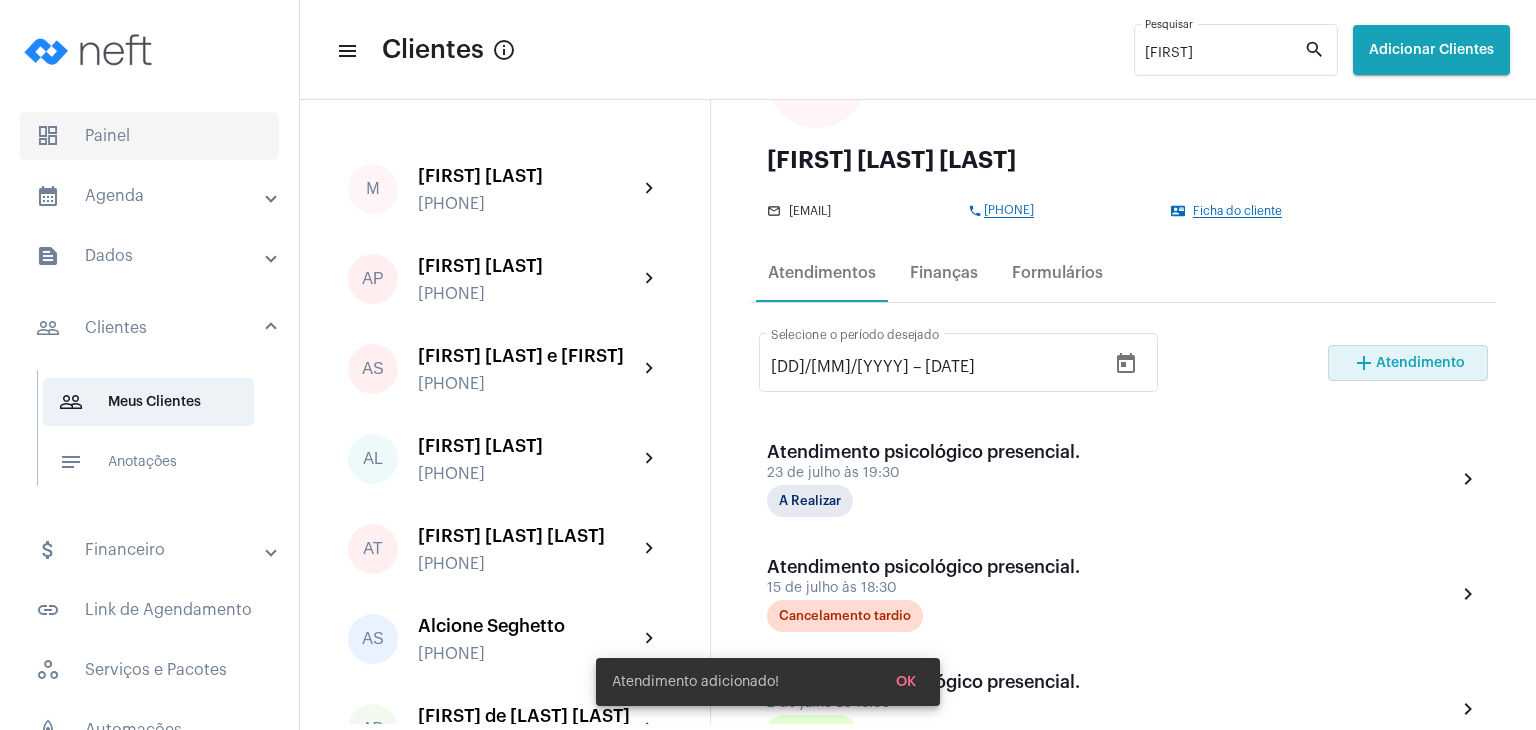 click on "dashboard   Painel" 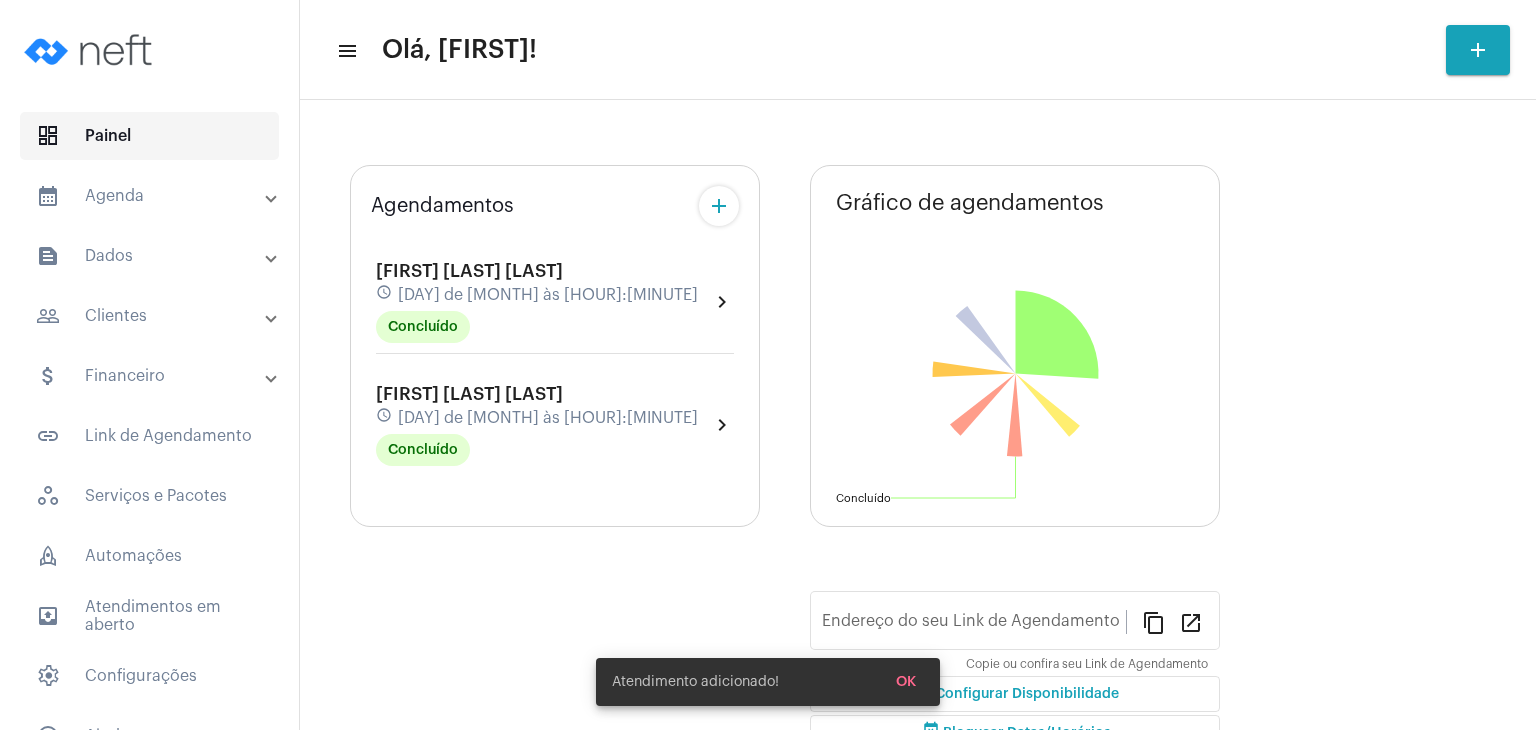 type on "https://neft.com.br/[NAME]-[NAME]" 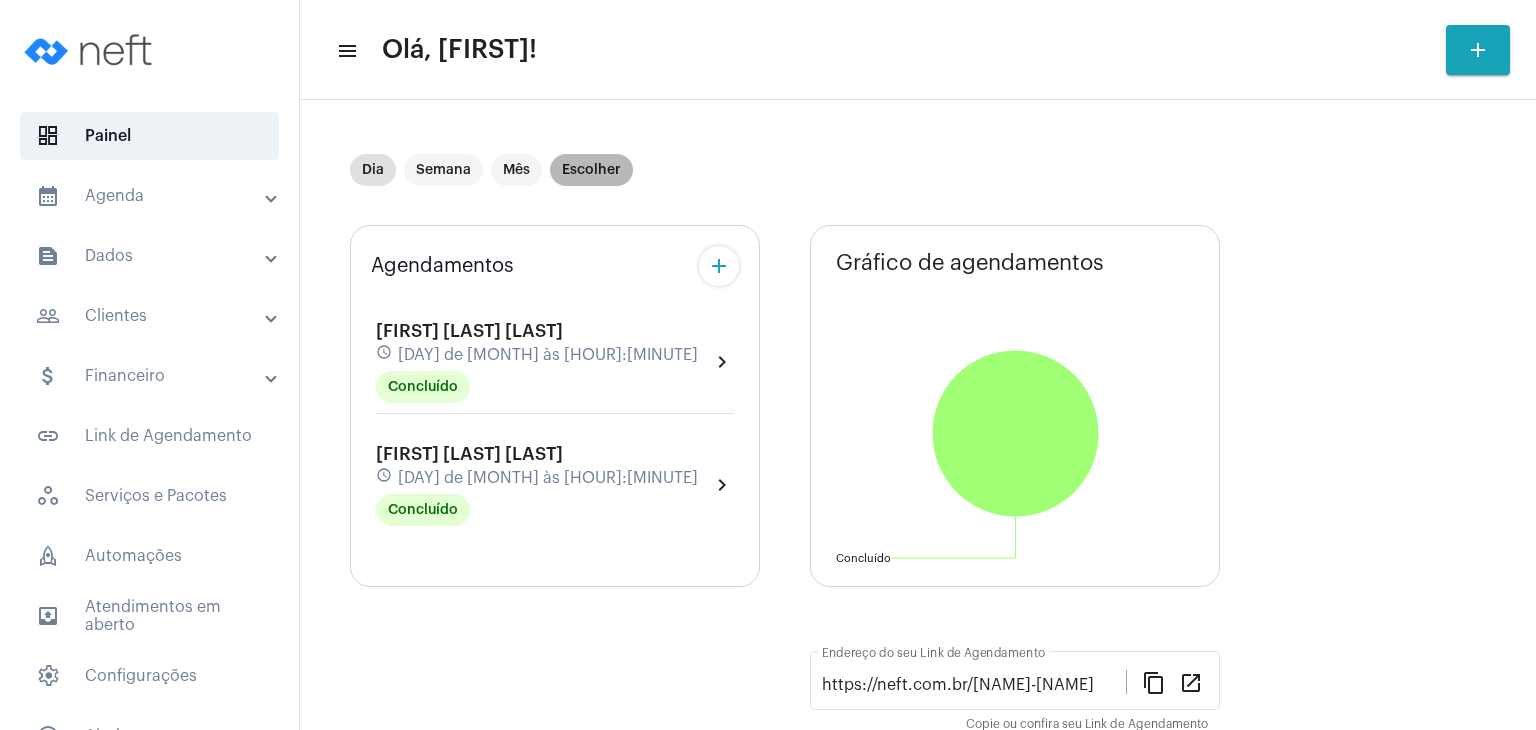 click on "Escolher" at bounding box center (591, 170) 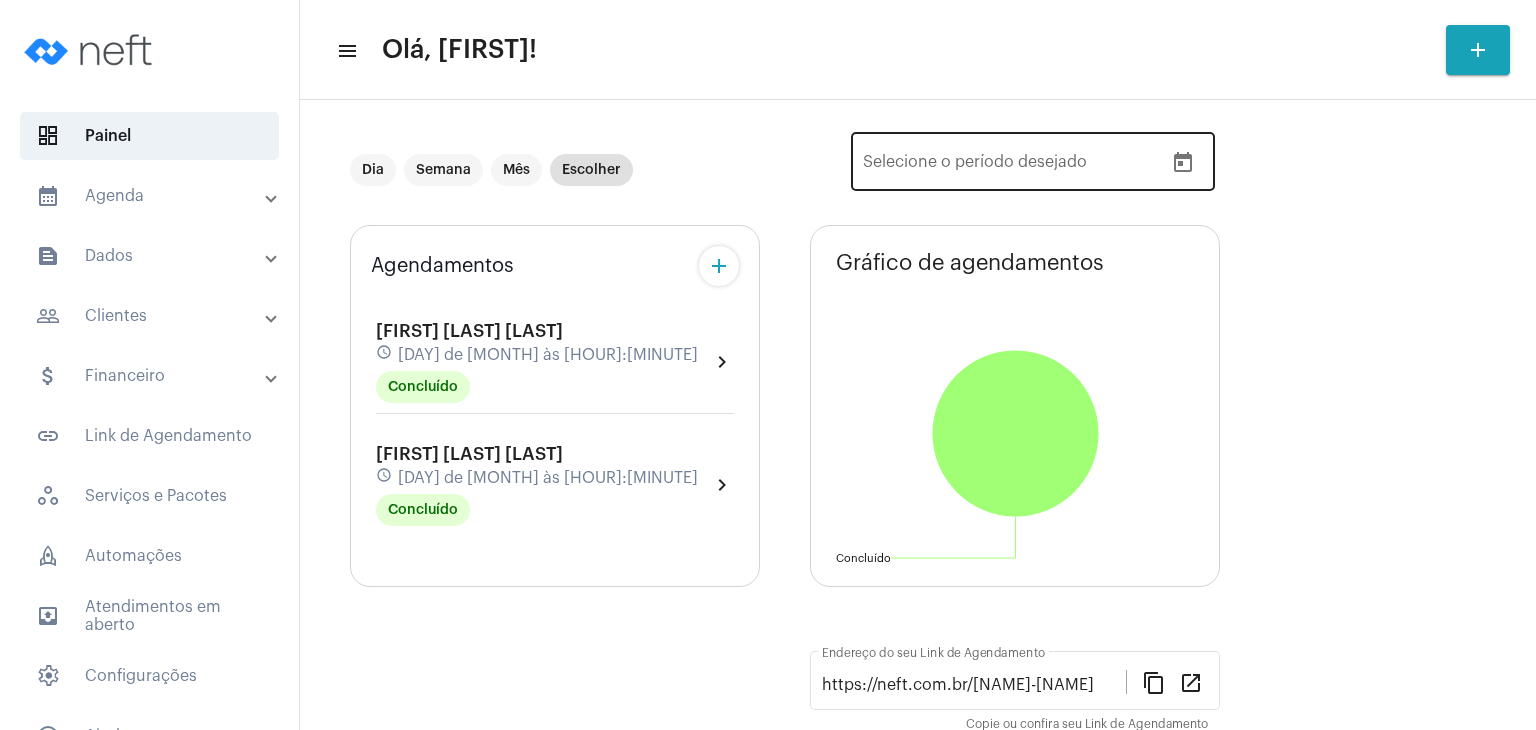 click 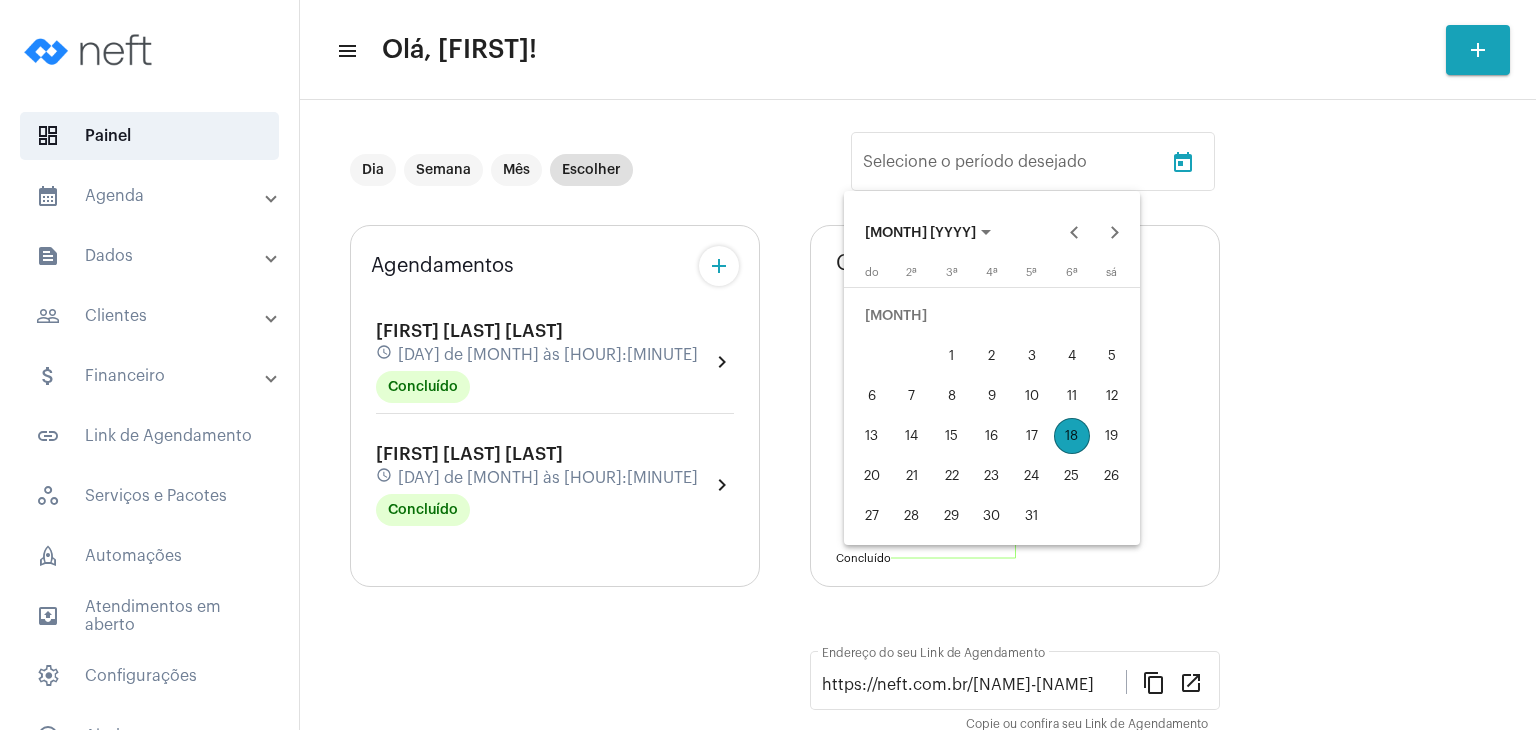 click on "20" at bounding box center [872, 476] 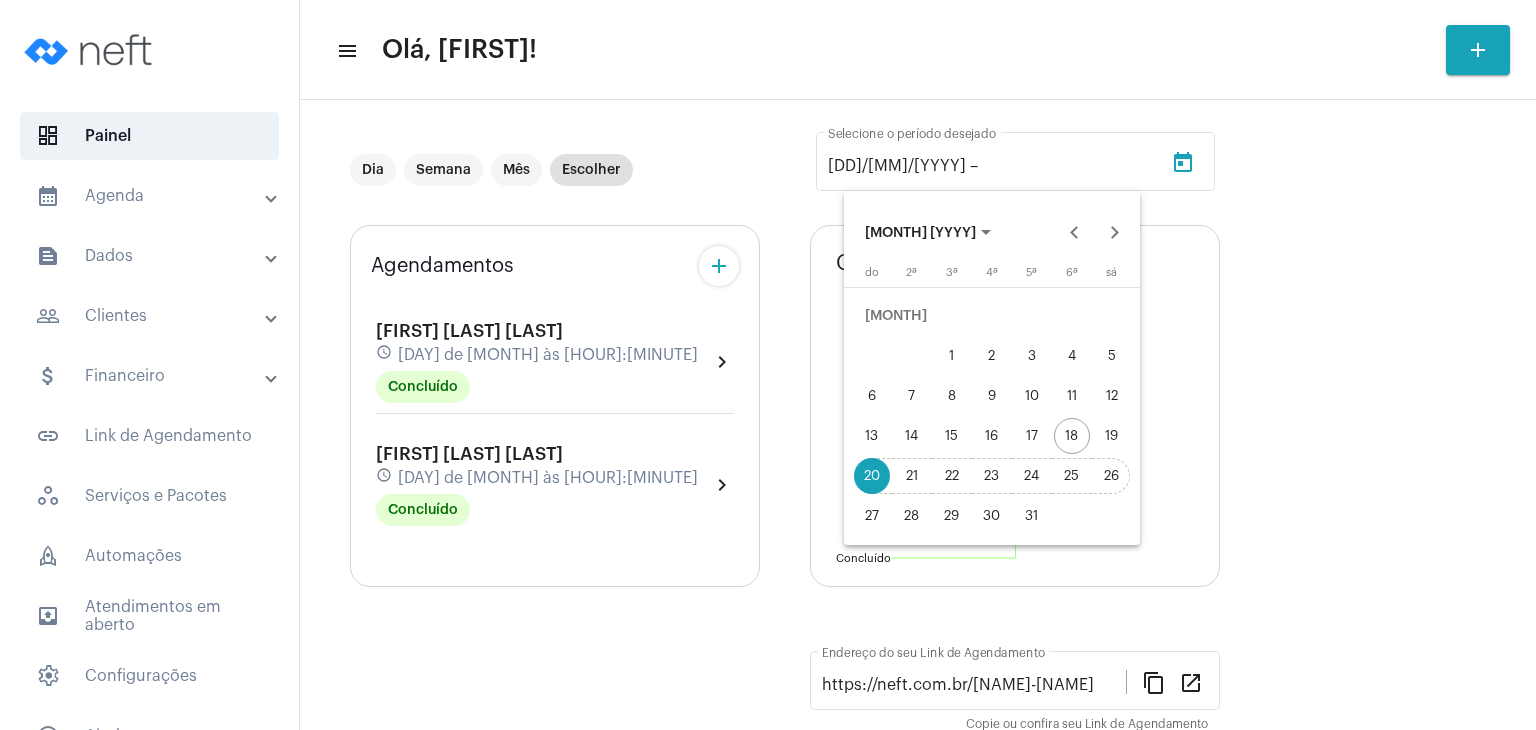 click on "26" at bounding box center (1112, 476) 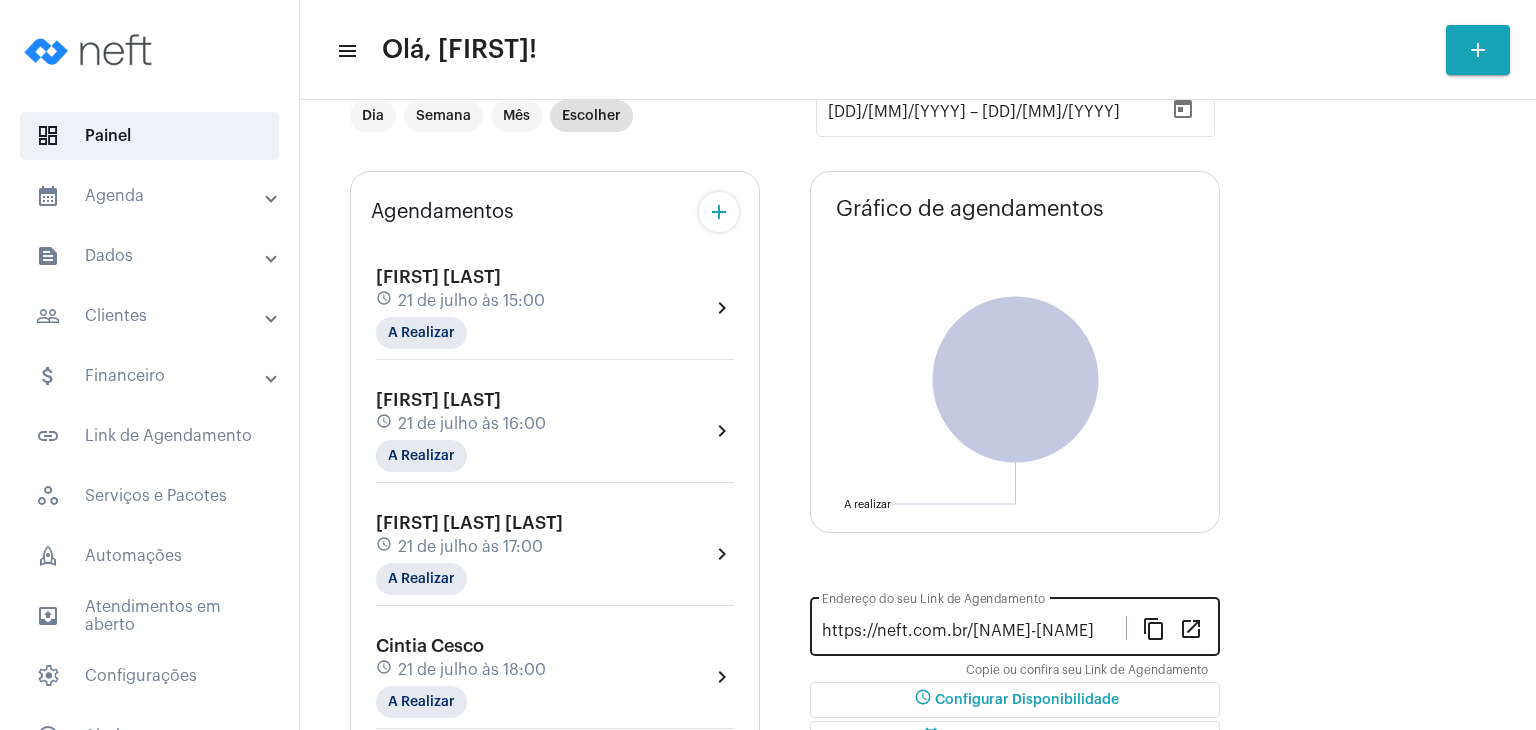 scroll, scrollTop: 200, scrollLeft: 0, axis: vertical 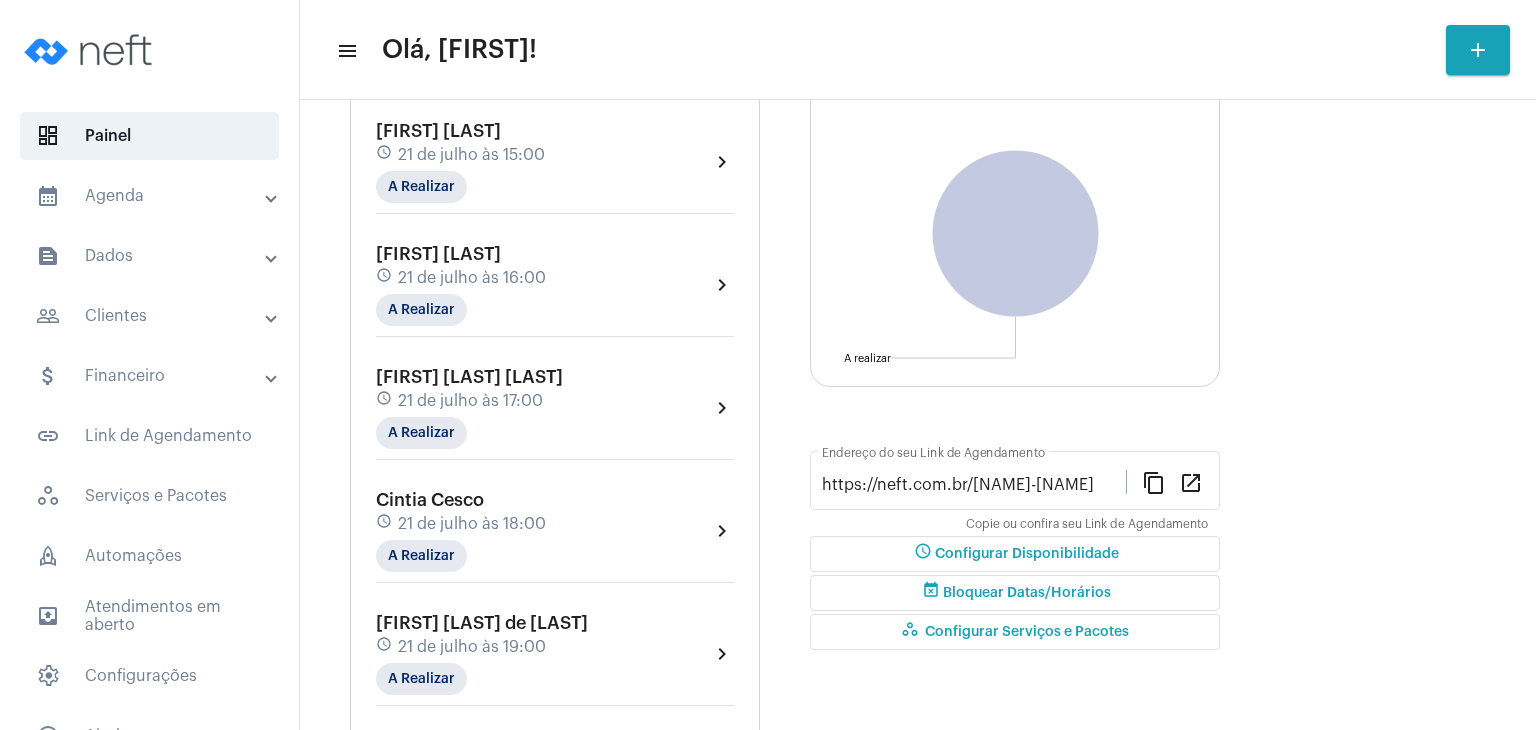click on "schedule Configurar Disponibilidade" 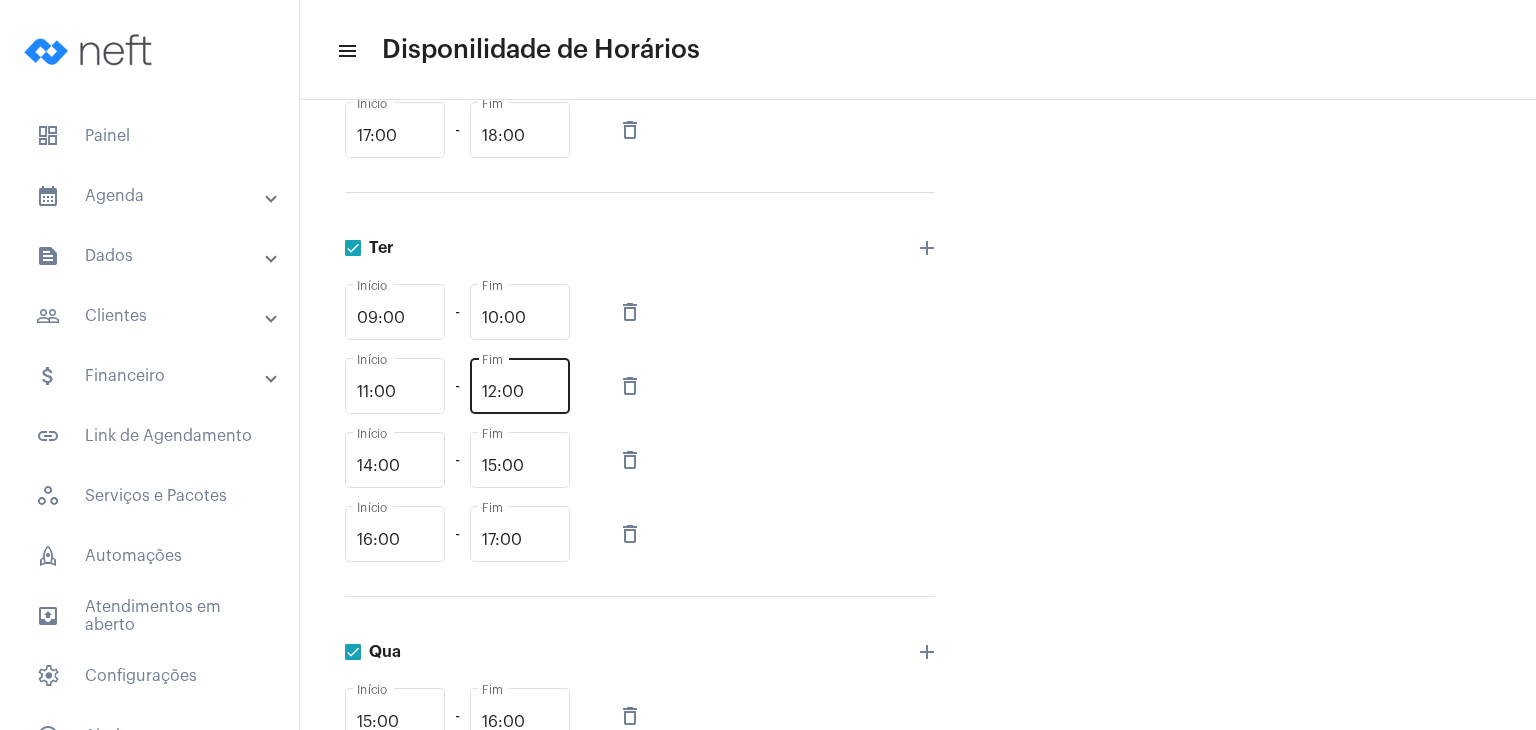 scroll, scrollTop: 0, scrollLeft: 0, axis: both 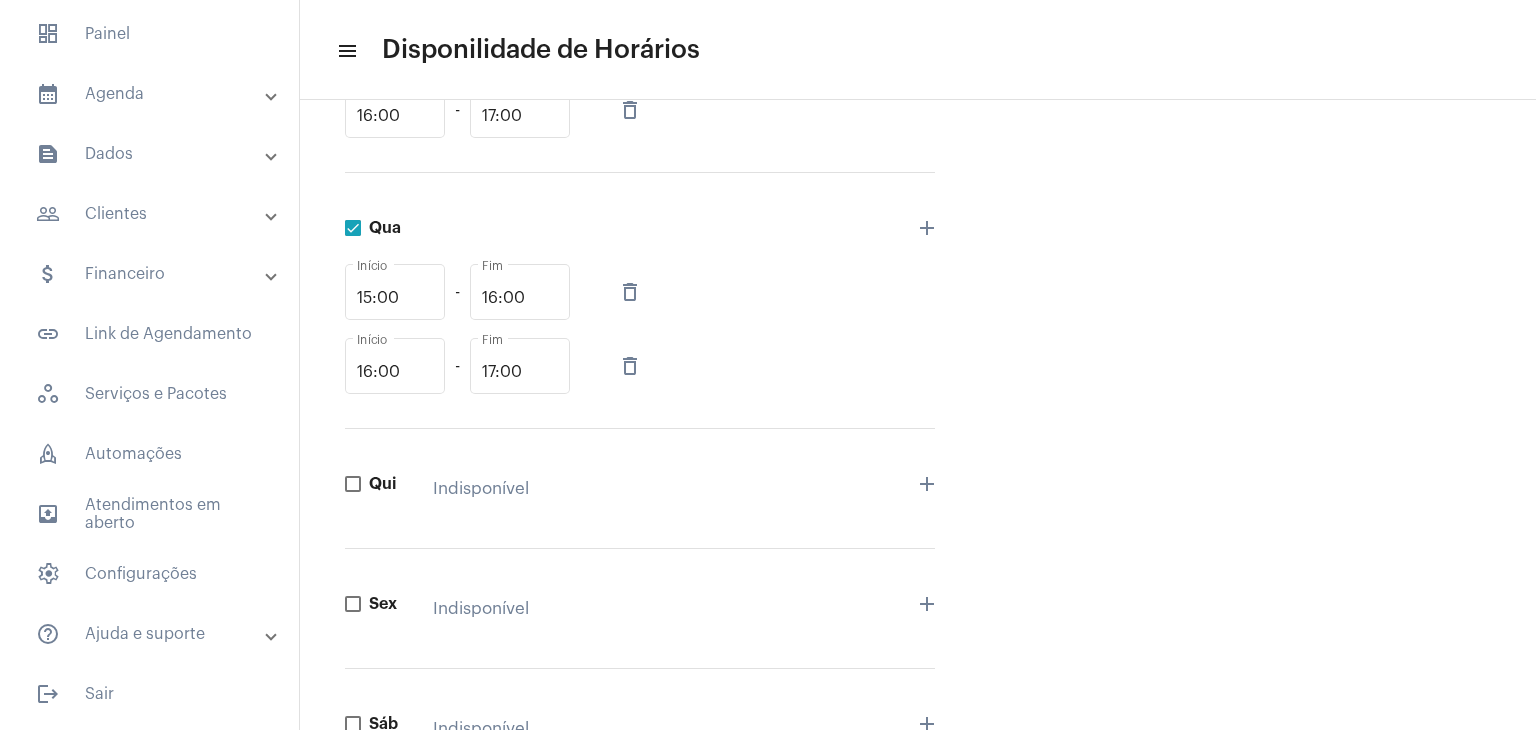 click at bounding box center (353, 484) 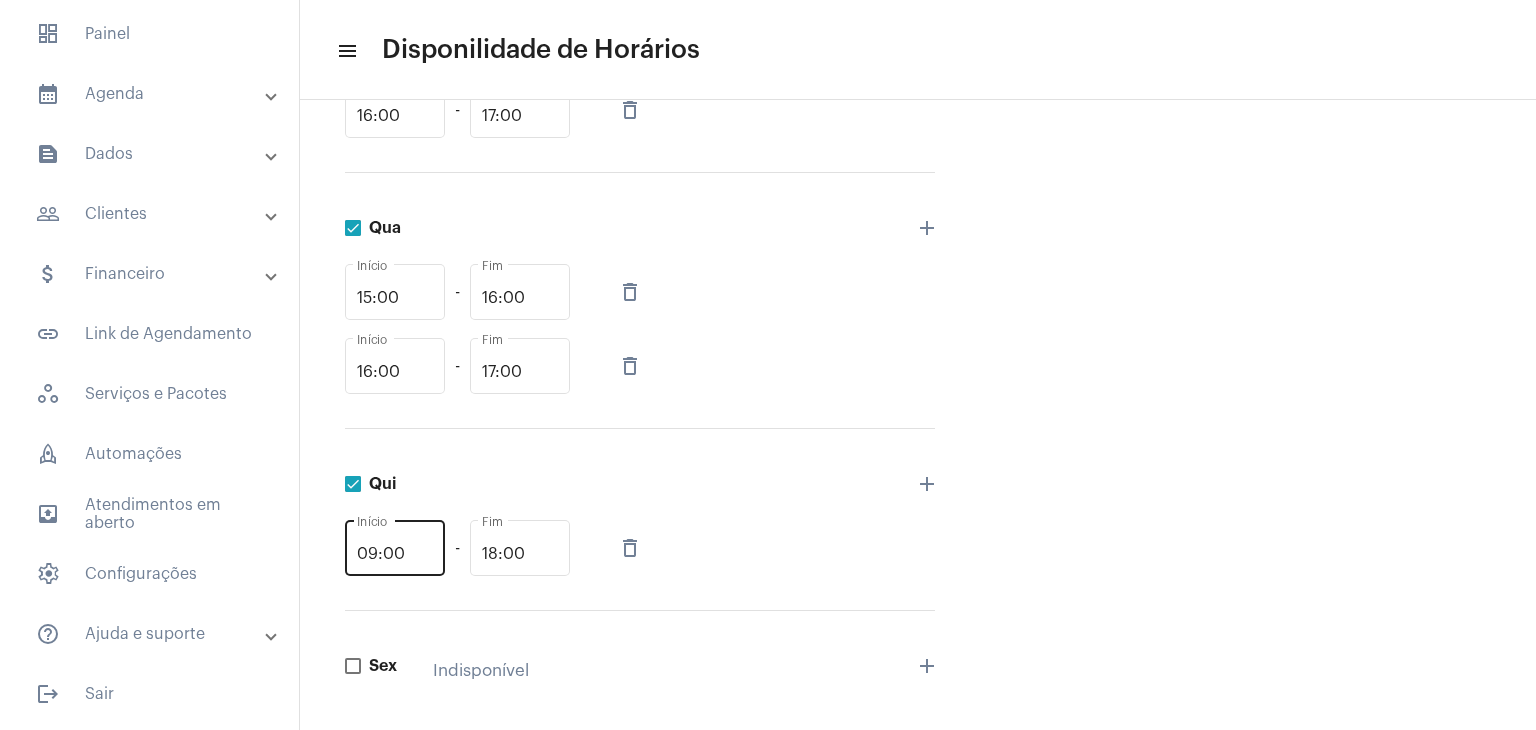 click on "[HOUR]:[MINUTE] Início" at bounding box center (395, 547) 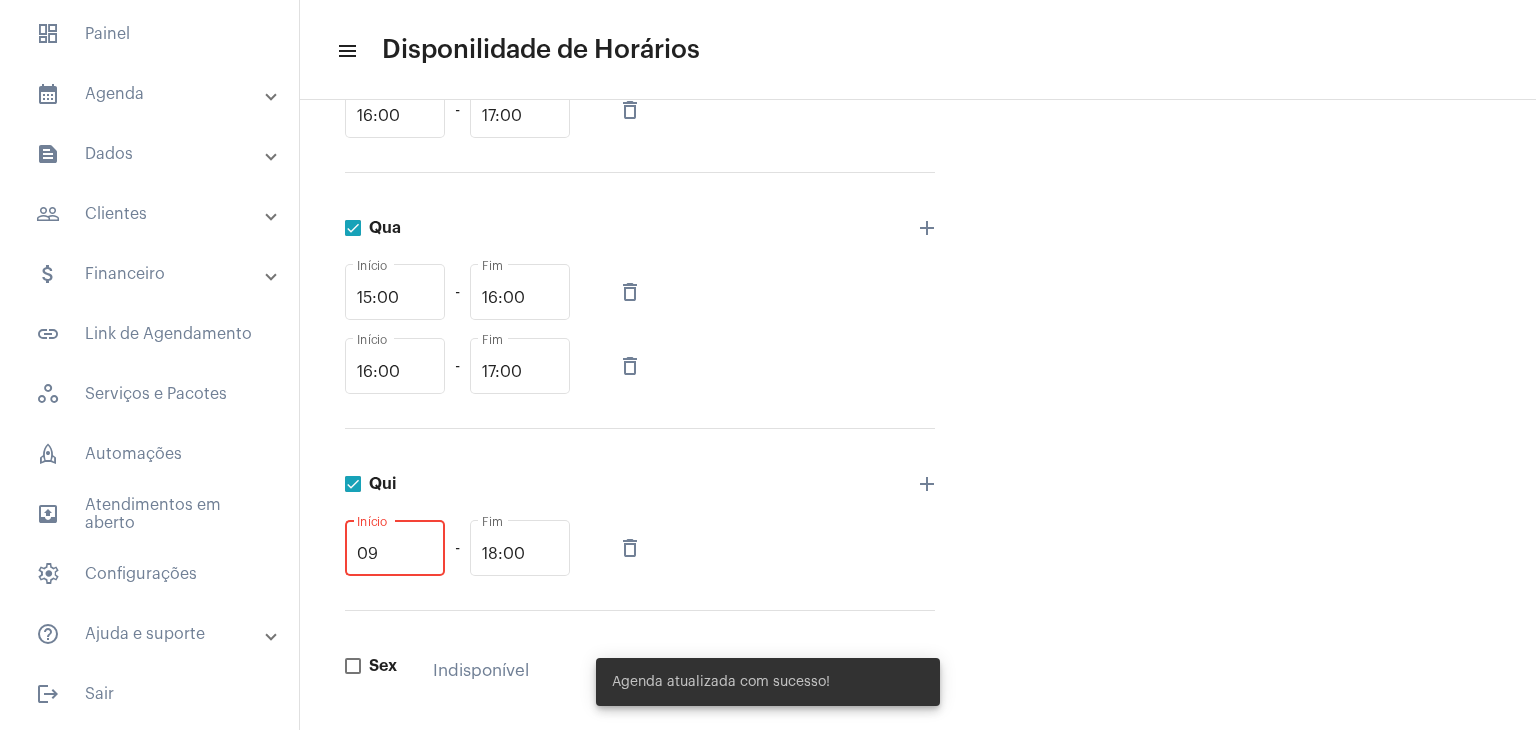 type on "0" 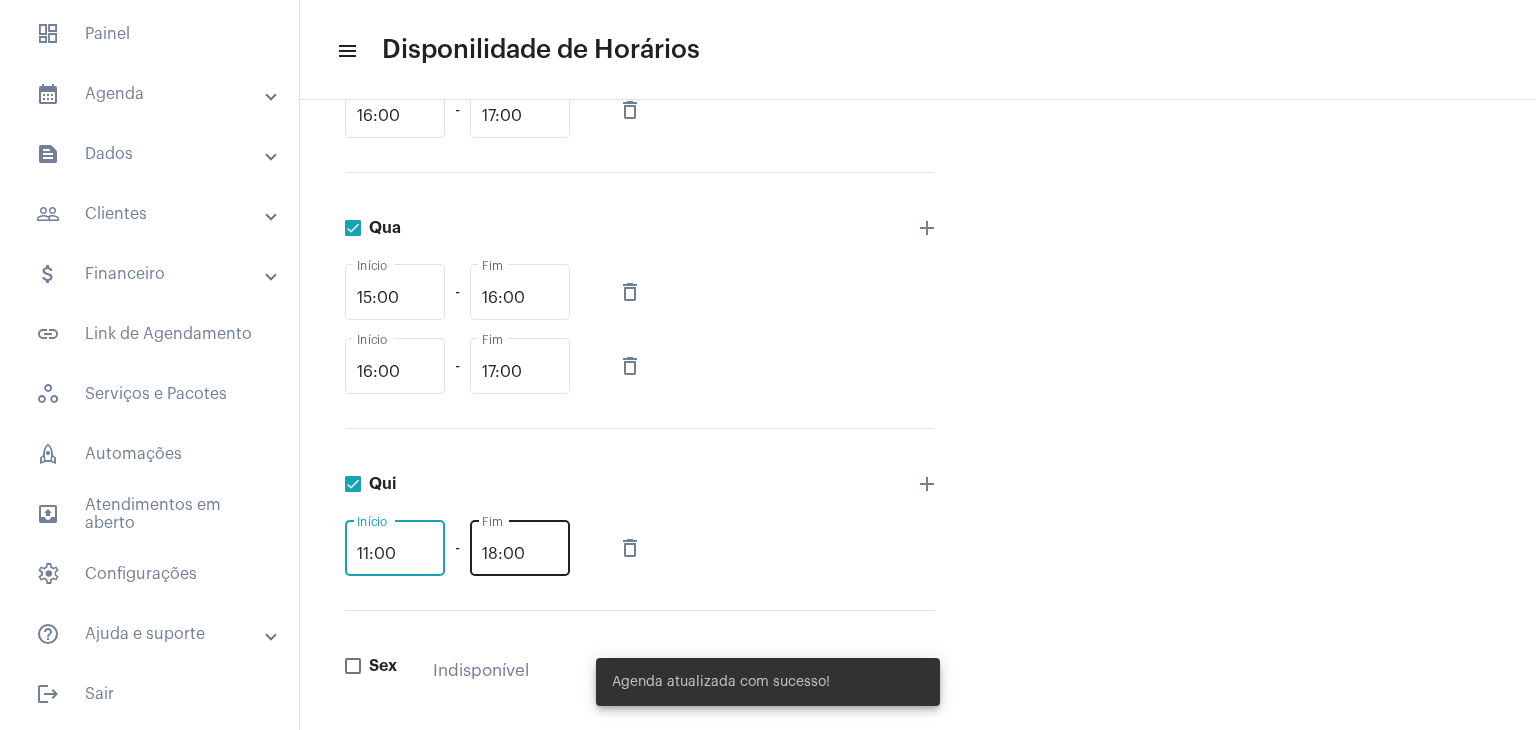 type on "11:00" 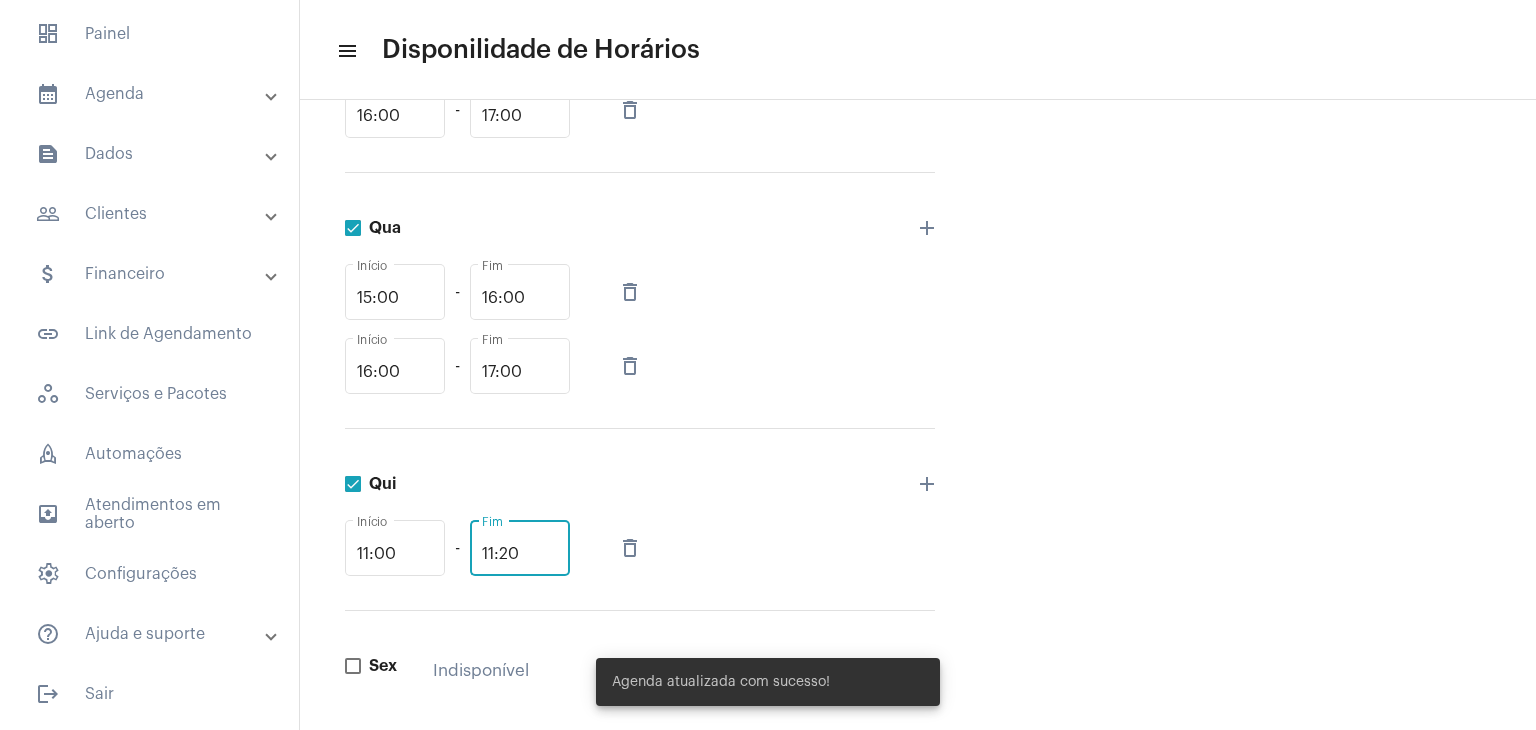 click on "11:20" at bounding box center [520, 554] 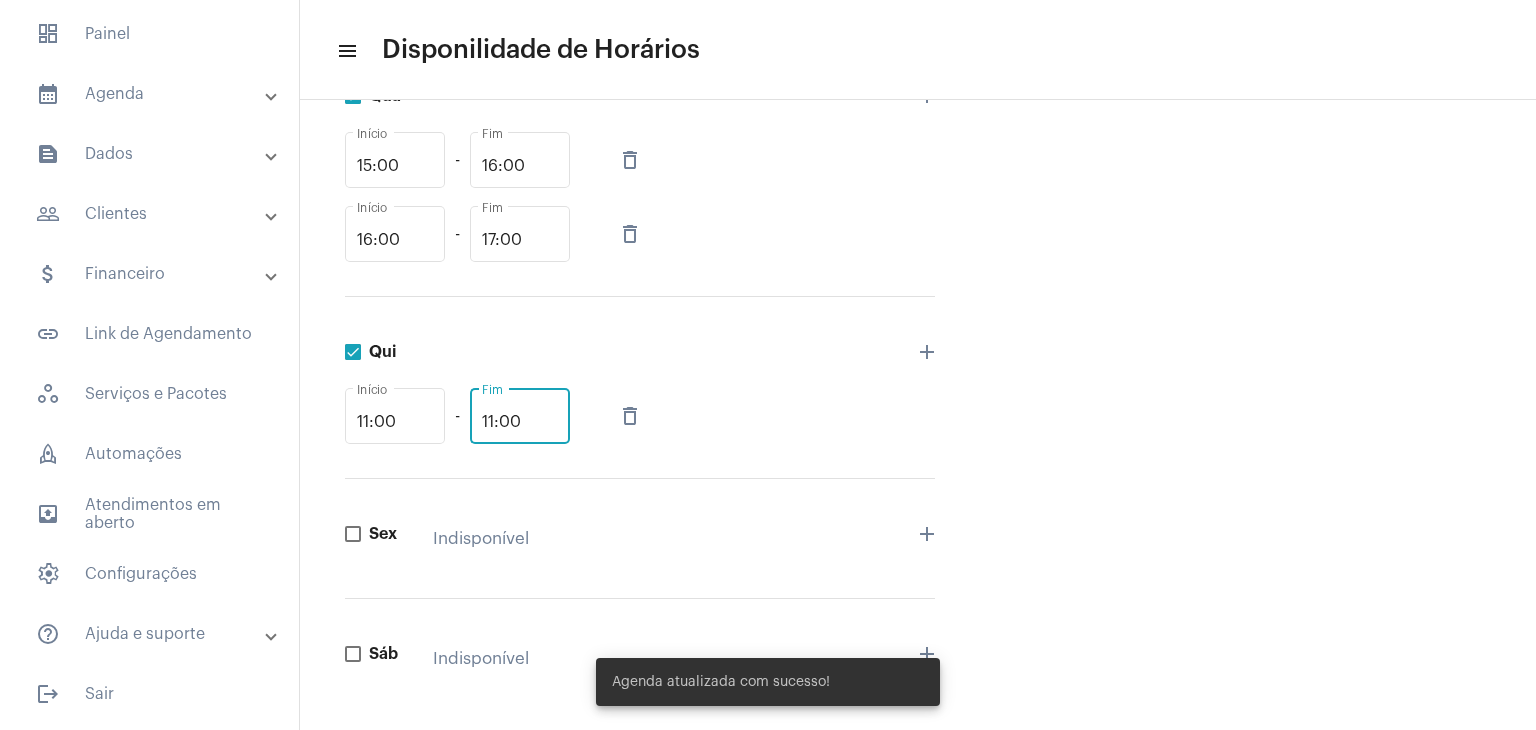 scroll, scrollTop: 1138, scrollLeft: 0, axis: vertical 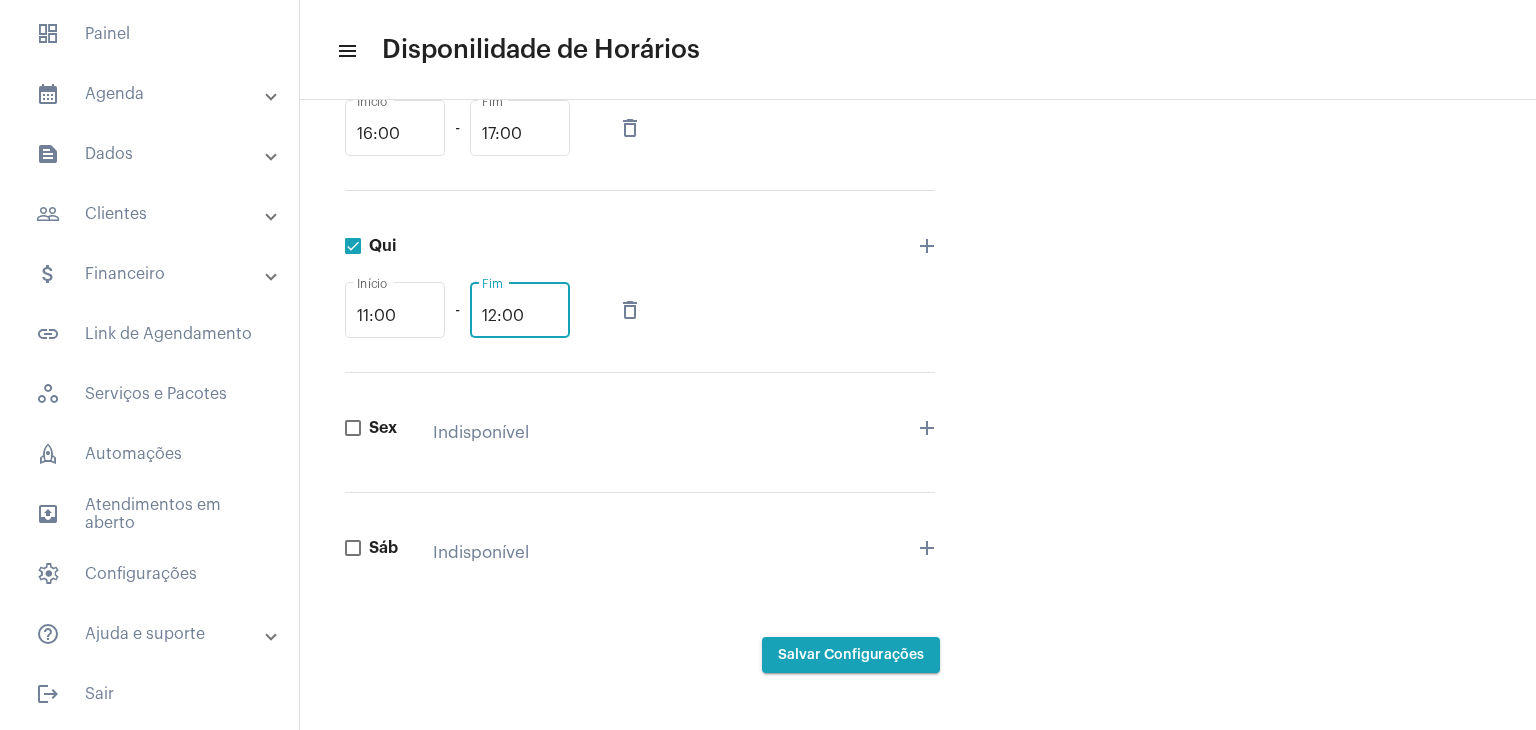 type on "12:00" 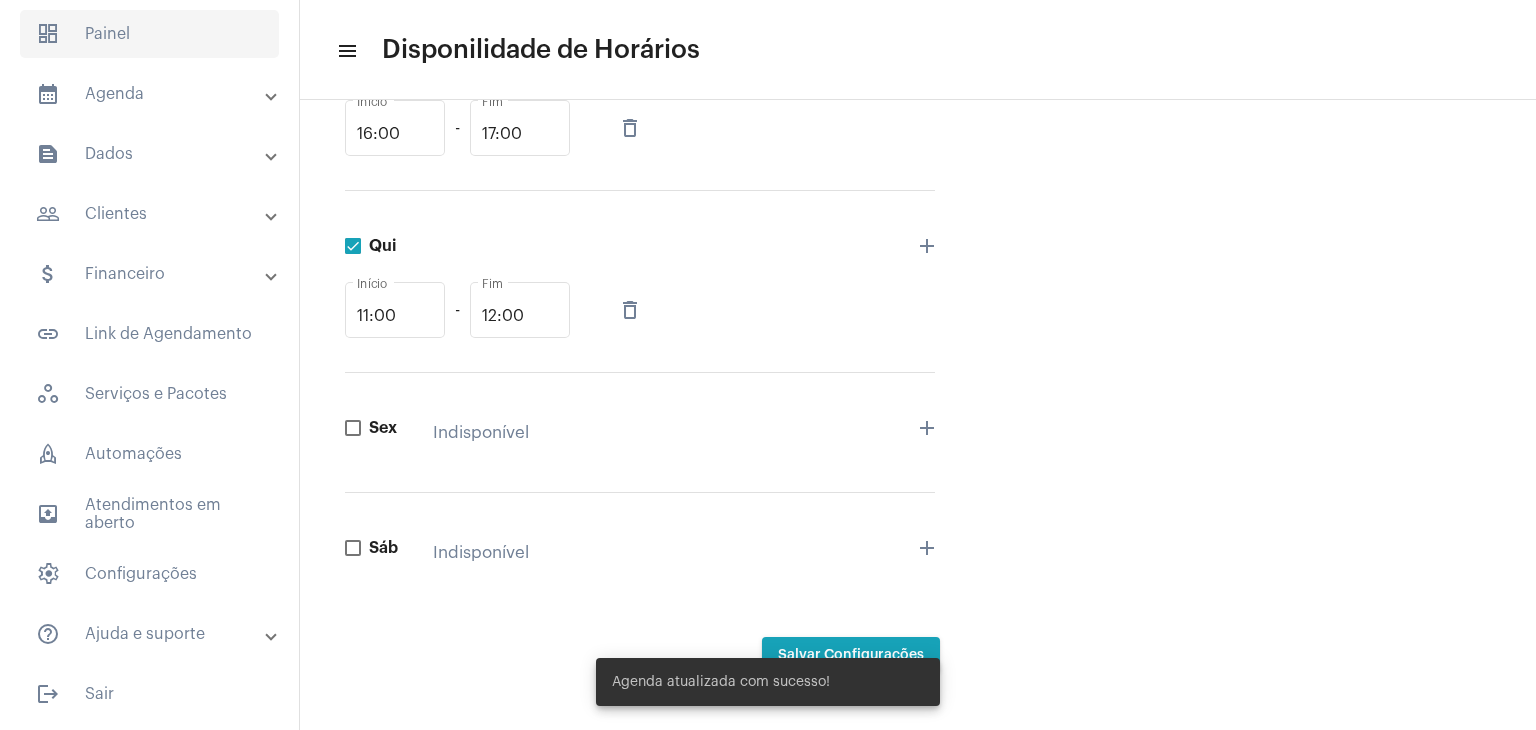 click on "dashboard   Painel" 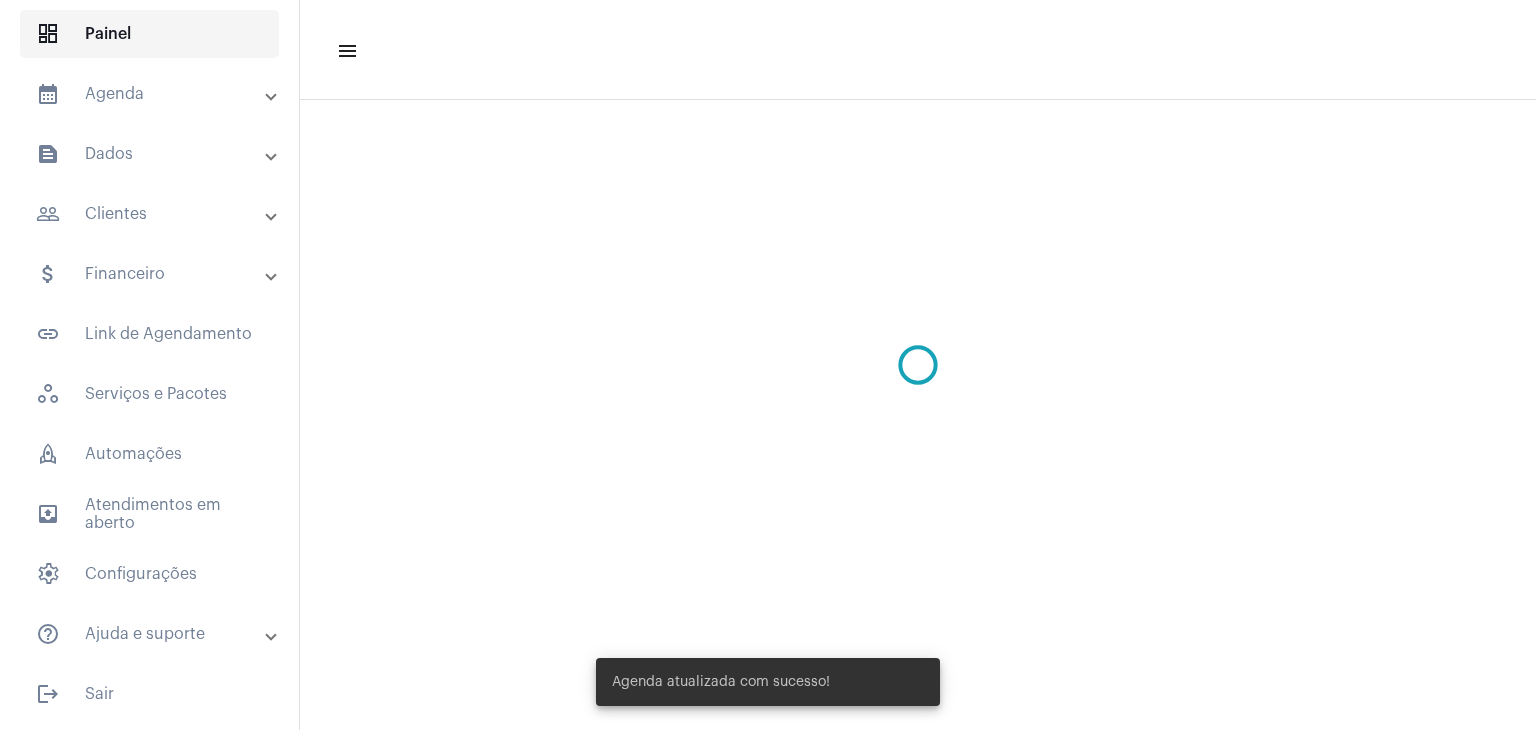 scroll, scrollTop: 0, scrollLeft: 0, axis: both 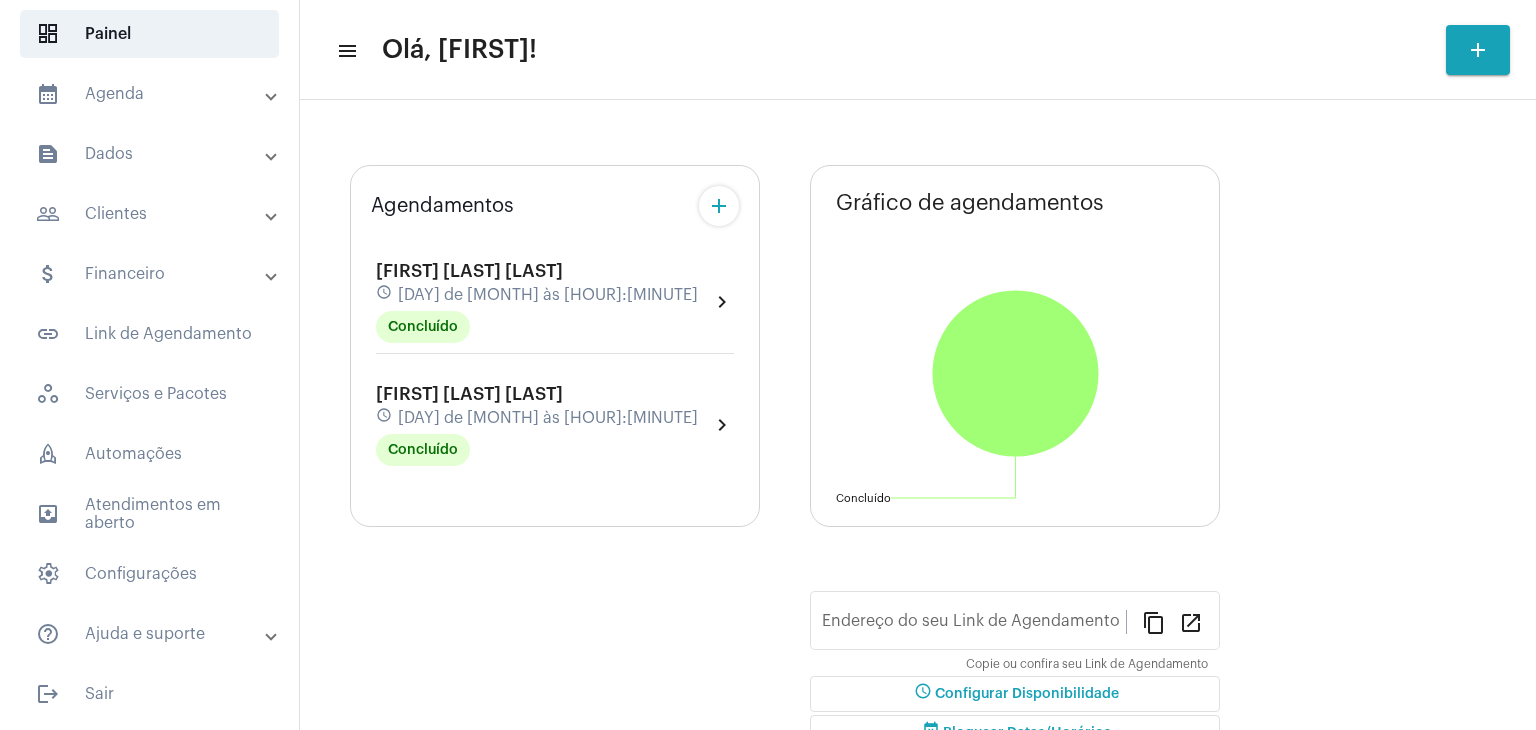 type on "https://neft.com.br/[NAME]-[NAME]" 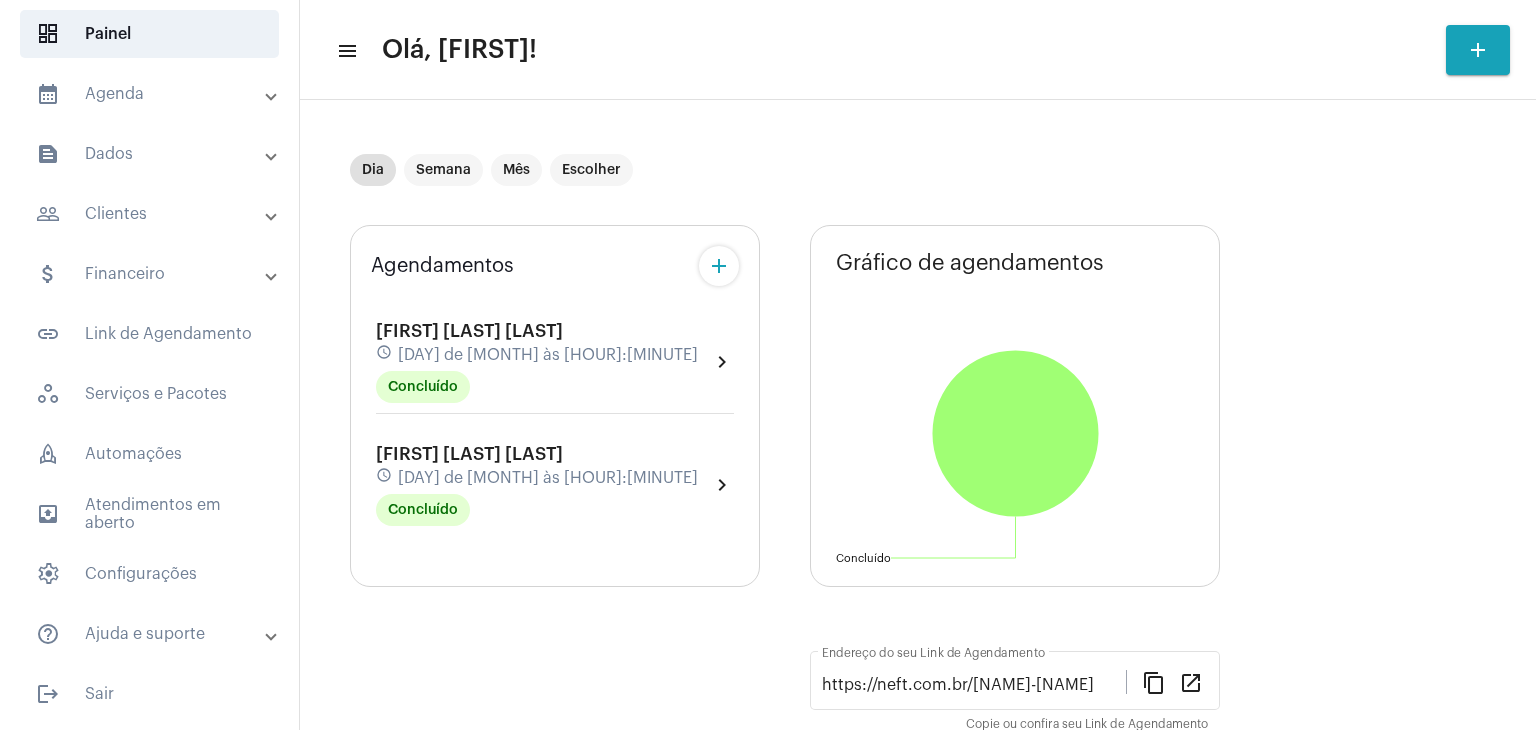click on "people_outline  Clientes" at bounding box center [151, 214] 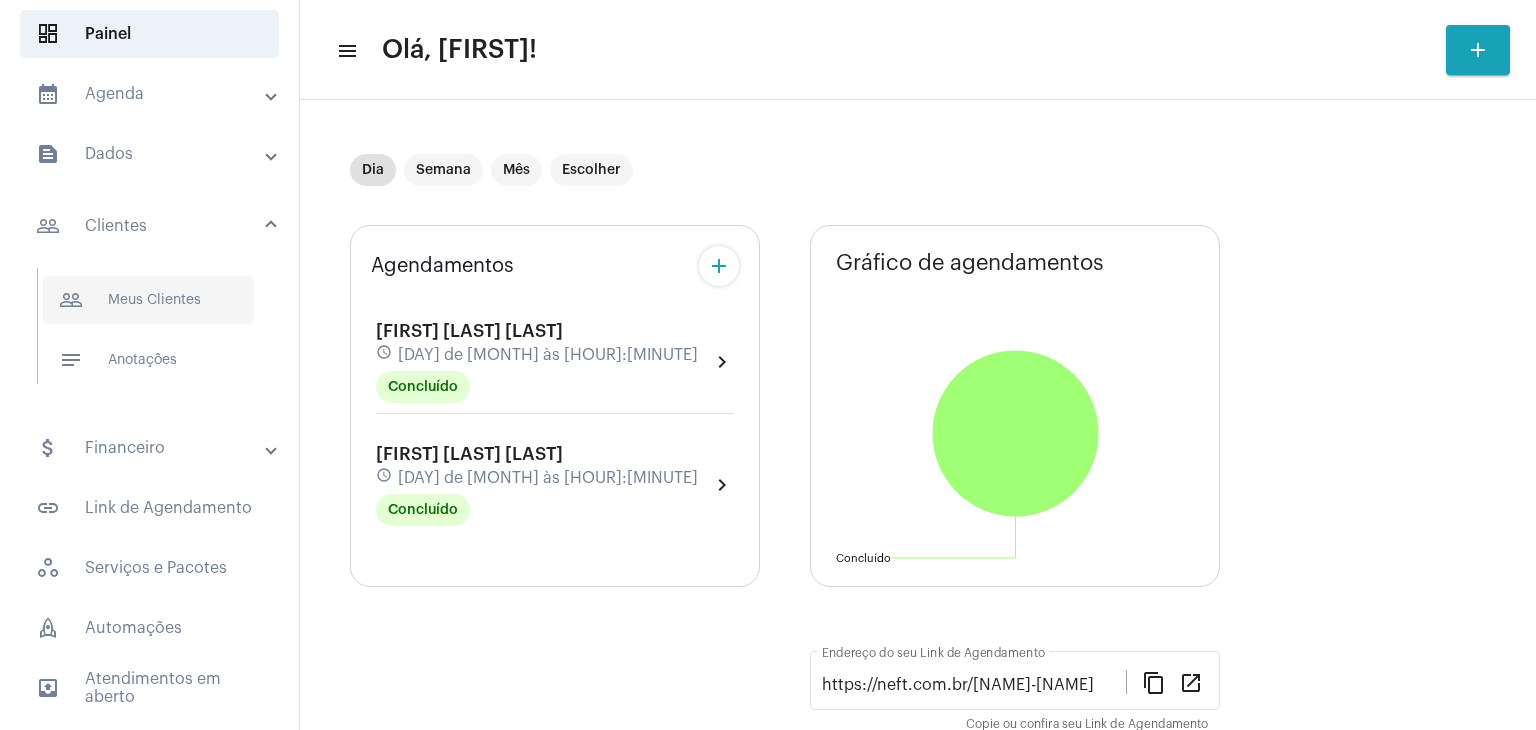 click on "people_outline  Meus Clientes" at bounding box center [148, 300] 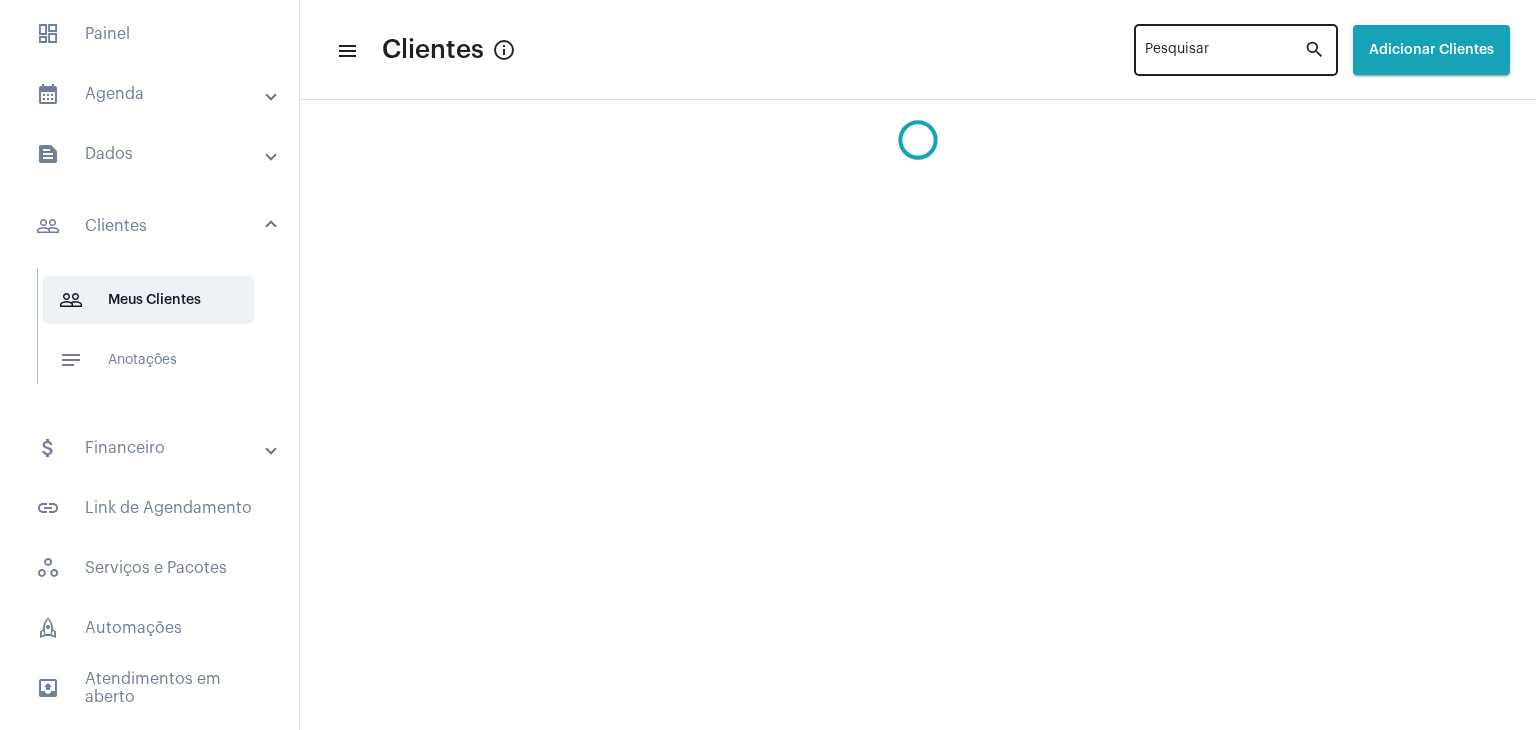 click on "Pesquisar" at bounding box center (1224, 54) 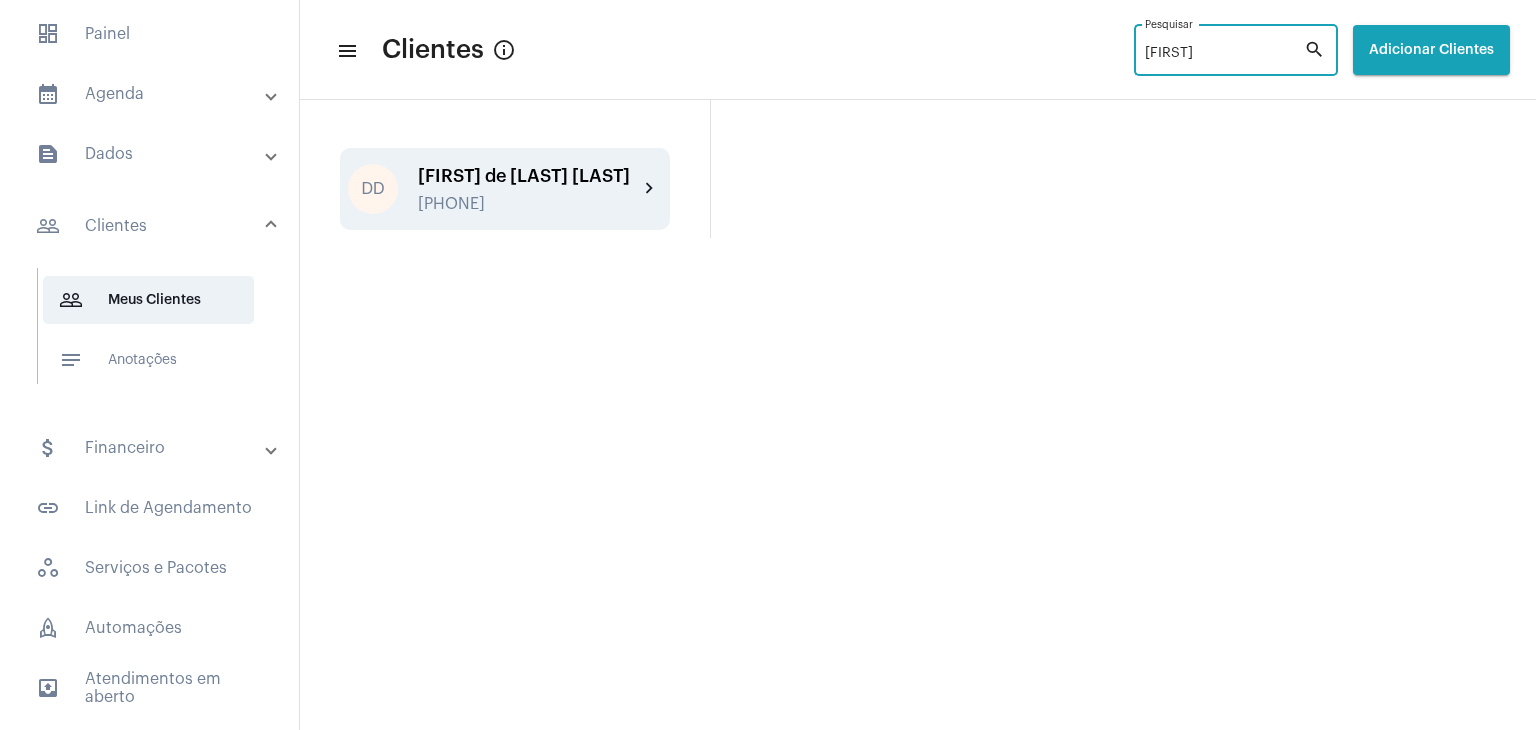 type on "[FIRST]" 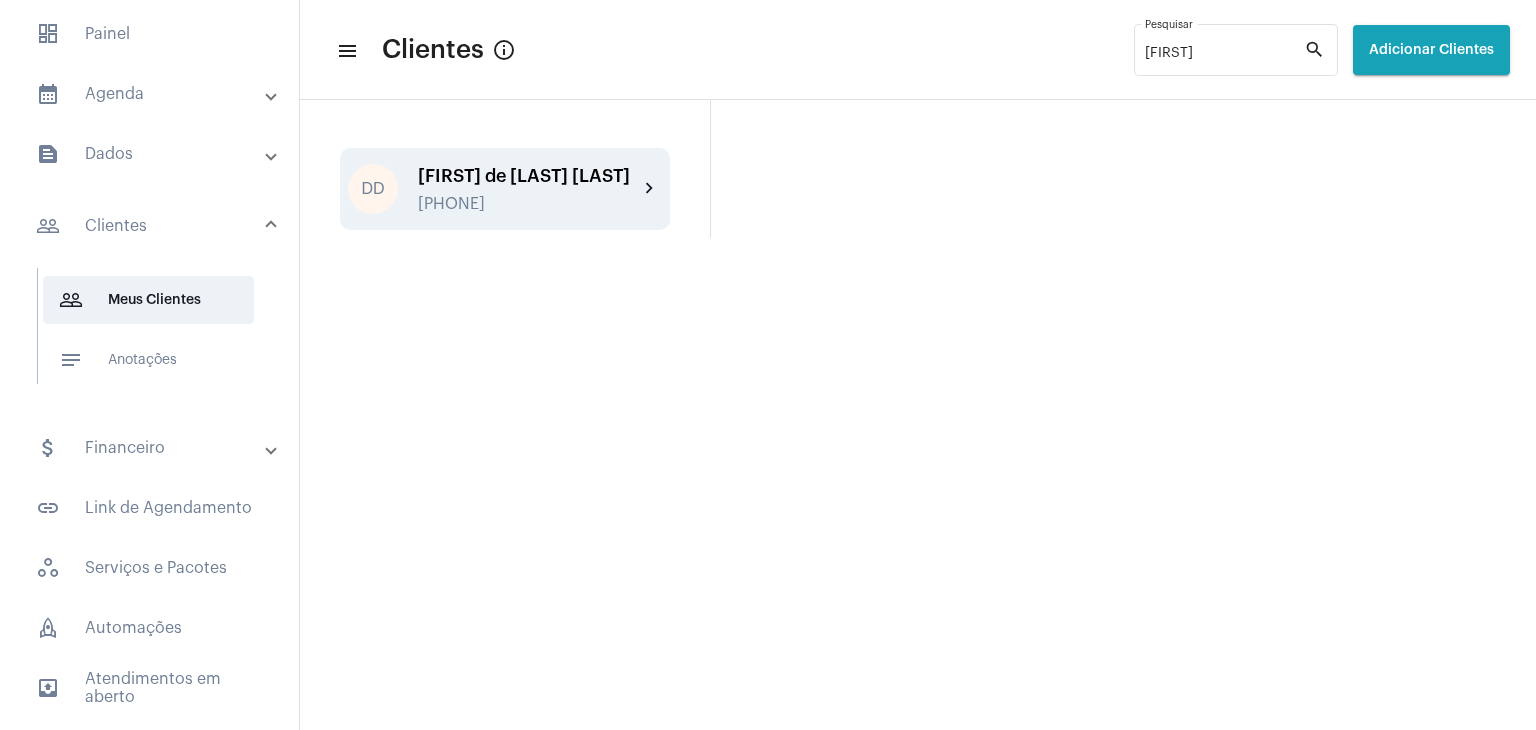 click on "[PHONE]" 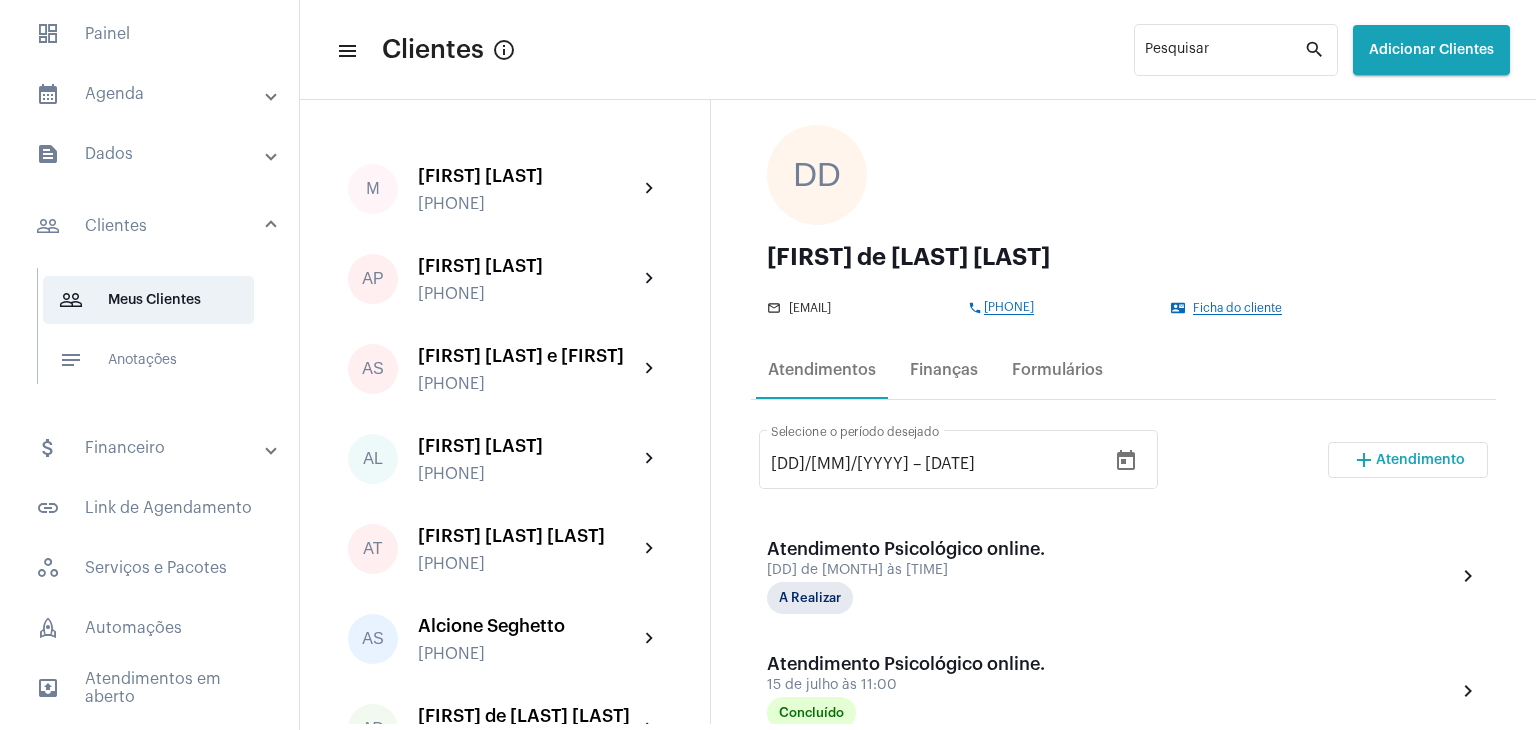 scroll, scrollTop: 200, scrollLeft: 0, axis: vertical 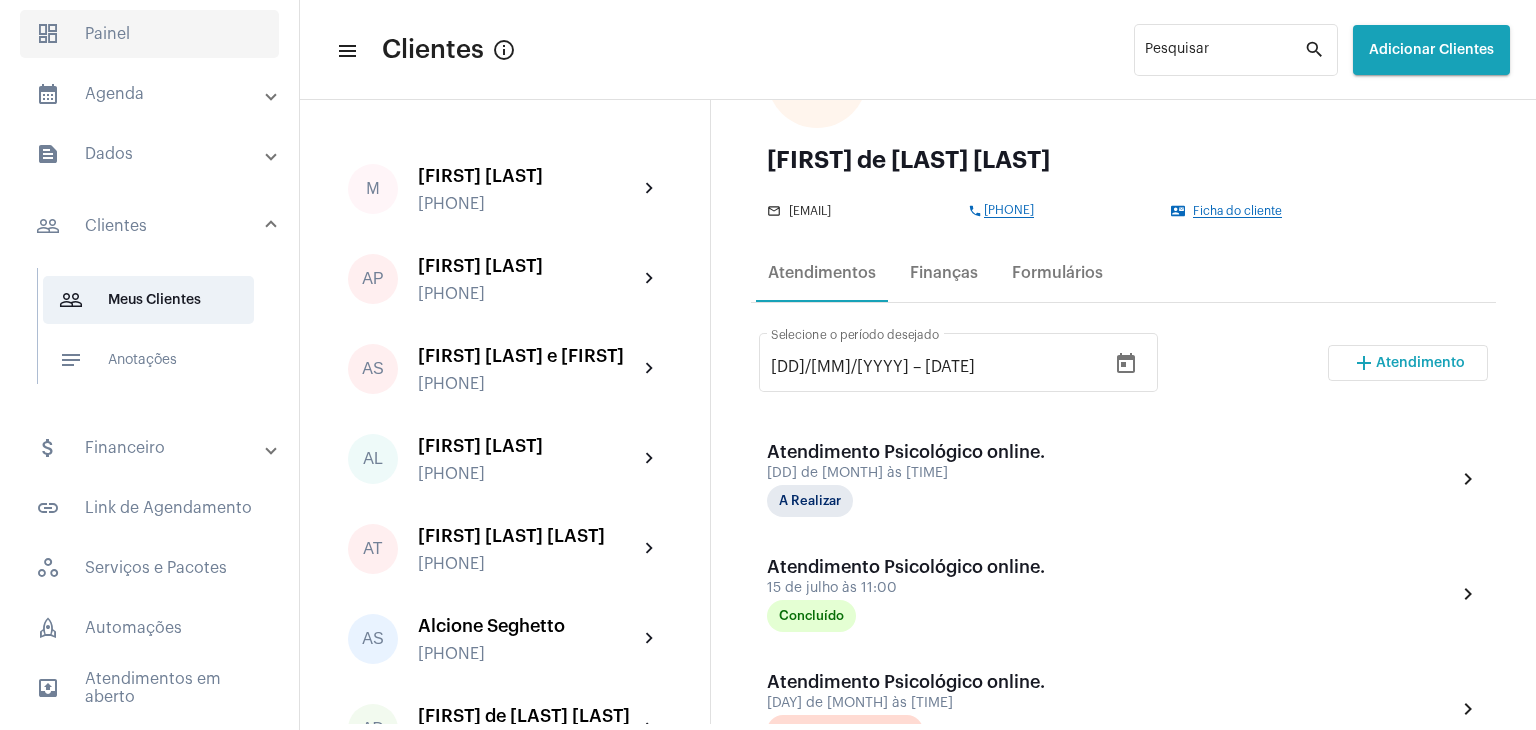 click on "dashboard   Painel" 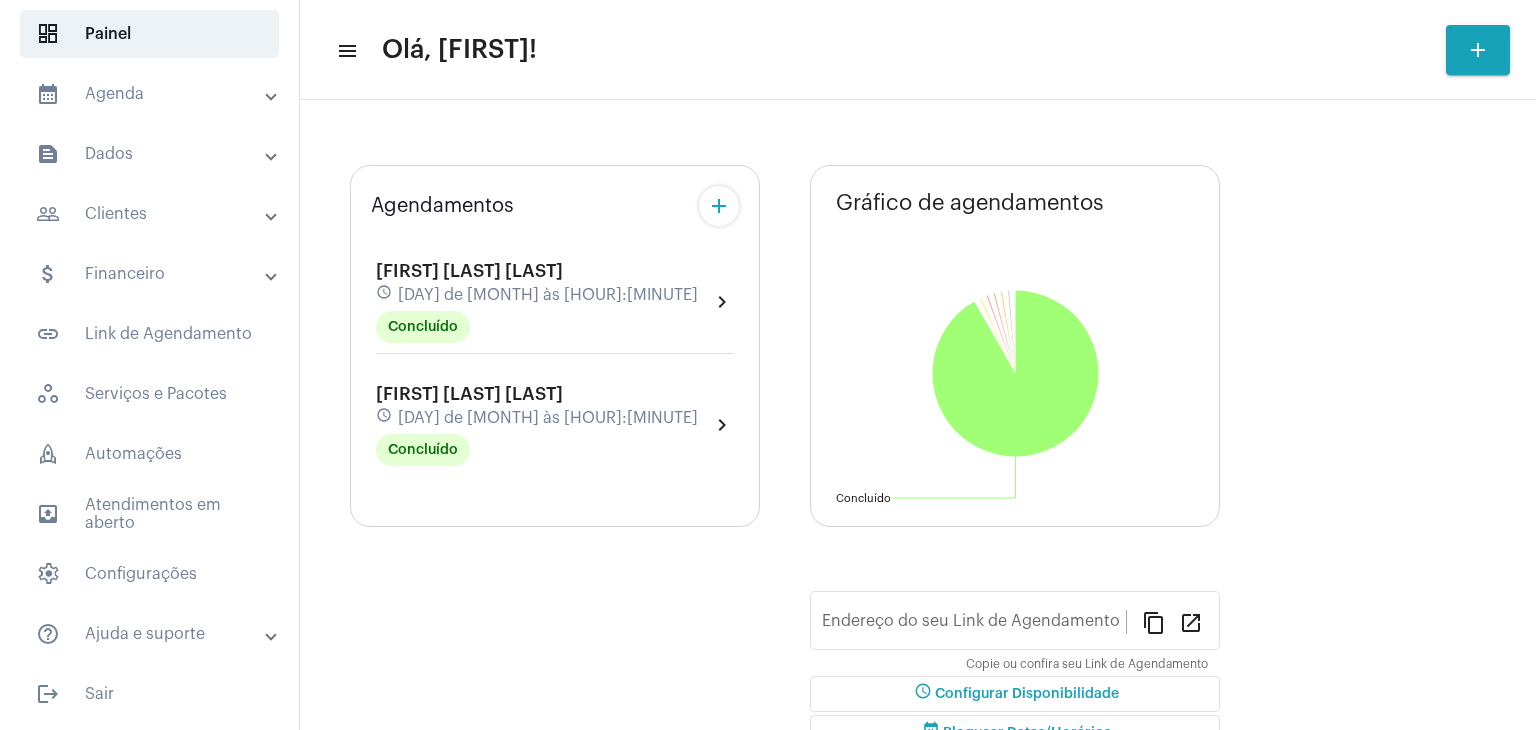 type on "https://neft.com.br/[NAME]-[NAME]" 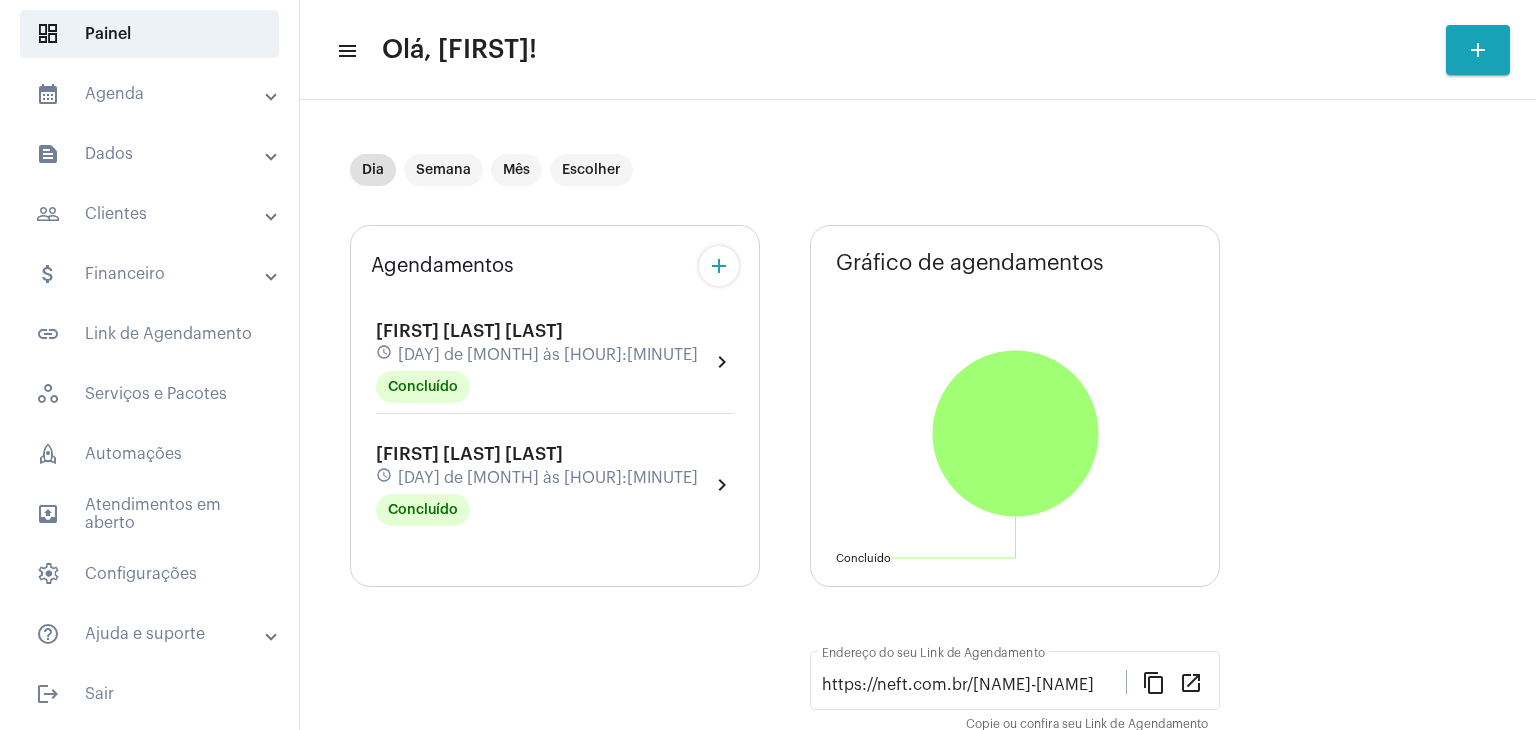 click on "people_outline  Clientes" at bounding box center [155, 214] 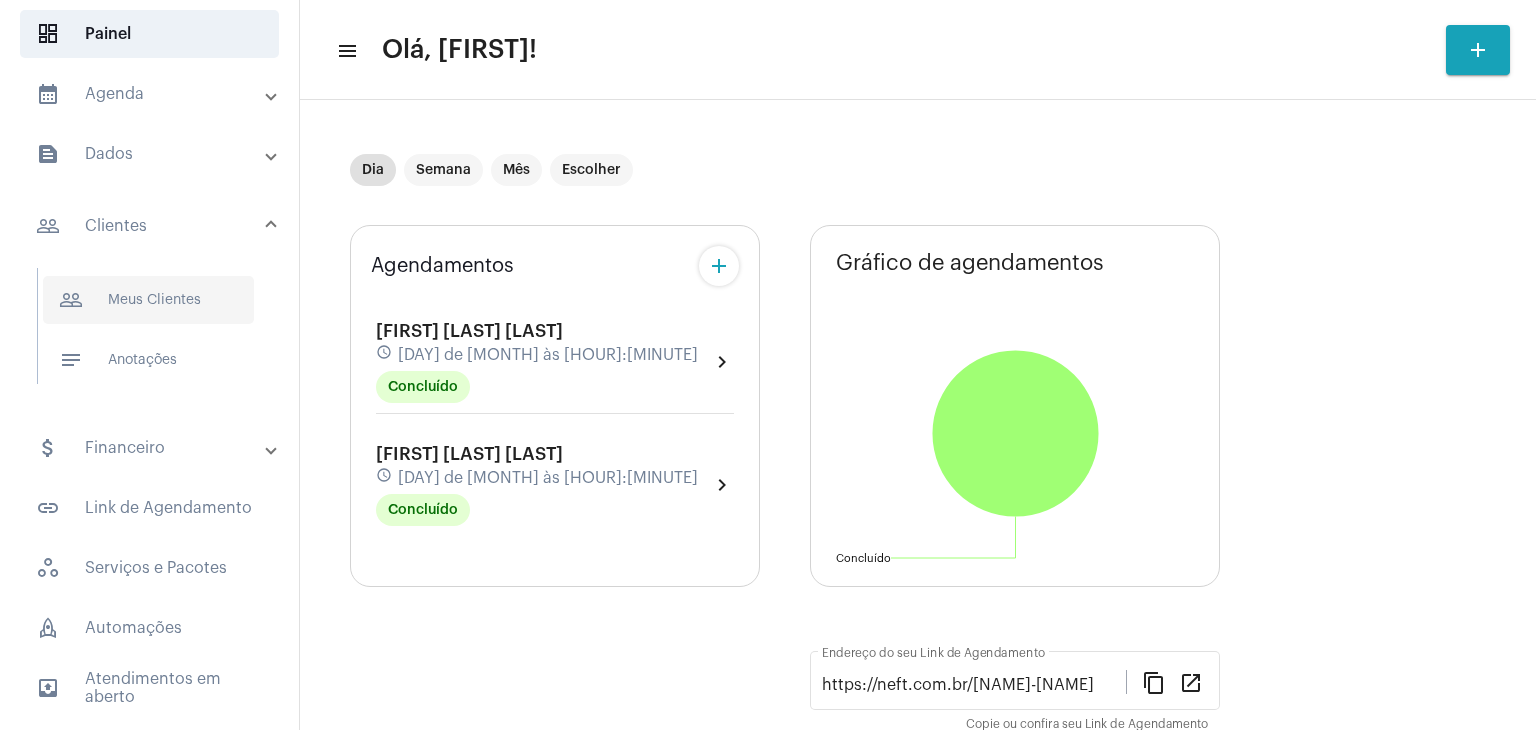 click on "people_outline  Meus Clientes" at bounding box center [148, 300] 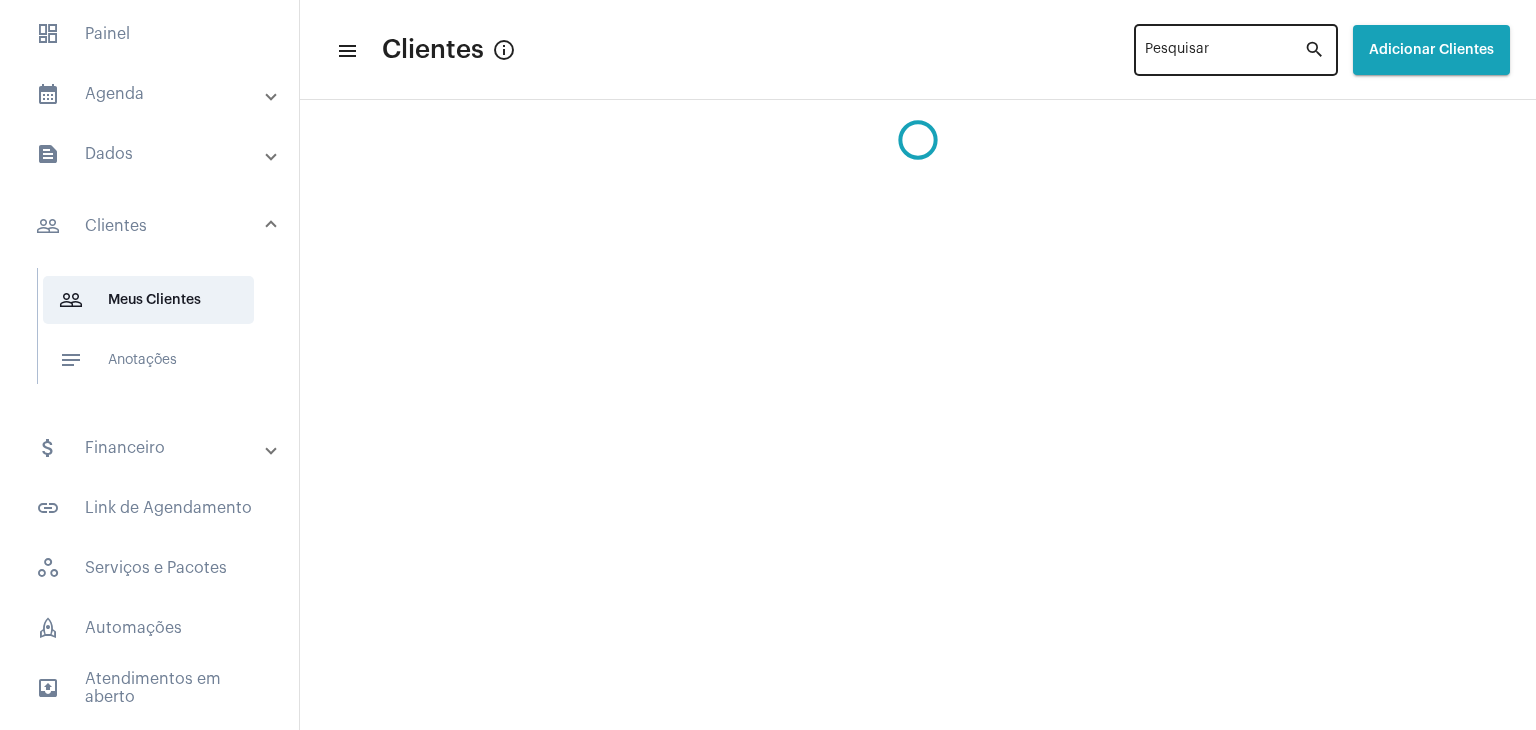 click on "Pesquisar" at bounding box center (1224, 54) 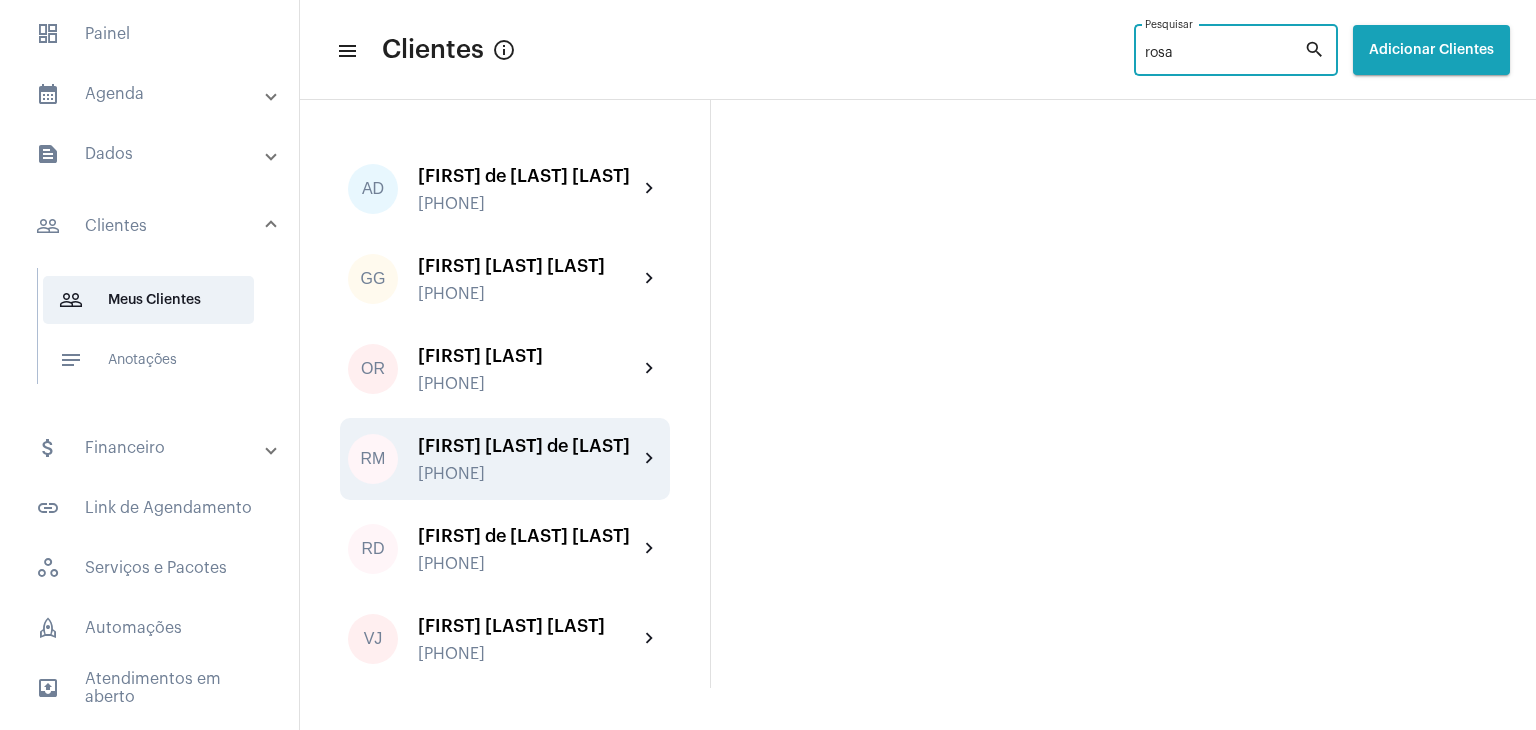 type on "rosa" 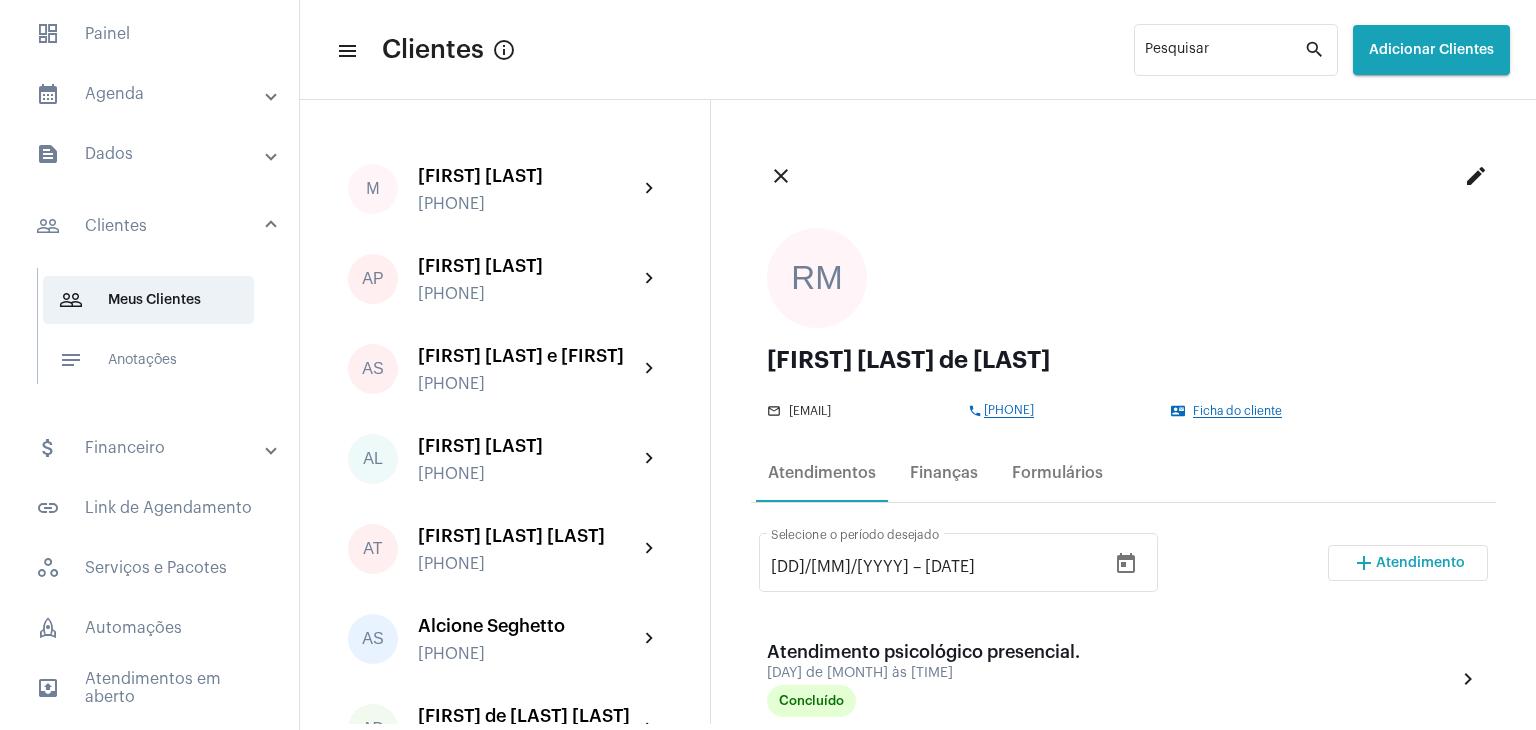 scroll, scrollTop: 100, scrollLeft: 0, axis: vertical 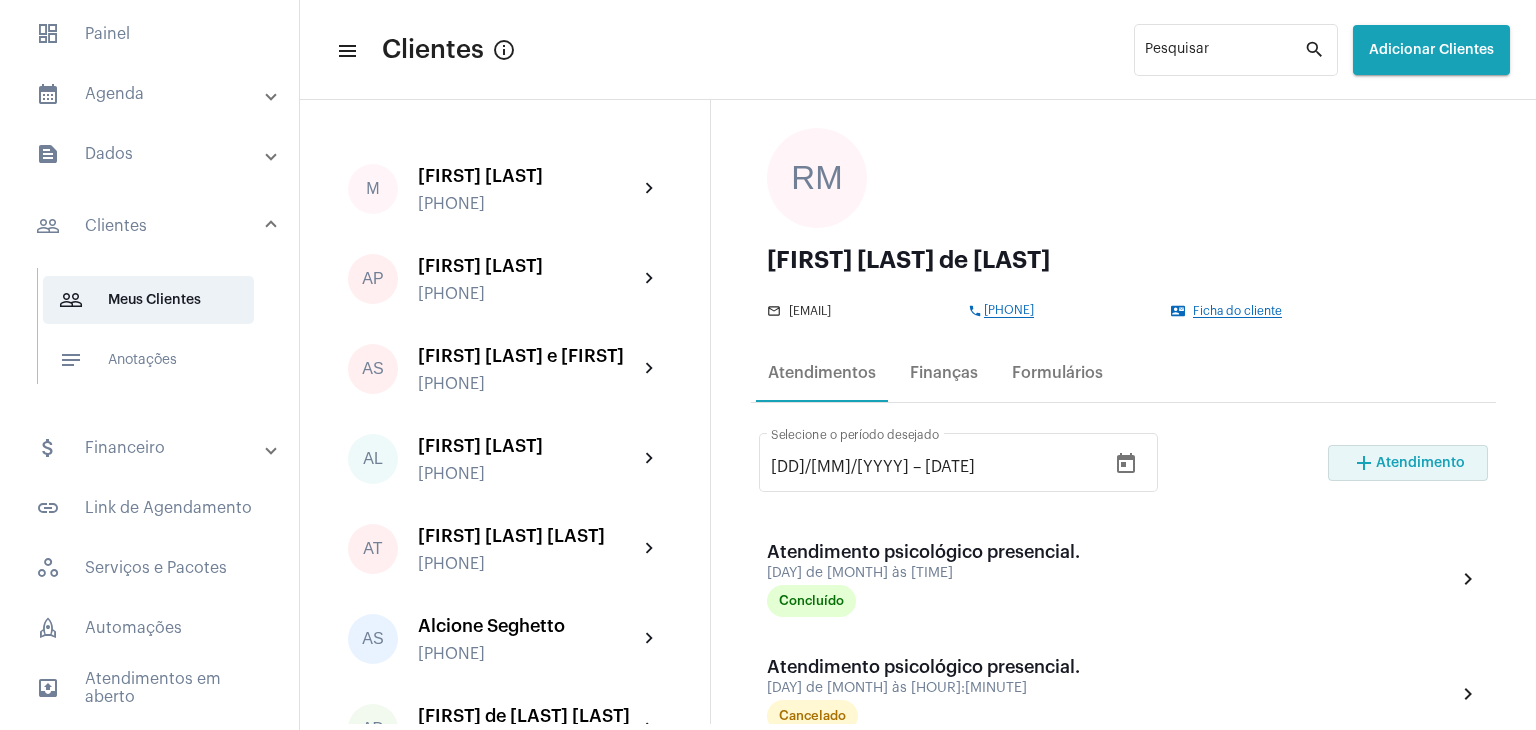click on "Atendimento" at bounding box center (1420, 463) 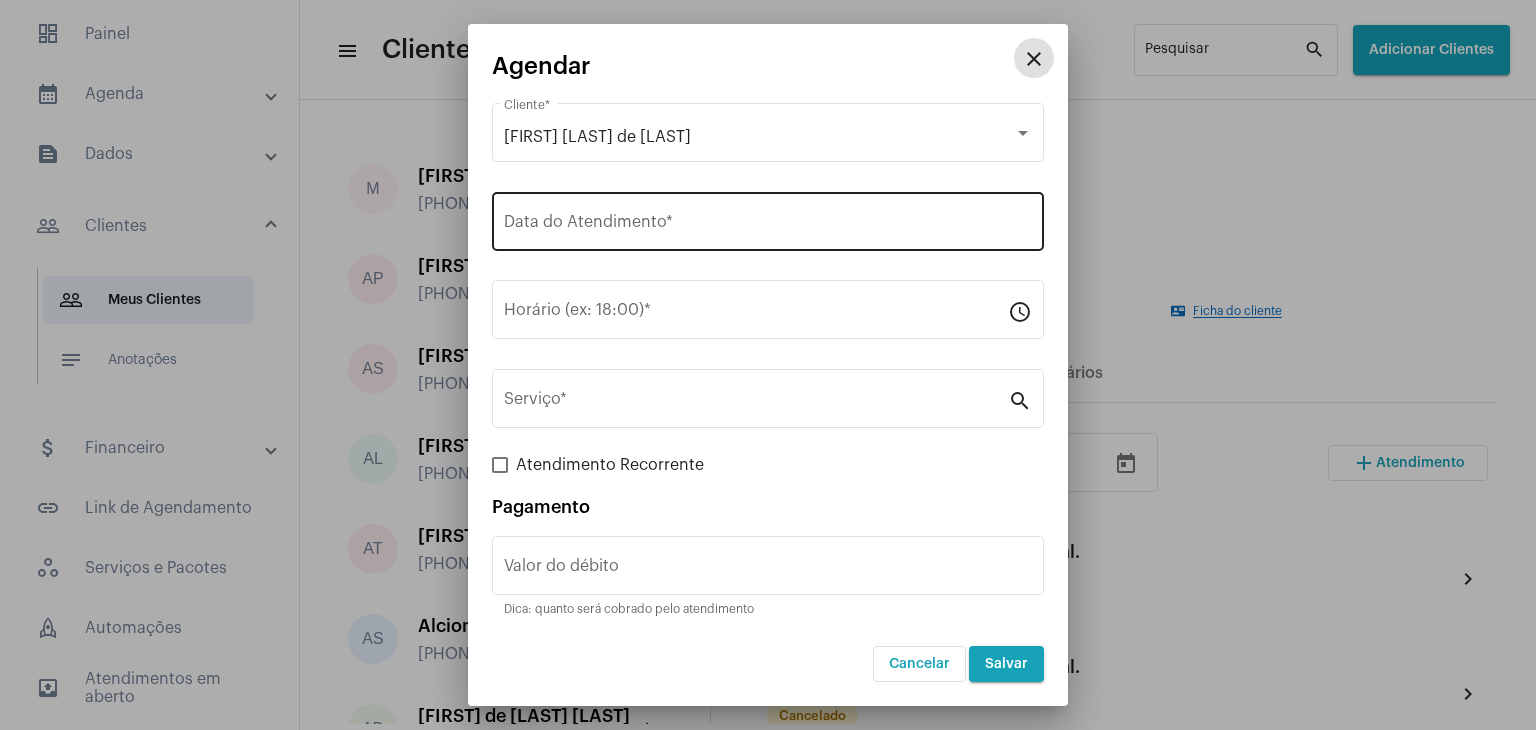 click on "Data do Atendimento  *" at bounding box center [768, 226] 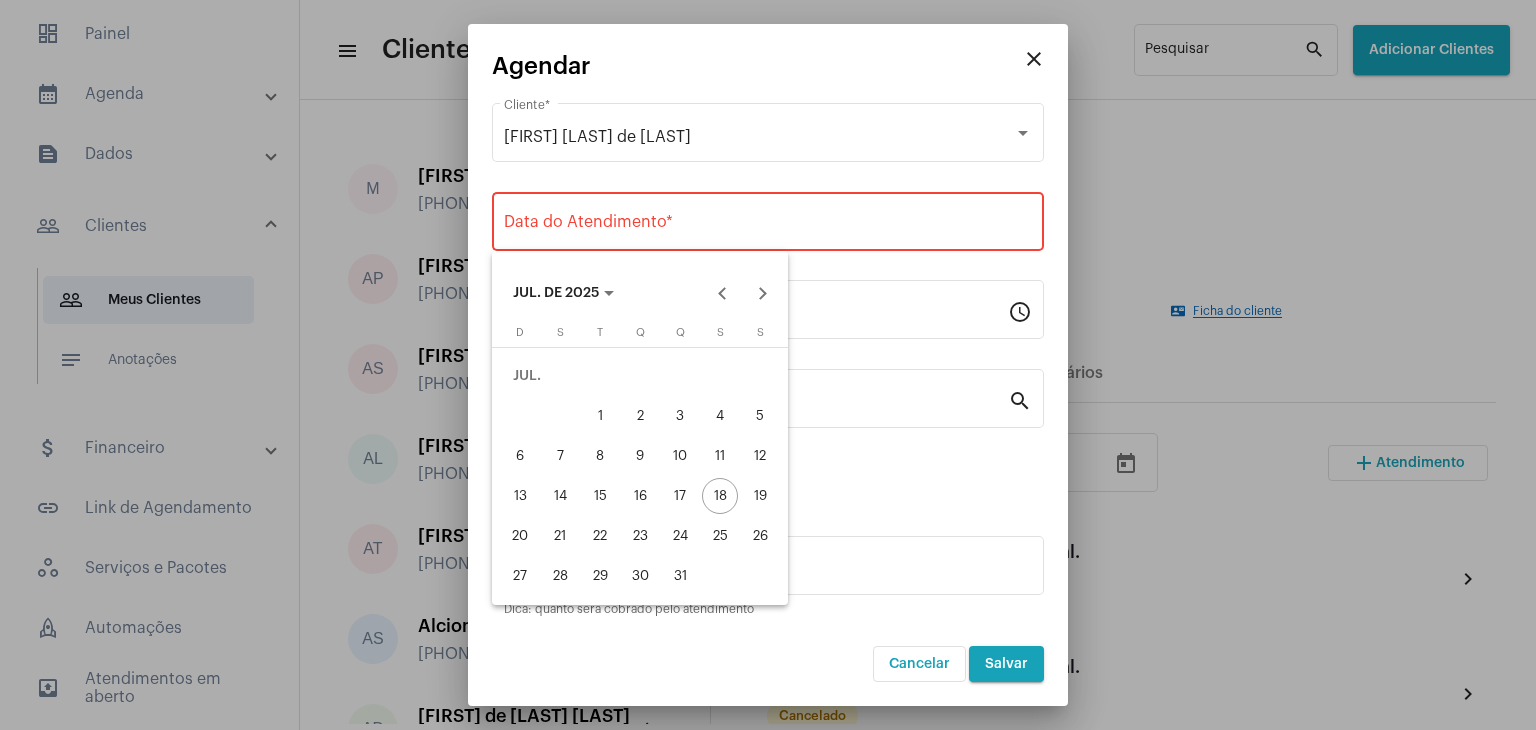 click on "23" at bounding box center [640, 536] 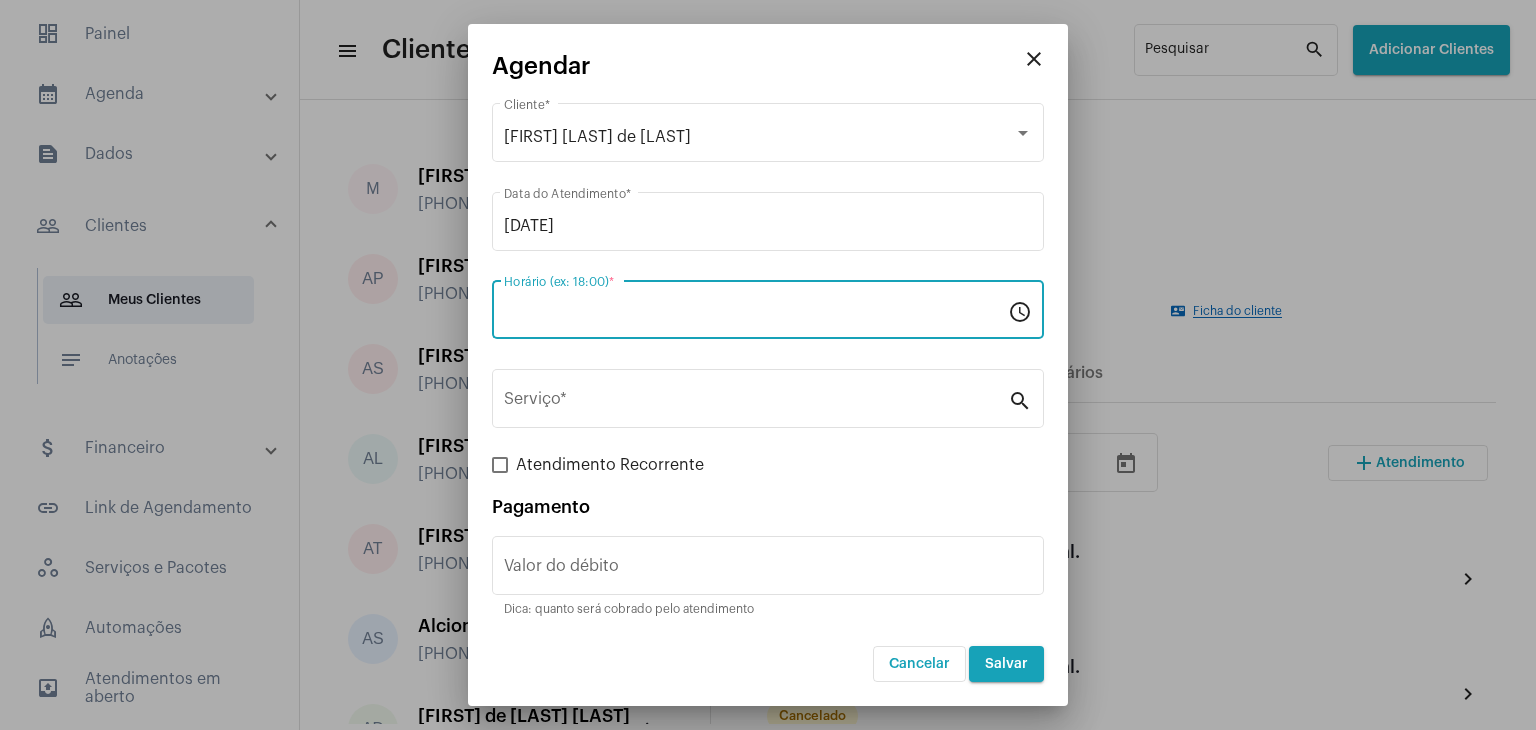 click on "Horário (ex: 18:00)  *" at bounding box center (756, 314) 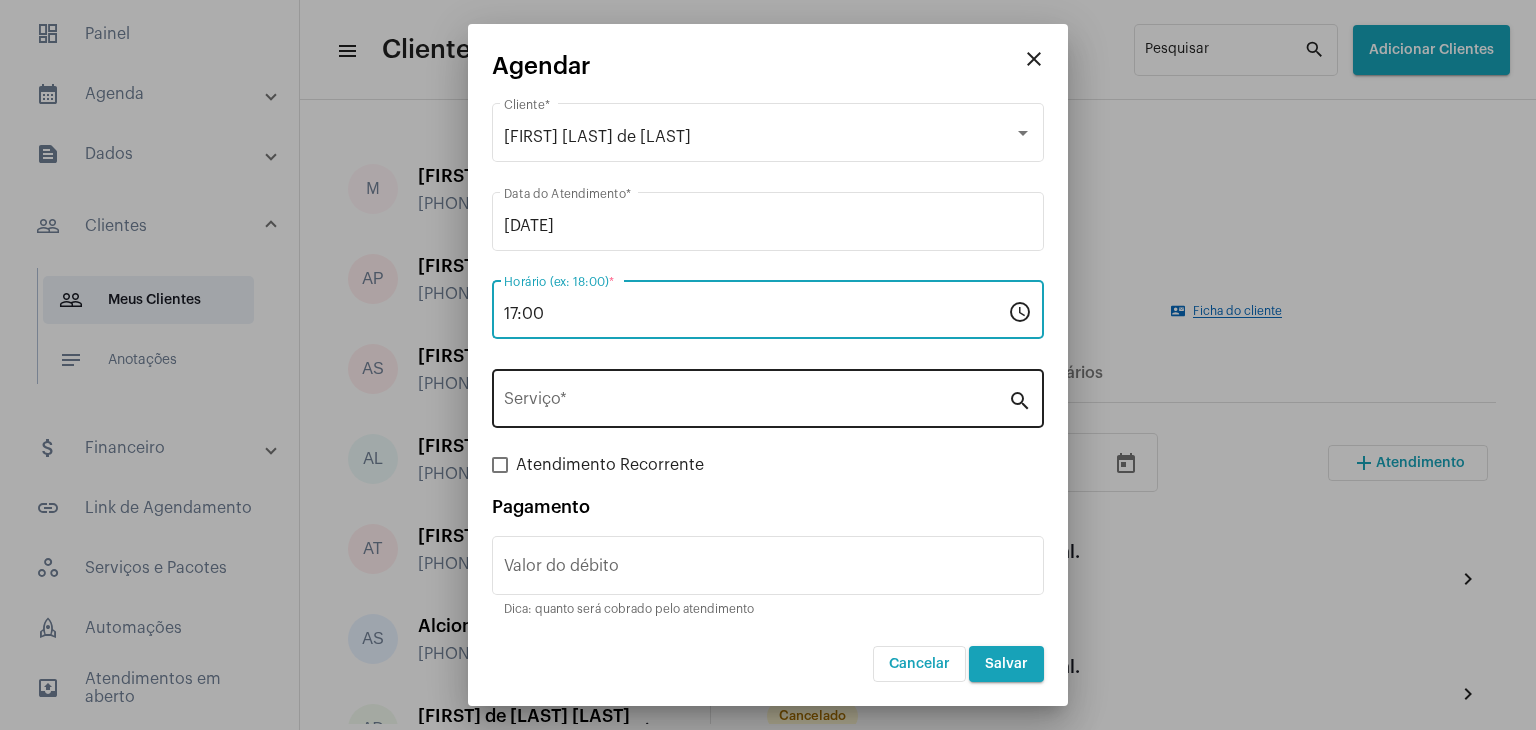 type on "17:00" 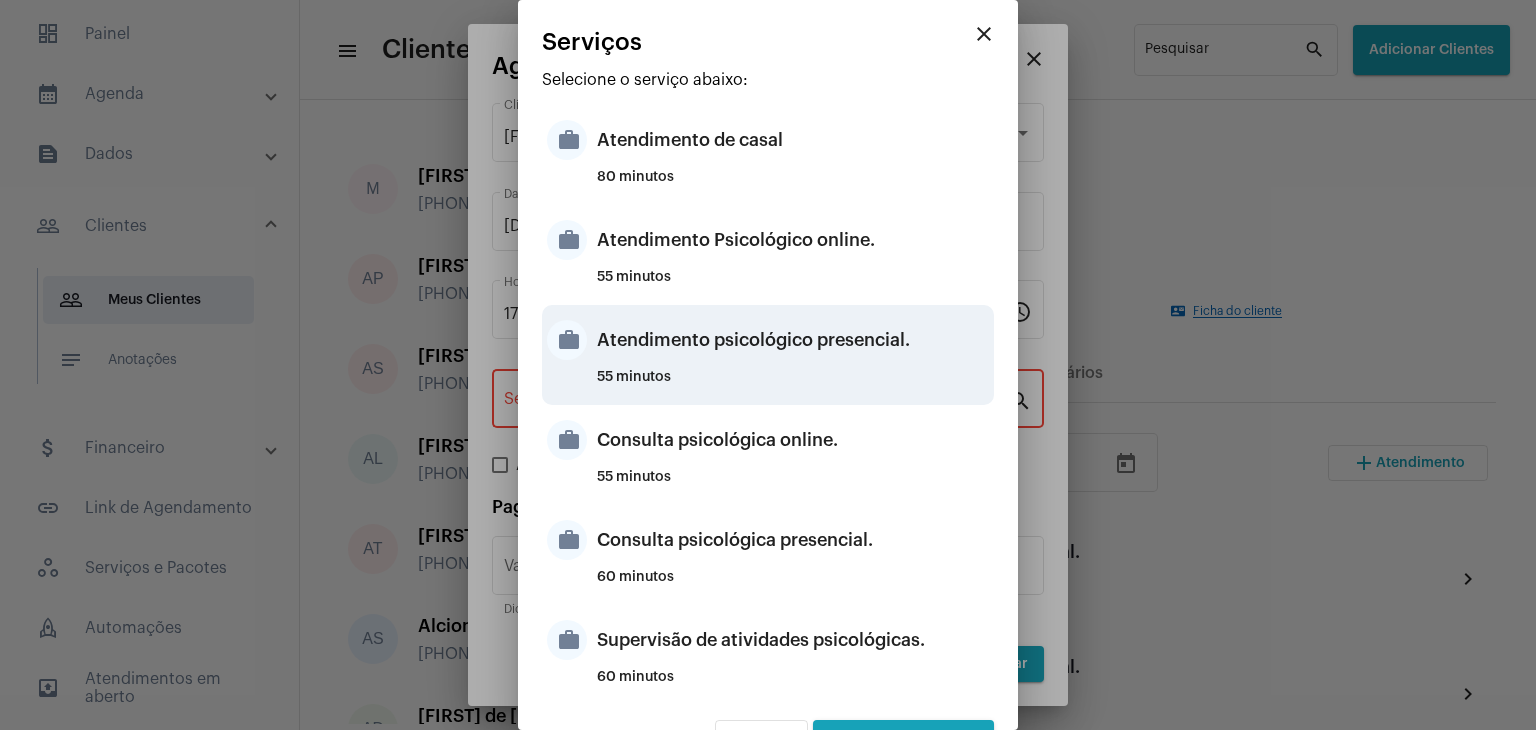 click on "Atendimento psicológico presencial." at bounding box center [793, 340] 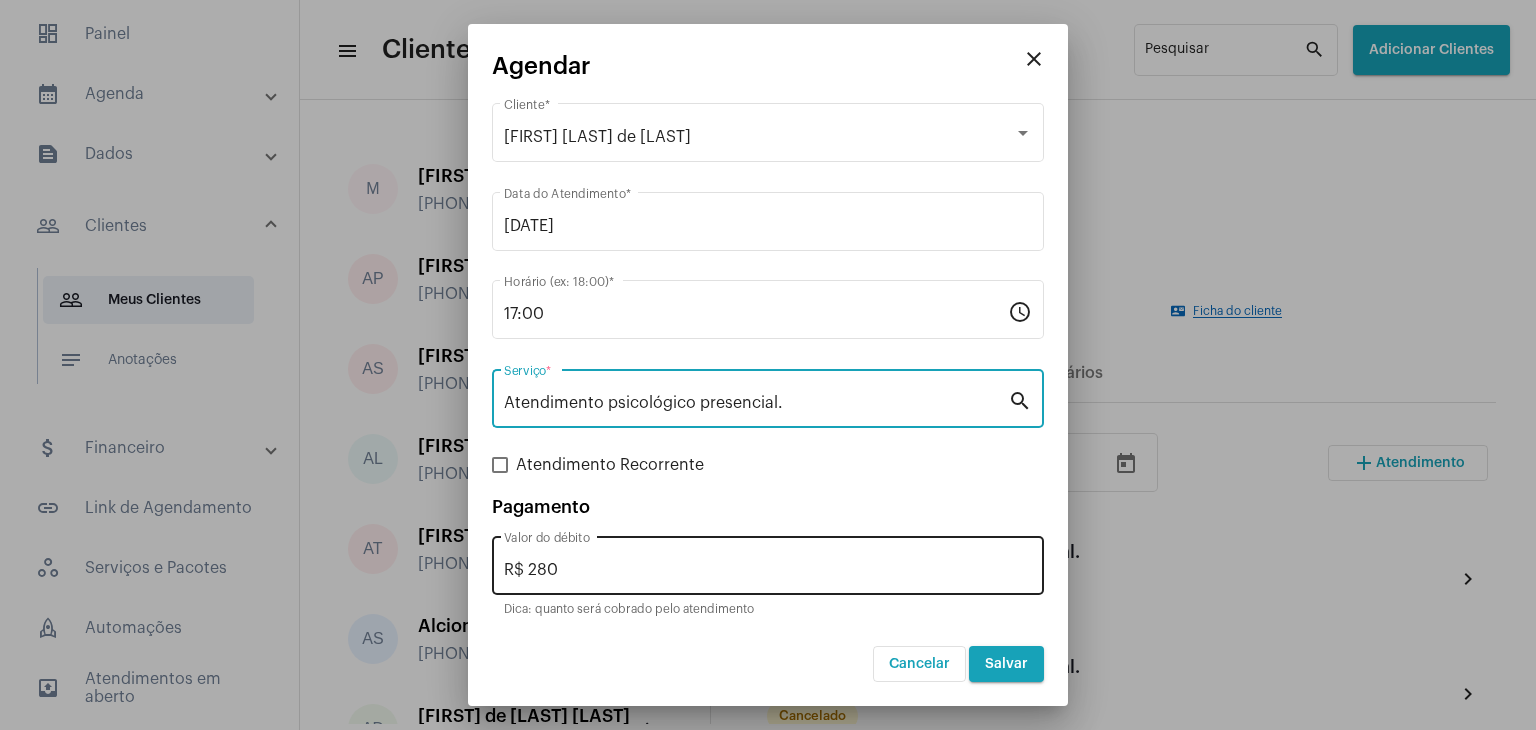 click on "R$ 280" at bounding box center (768, 570) 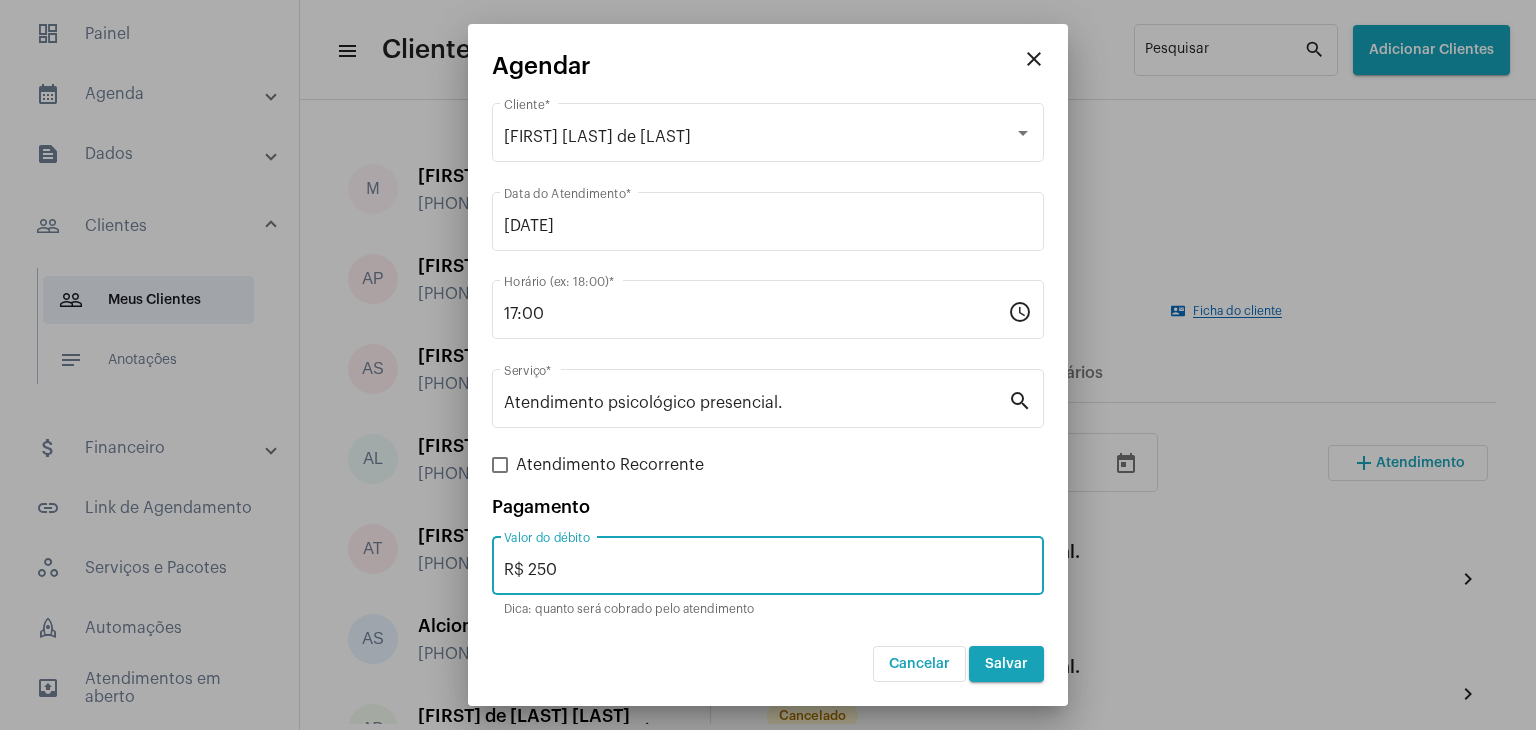 type on "R$ 250" 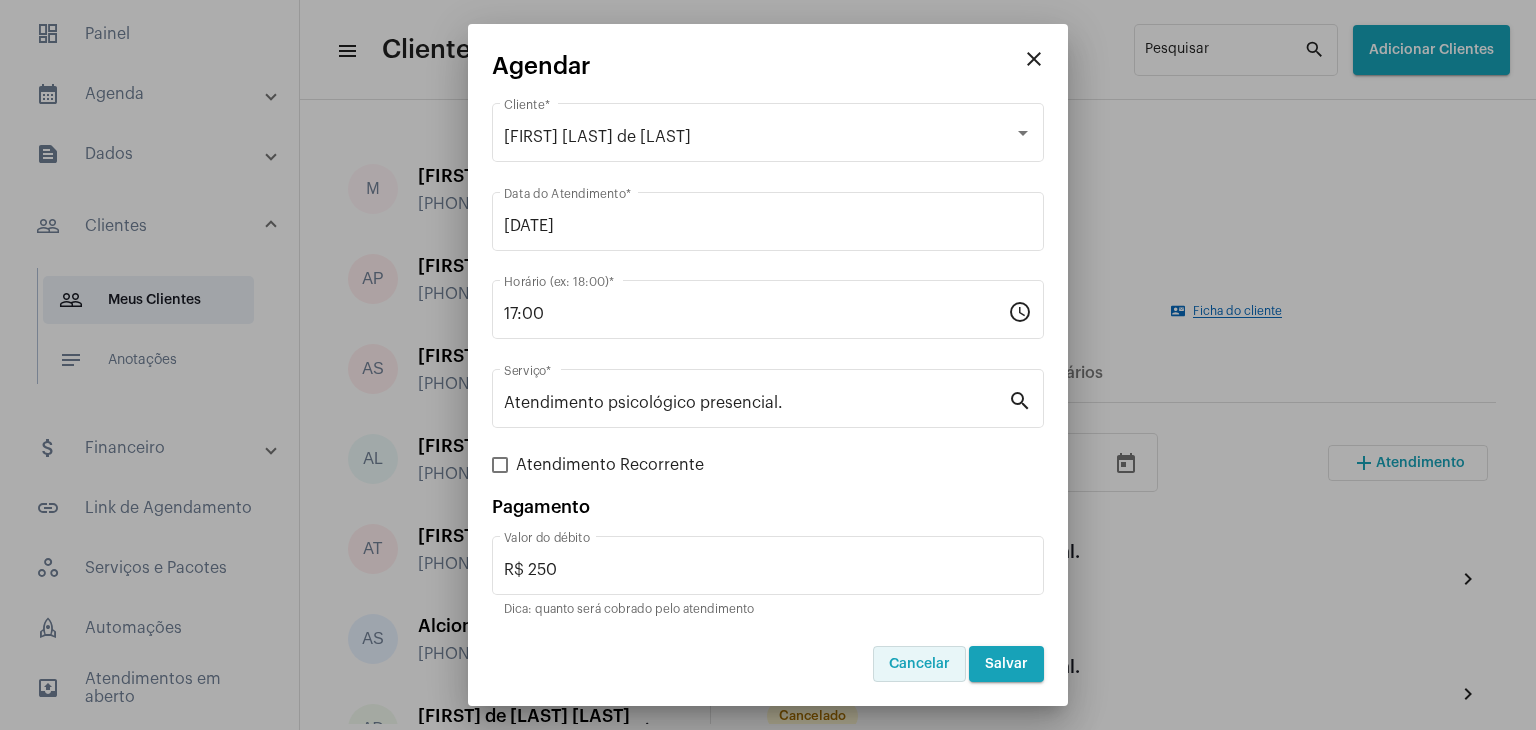 click on "Cancelar" at bounding box center [919, 664] 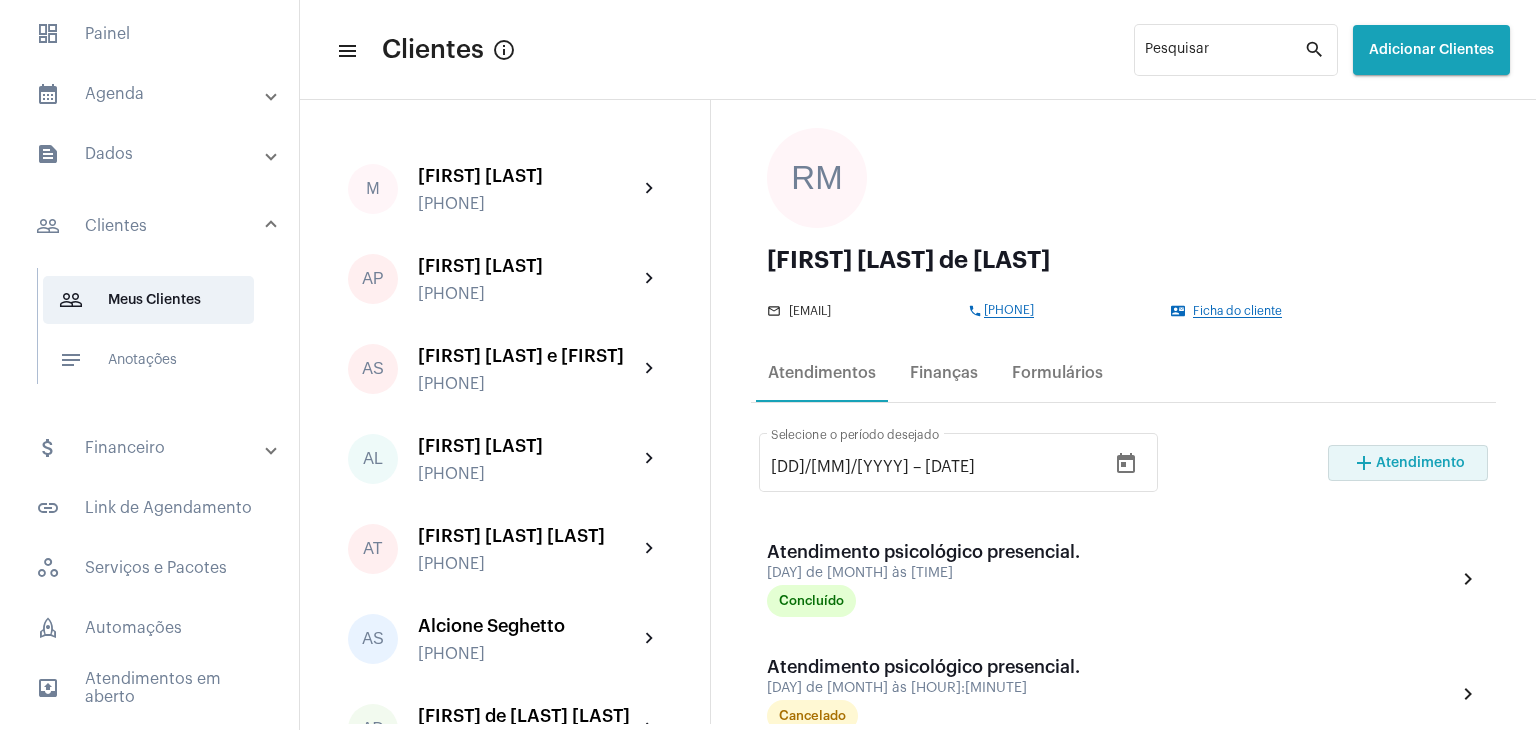 click on "Atendimento" at bounding box center (1420, 463) 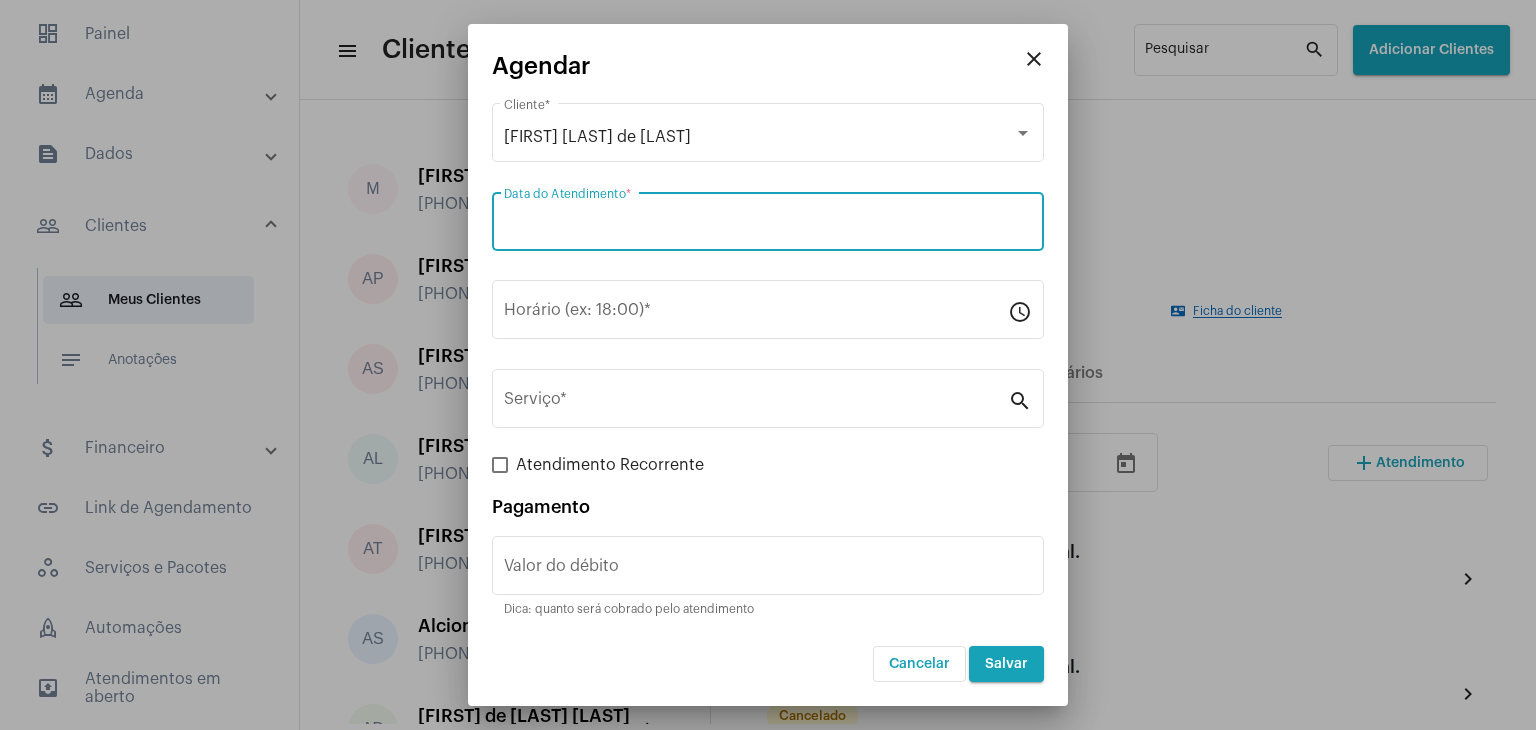 click on "Data do Atendimento  *" at bounding box center (768, 226) 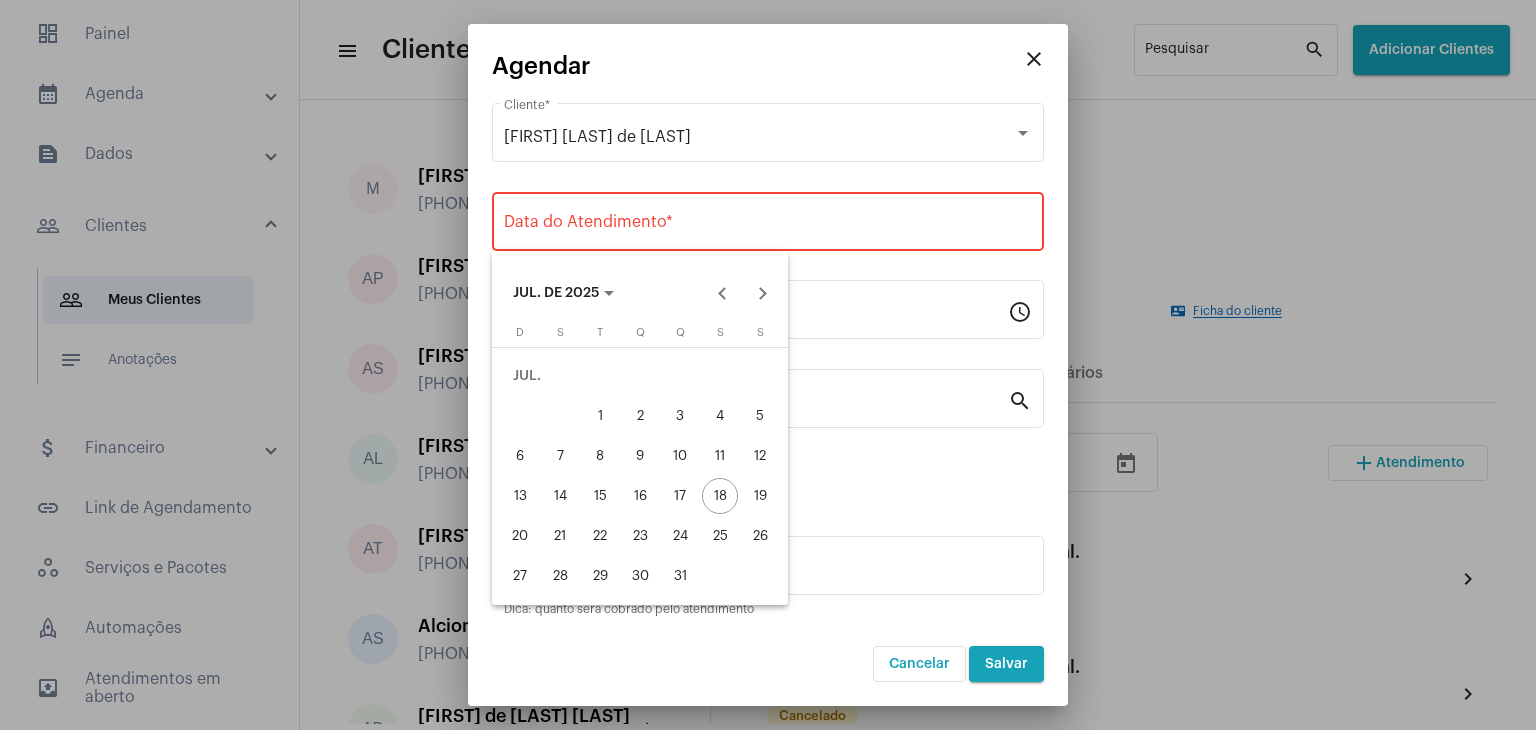 click on "23" at bounding box center [640, 536] 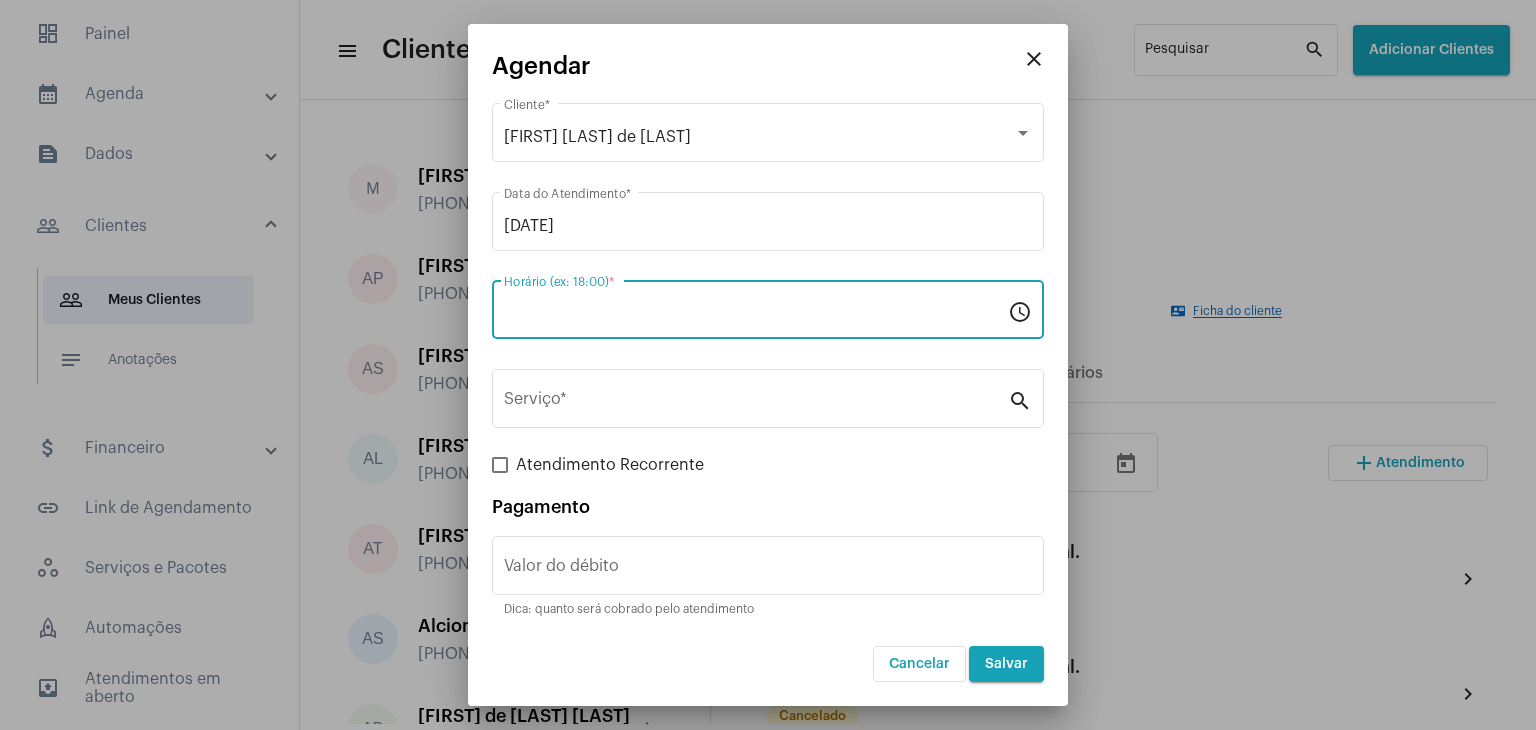 click on "Horário (ex: 18:00)  *" at bounding box center (756, 314) 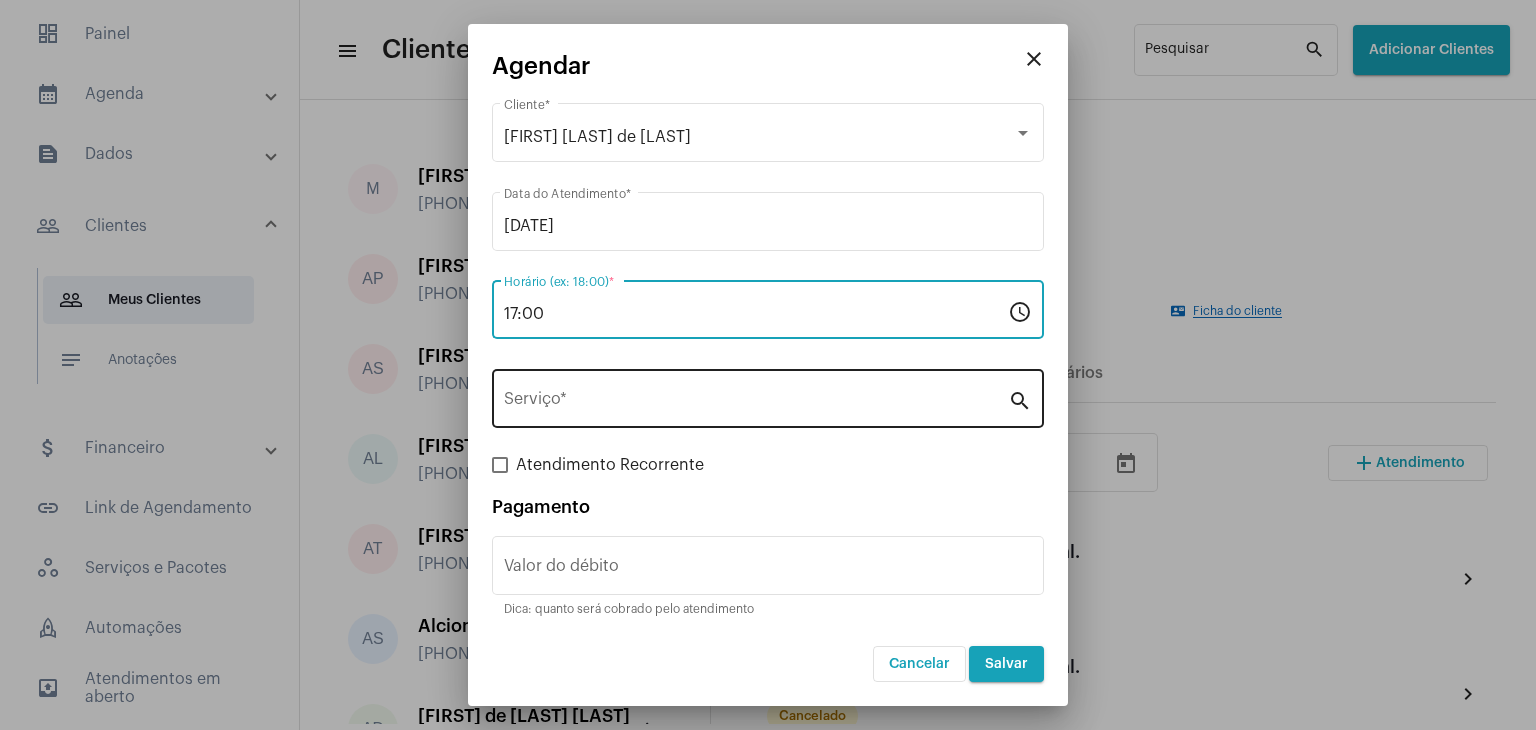 type on "17:00" 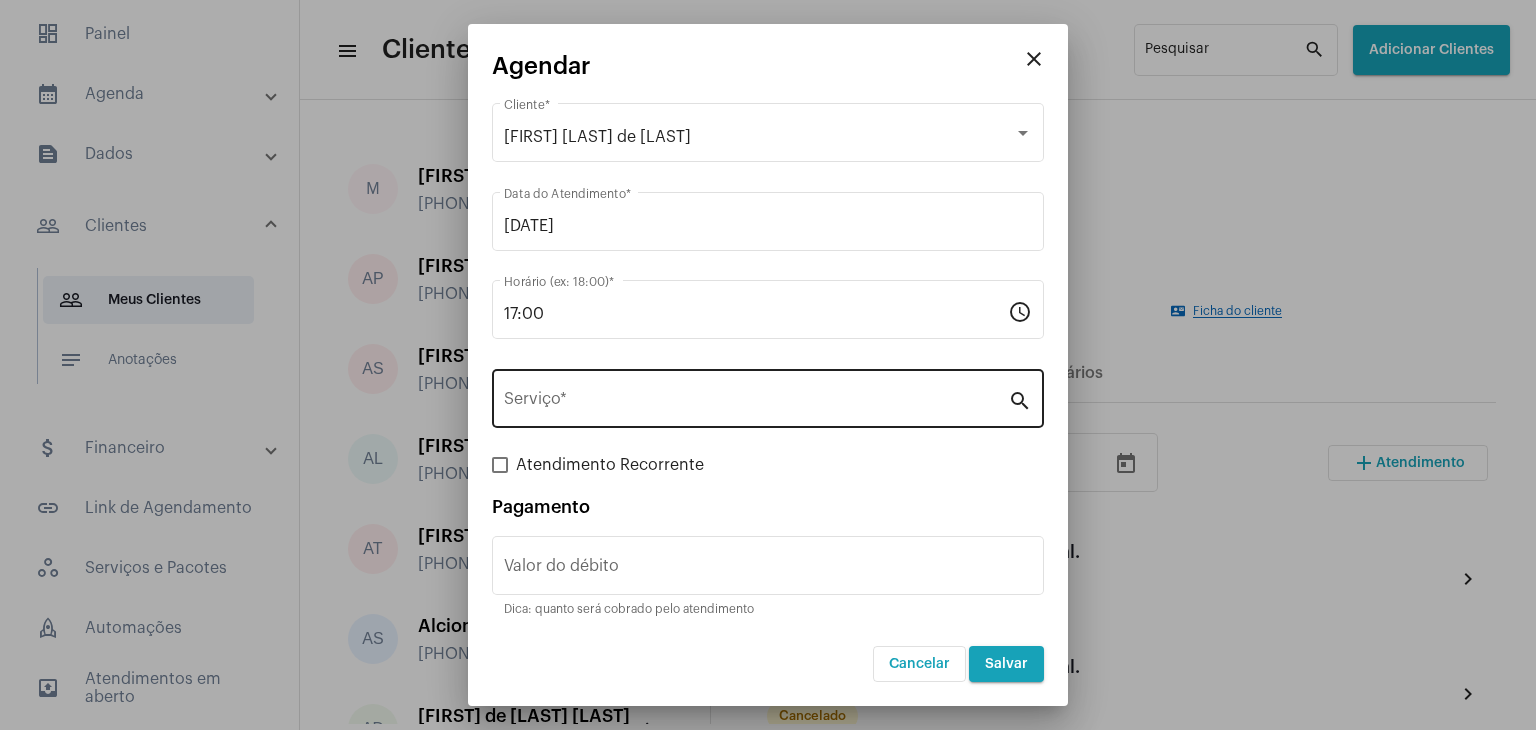 click on "Serviço  *" at bounding box center [756, 396] 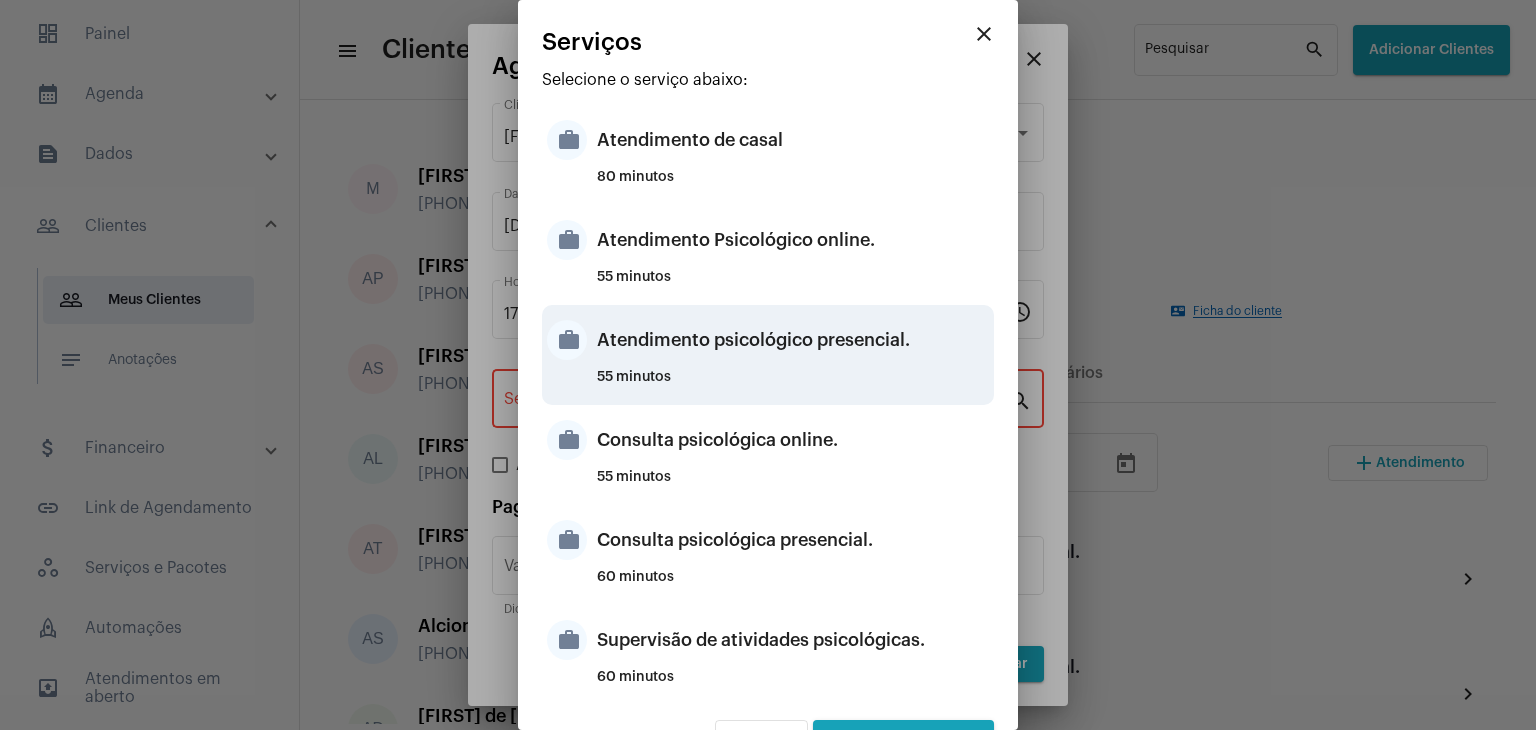 click on "Atendimento psicológico presencial." at bounding box center (793, 340) 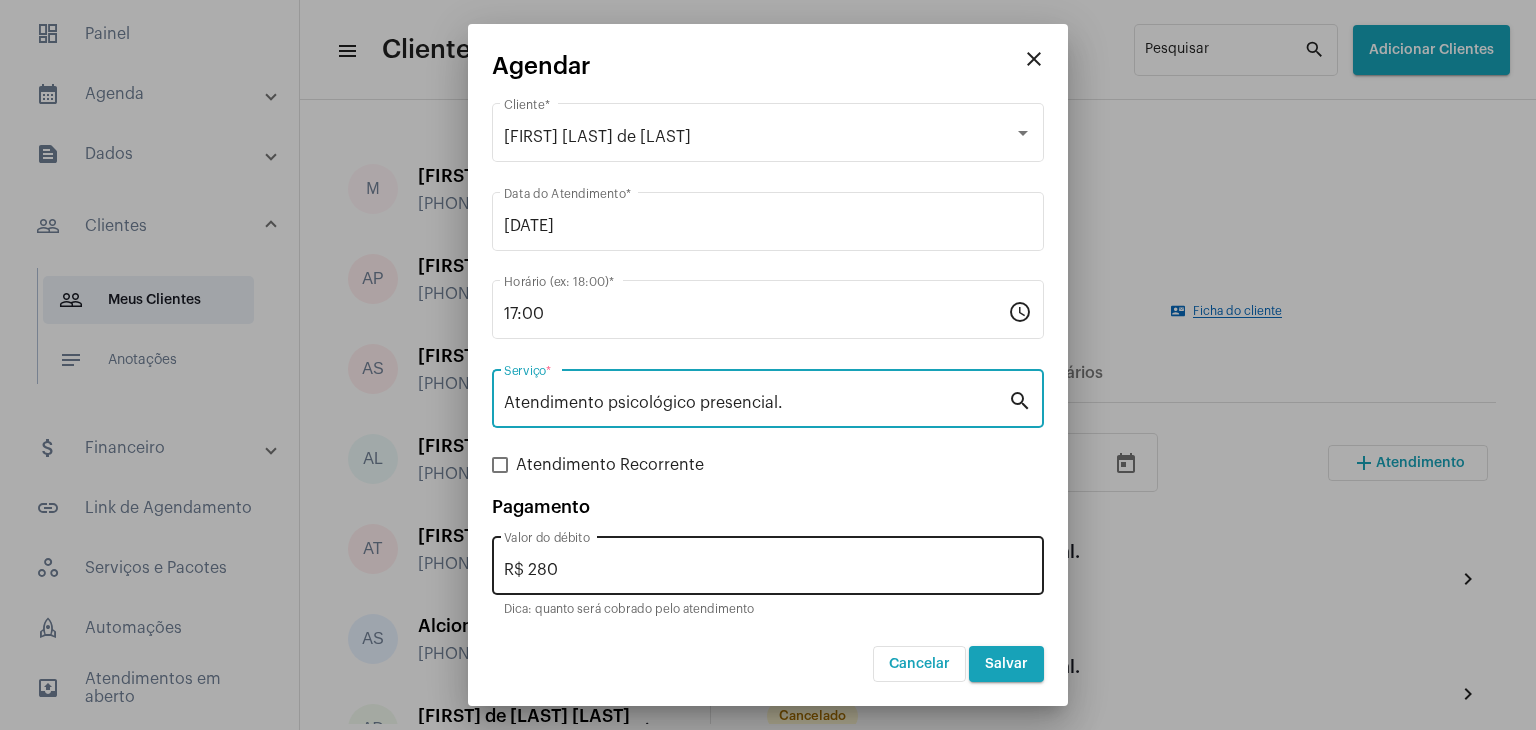 click on "R$ 280" at bounding box center [768, 570] 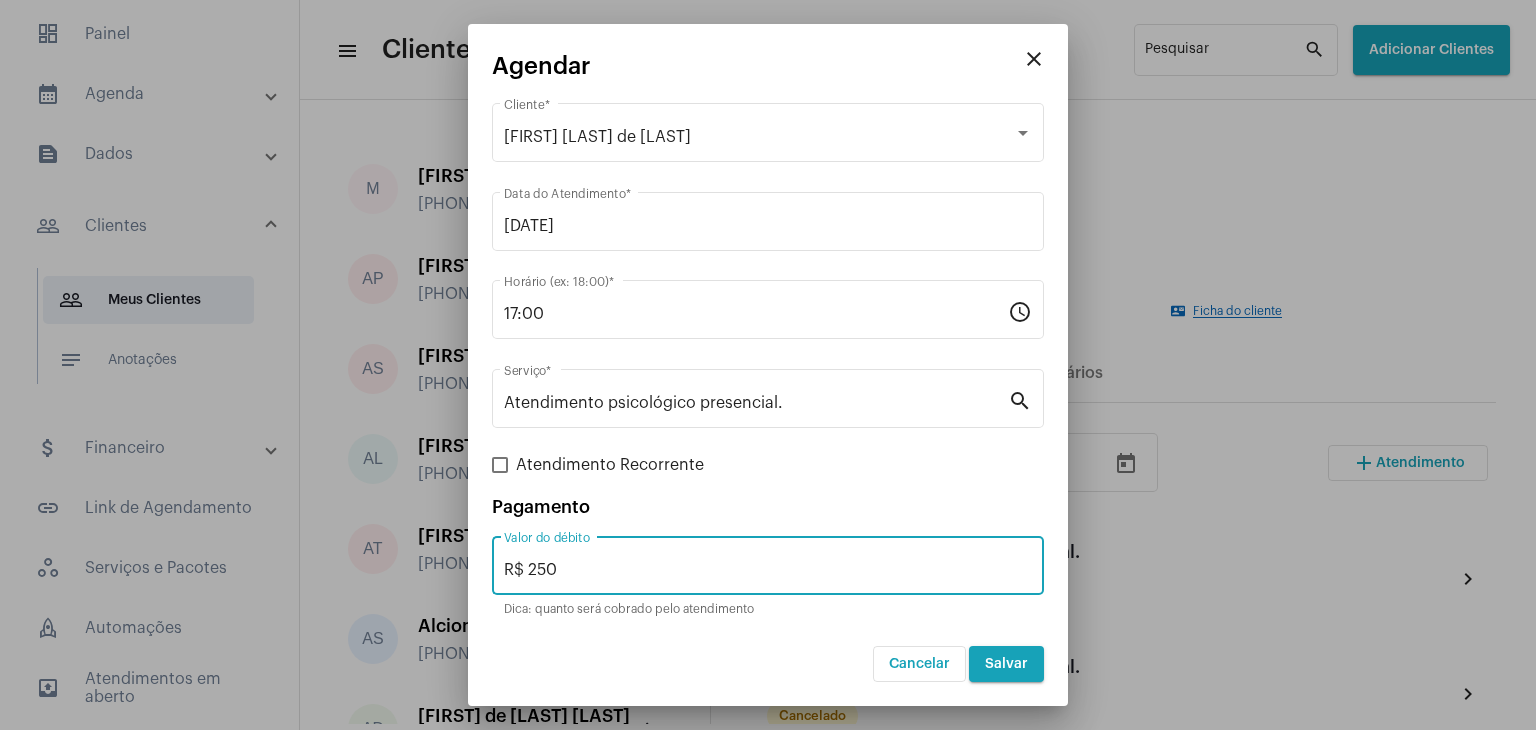 type on "R$ 250" 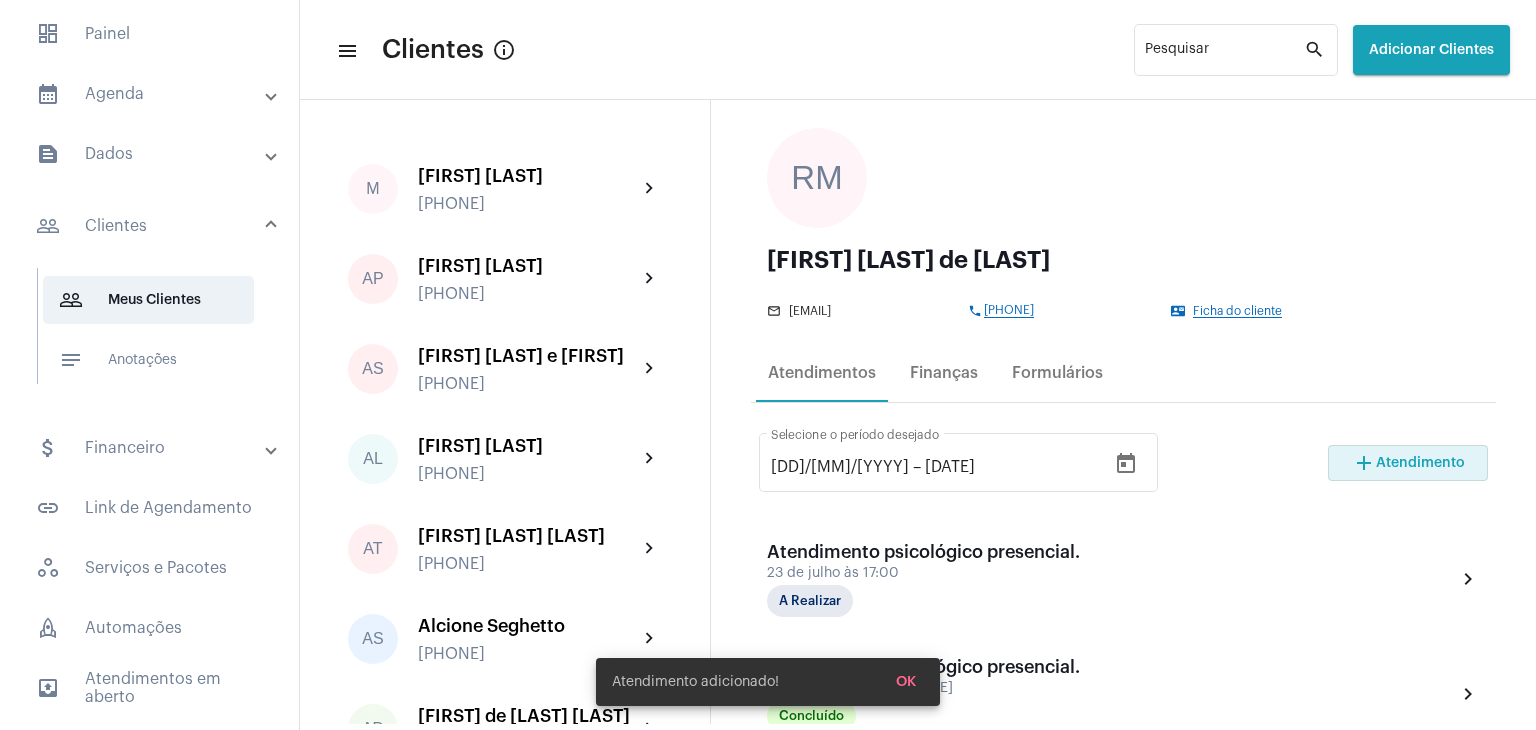 click on "OK" at bounding box center [906, 682] 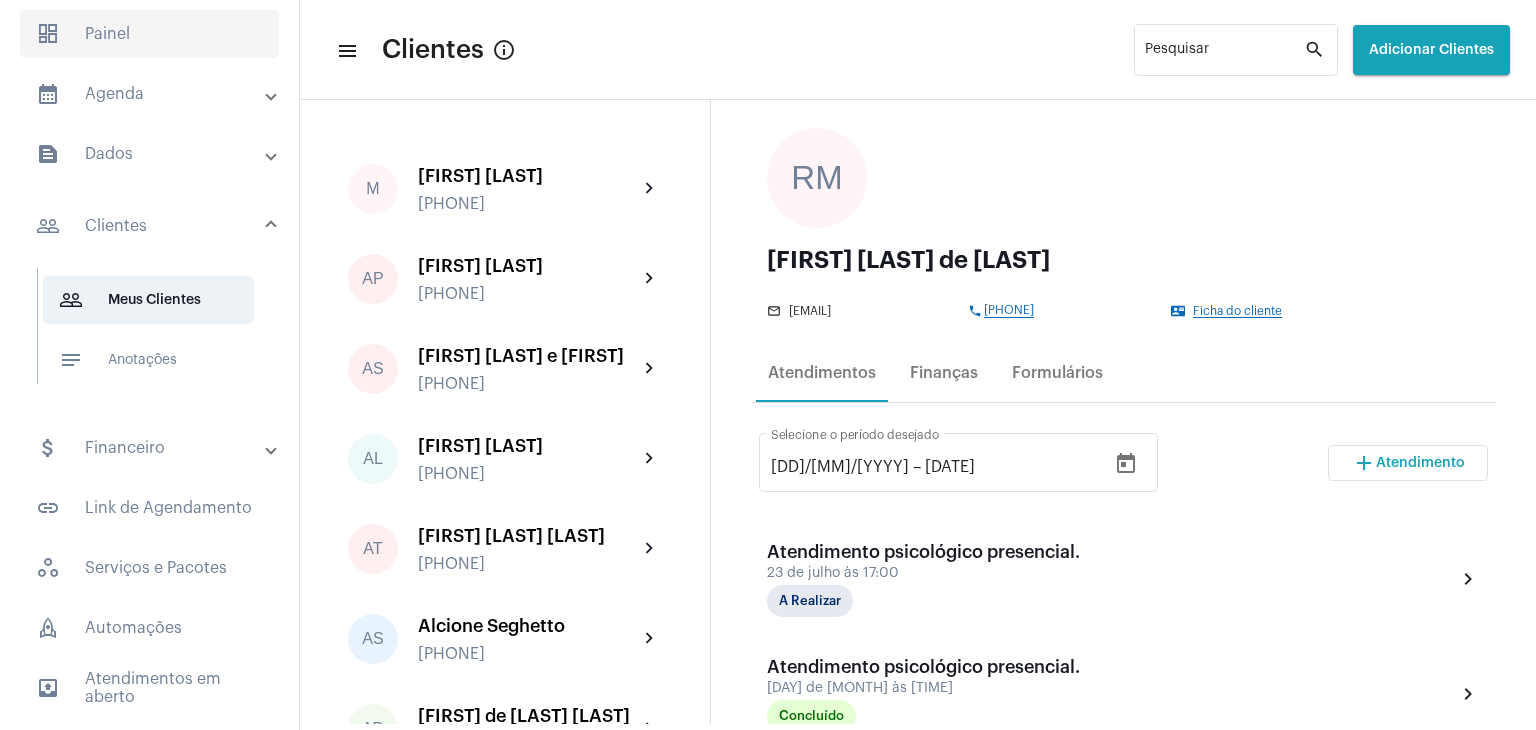 click on "dashboard   Painel" 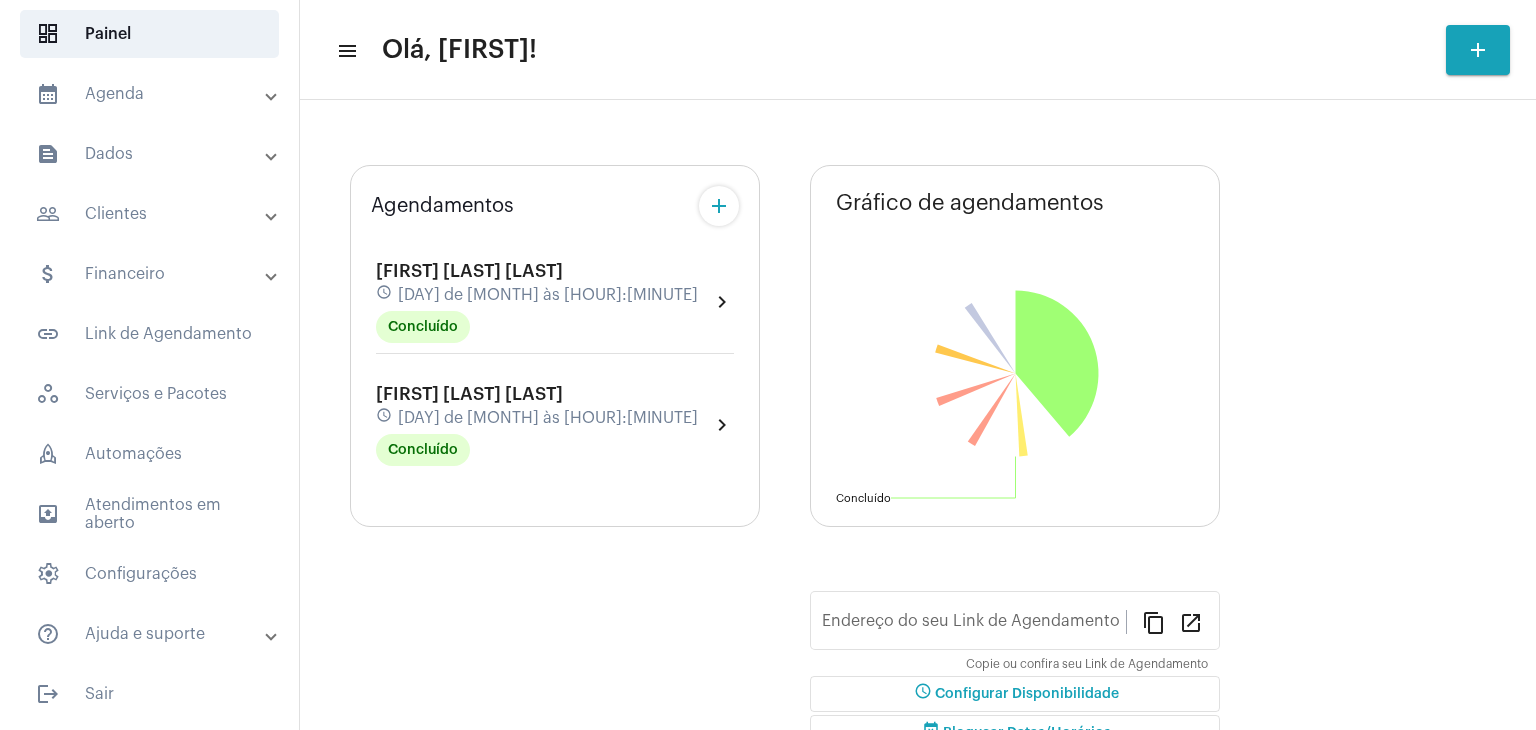 type on "https://neft.com.br/[NAME]-[NAME]" 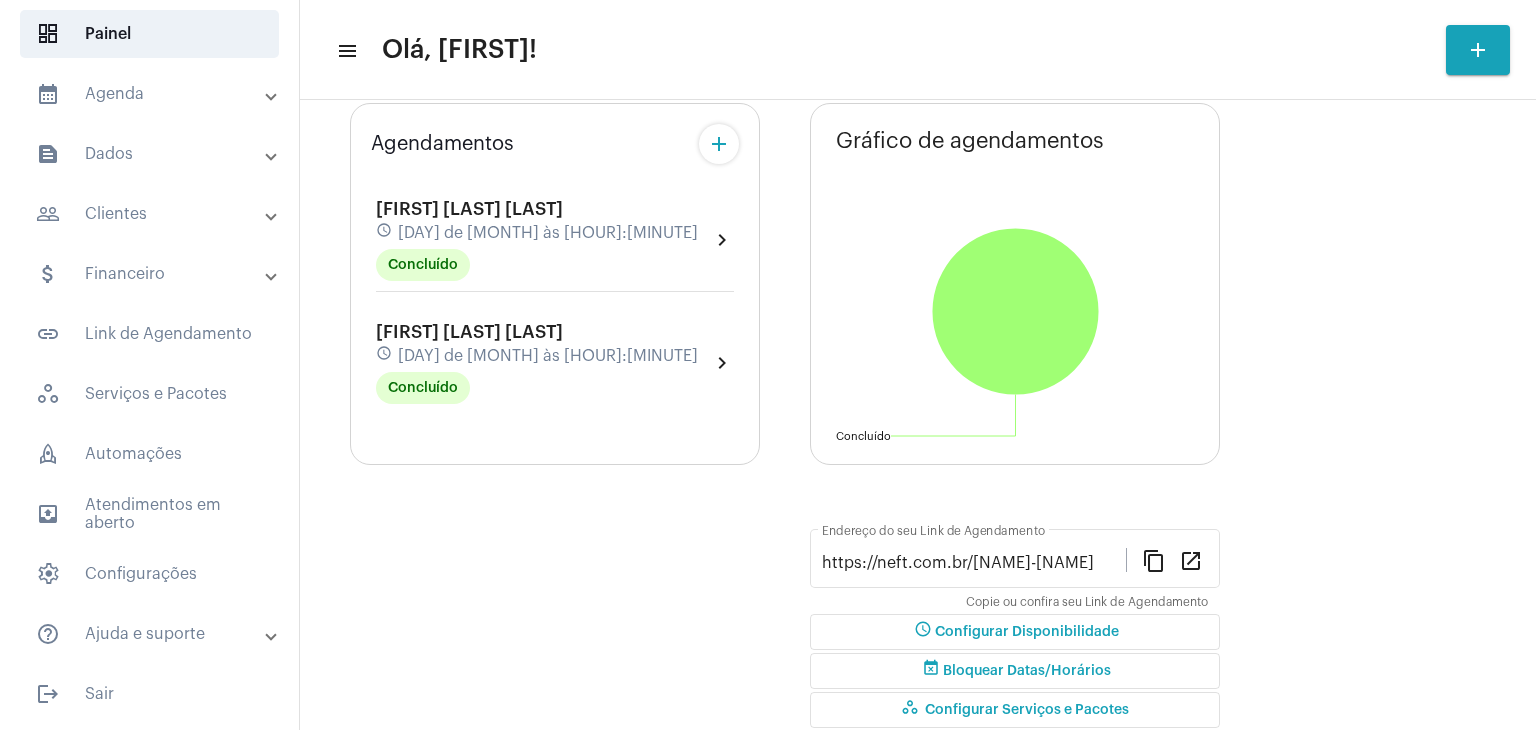scroll, scrollTop: 200, scrollLeft: 0, axis: vertical 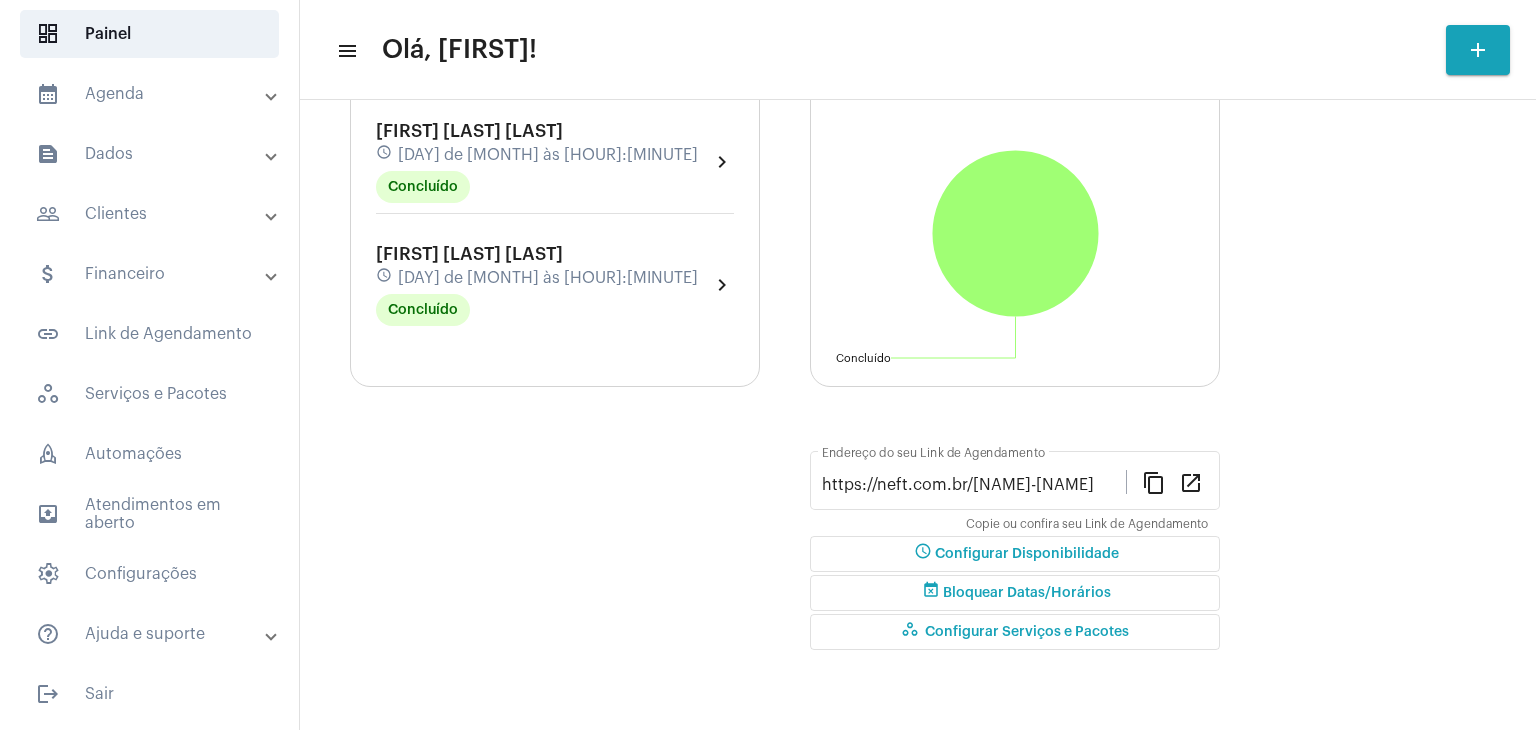 click on "event_busy Bloquear Datas/Horários" 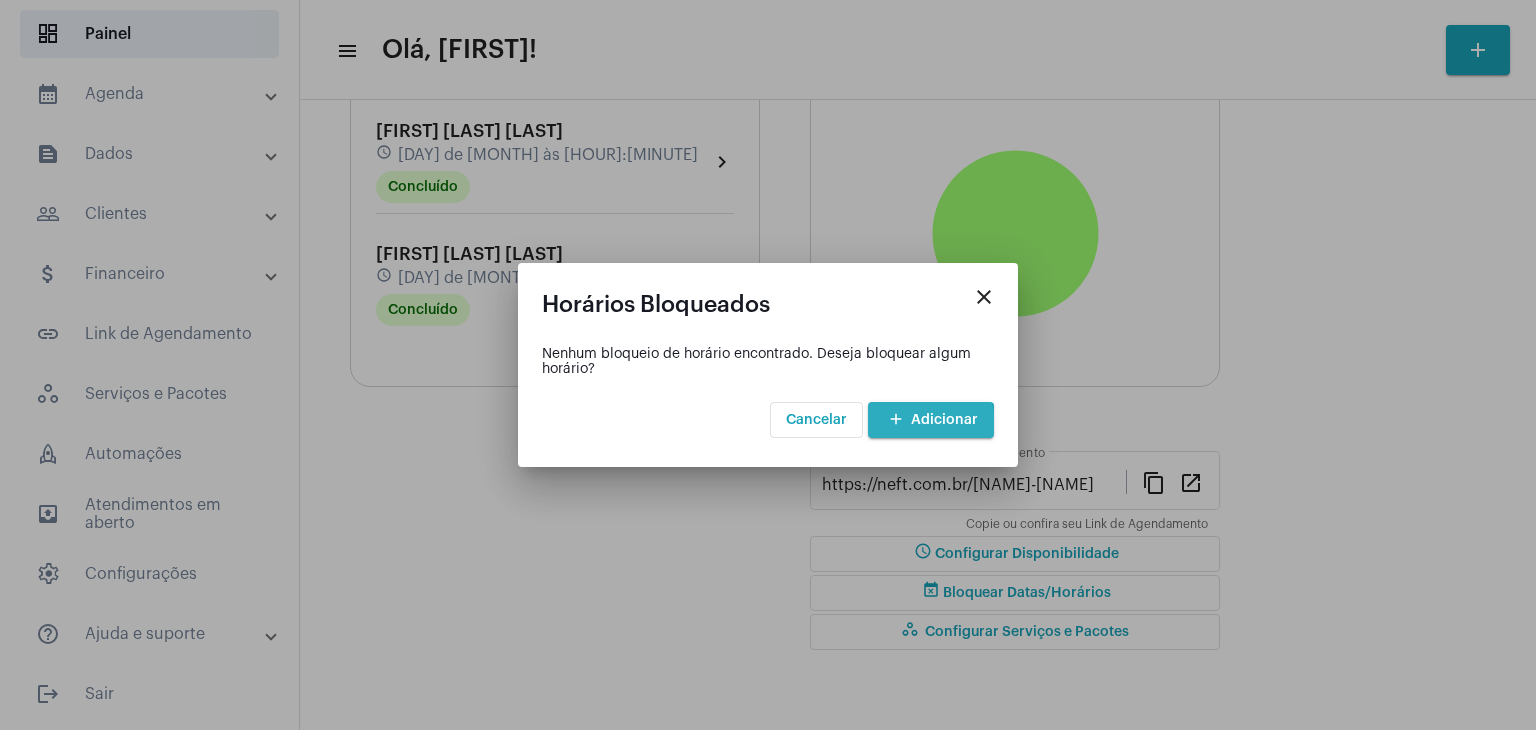 click on "add Adicionar" at bounding box center (931, 420) 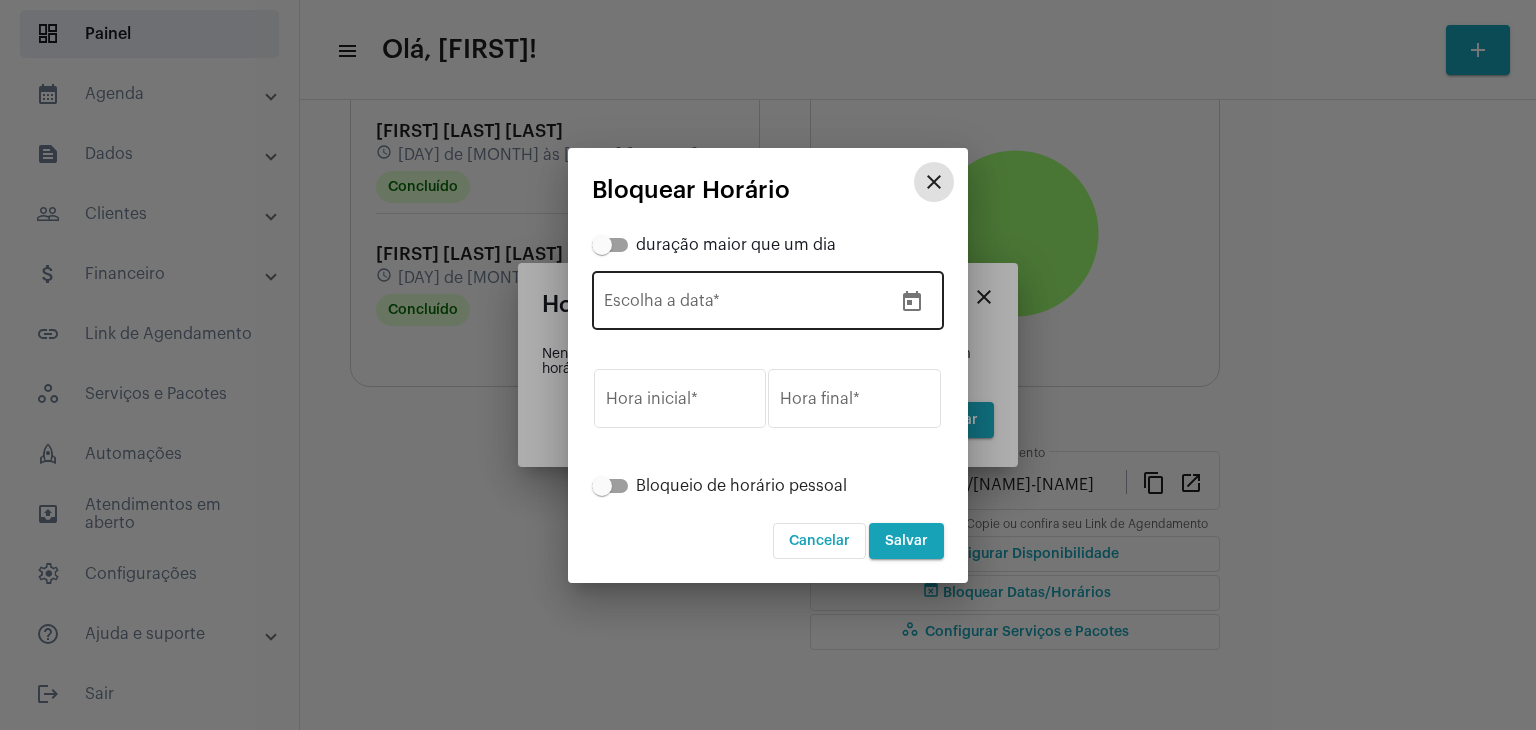 click on "Escolha a data  *" at bounding box center [748, 305] 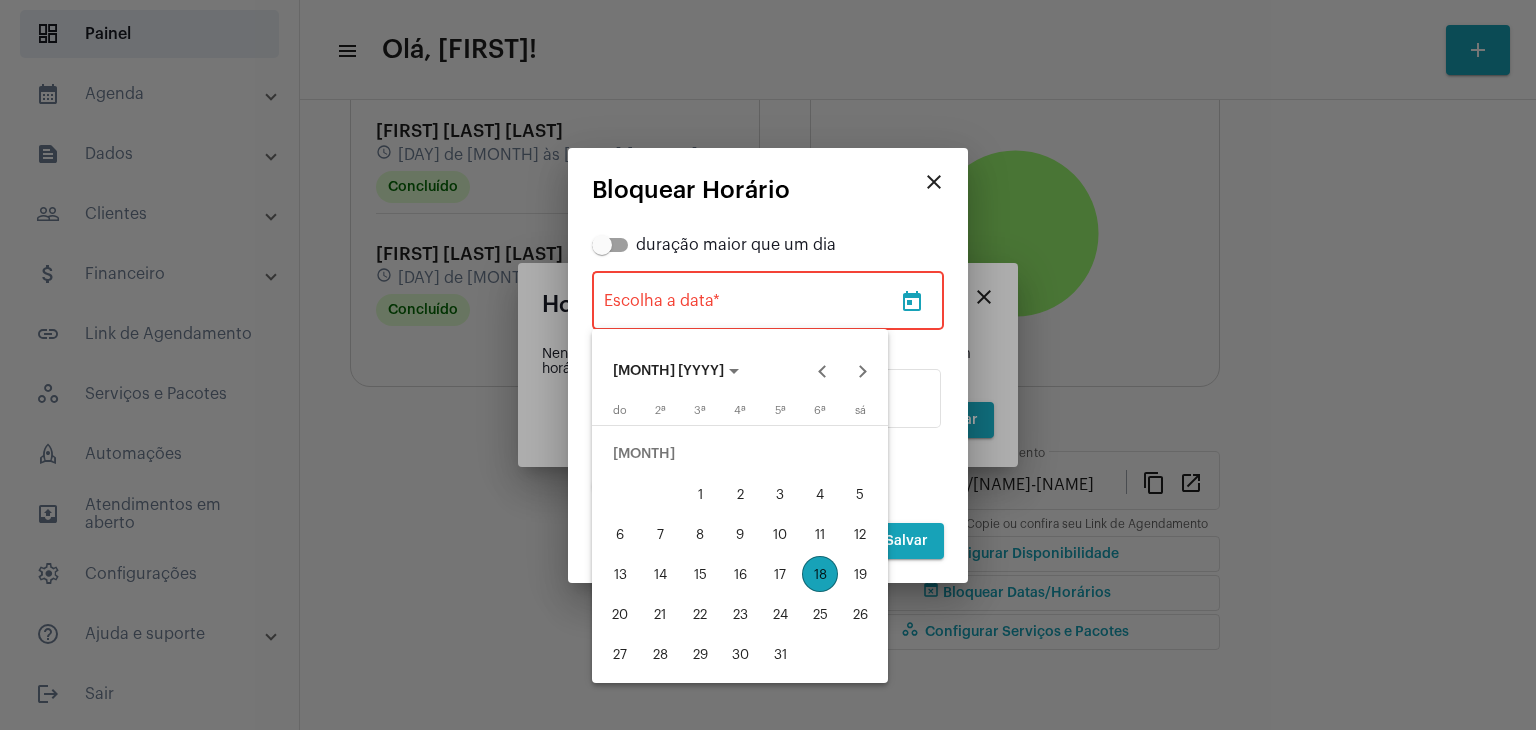 click on "30" at bounding box center [740, 654] 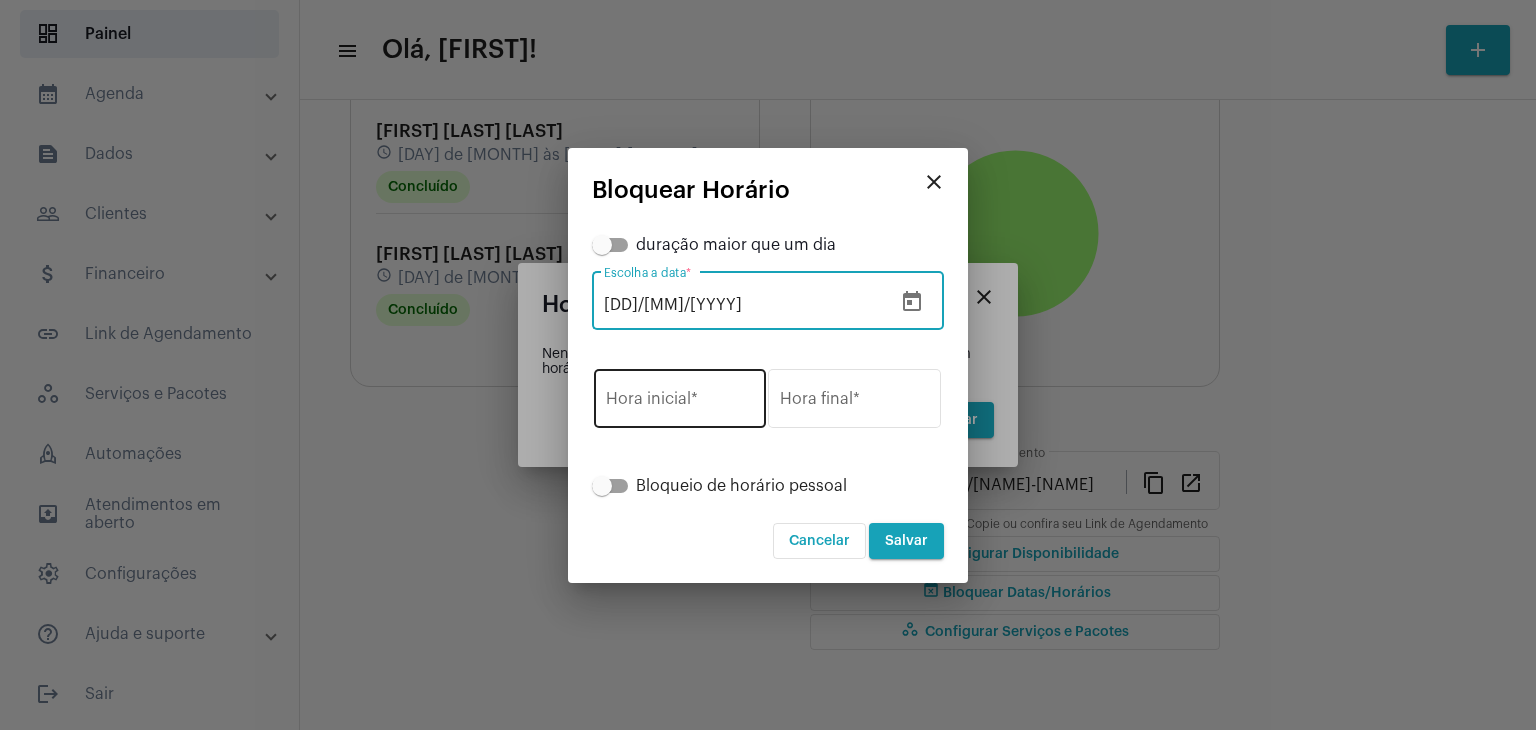 click on "Hora inicial  *" at bounding box center (680, 403) 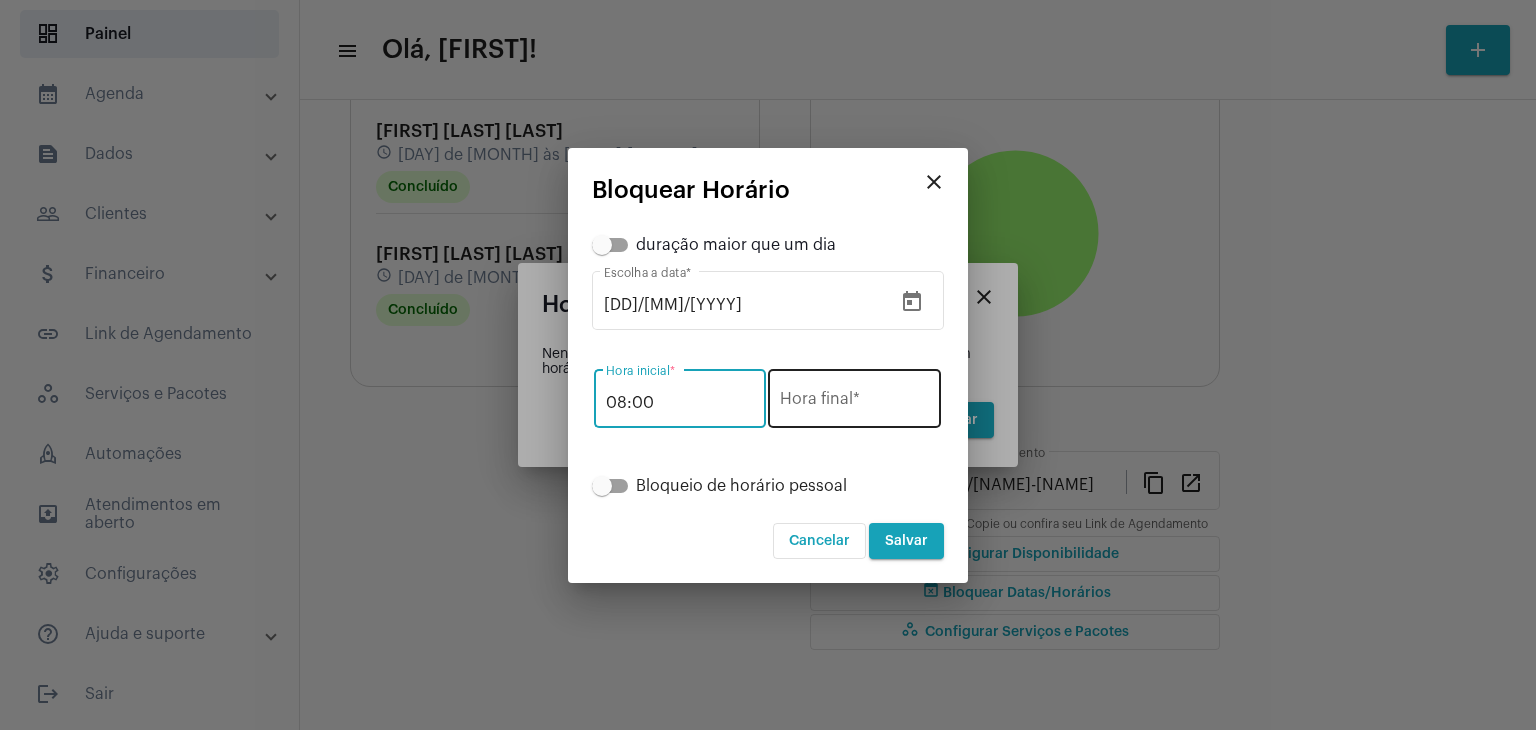 type on "08:00" 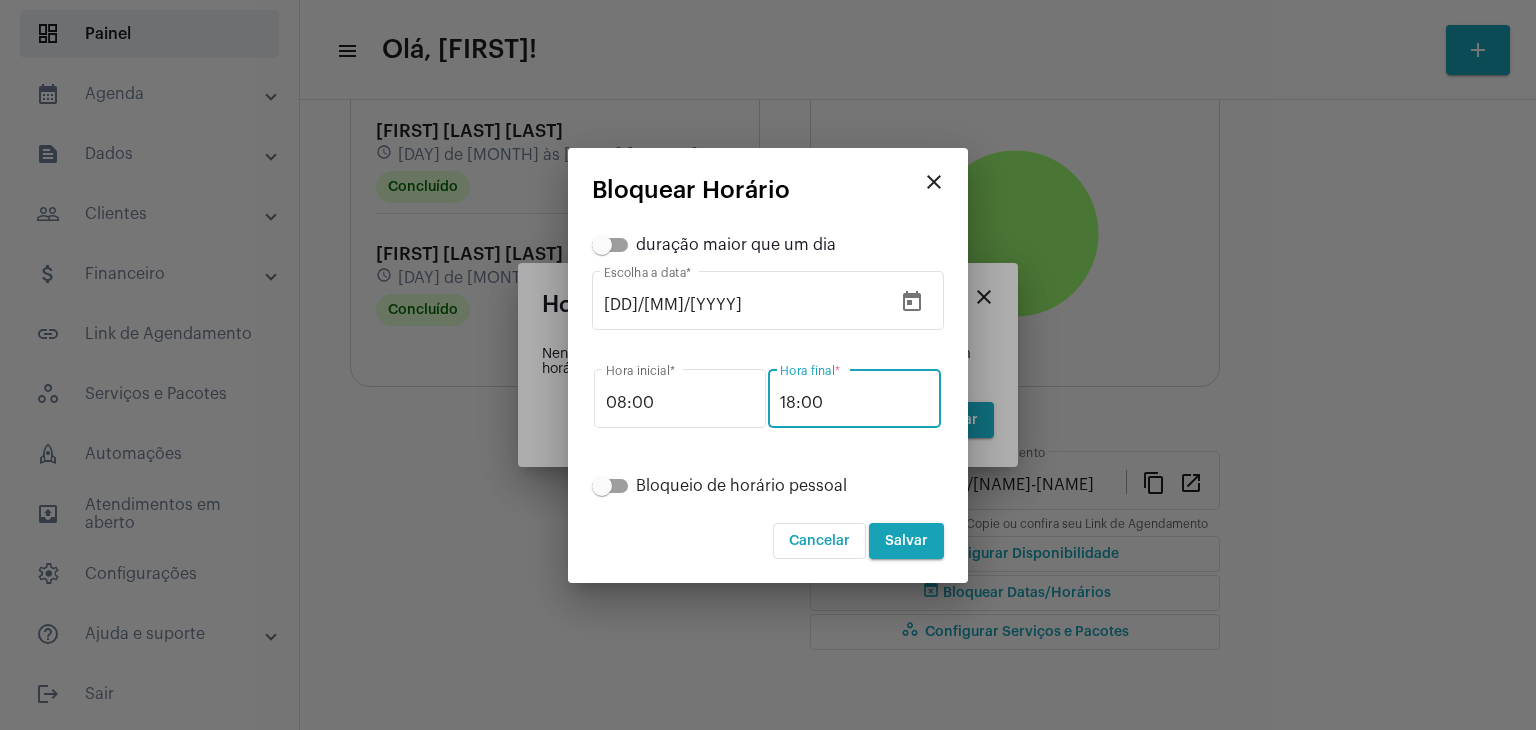 type on "18:00" 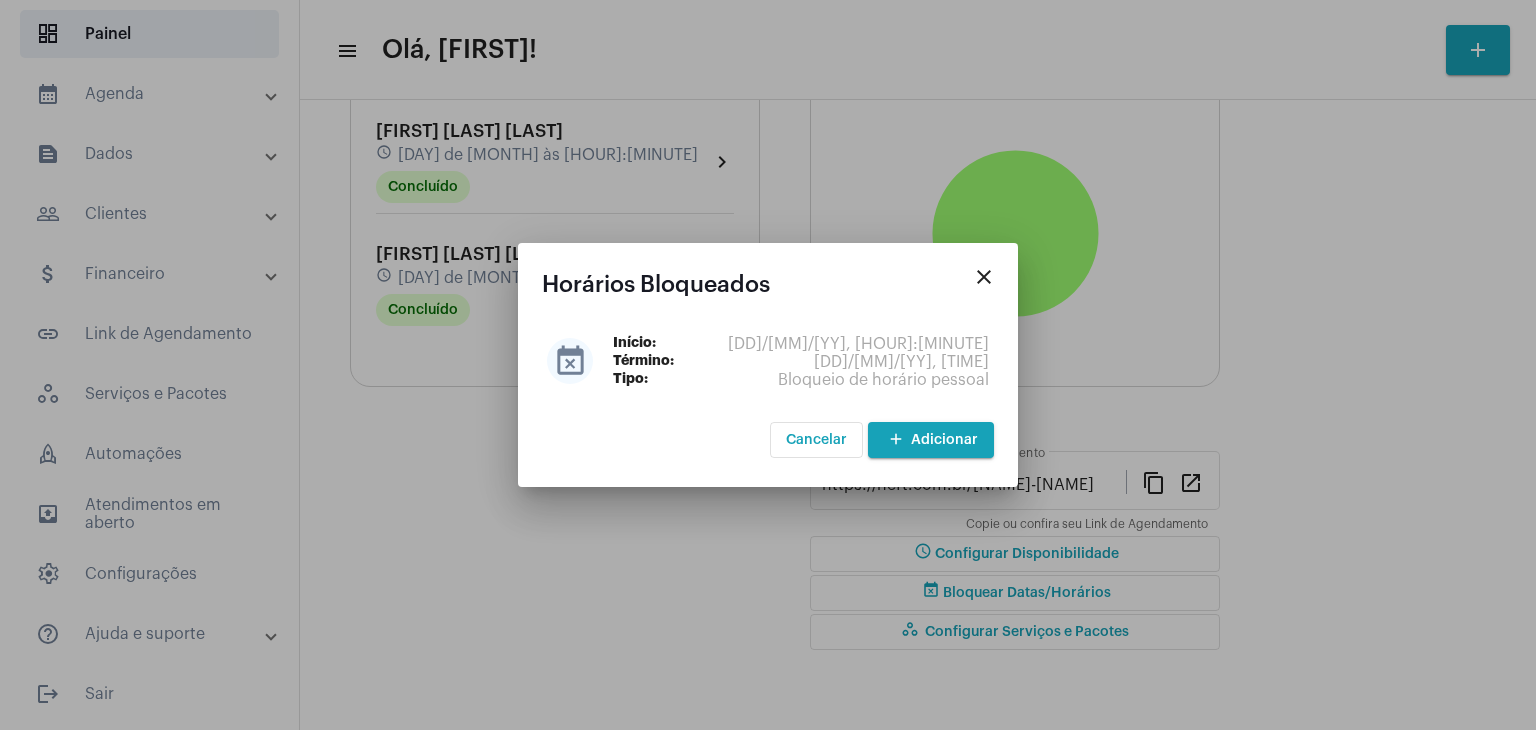 click on "add Adicionar" at bounding box center [931, 440] 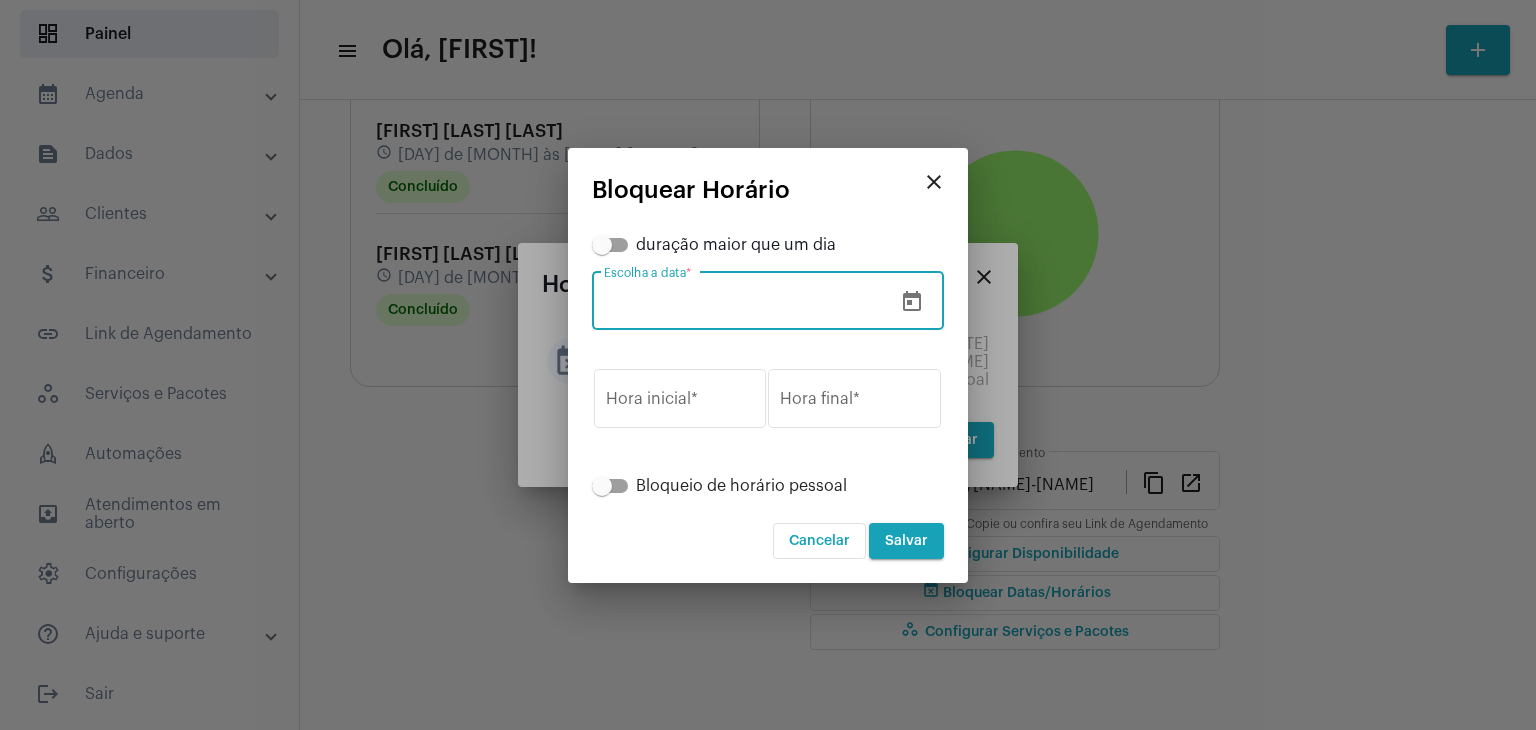 click on "Escolha a data  *" at bounding box center [748, 305] 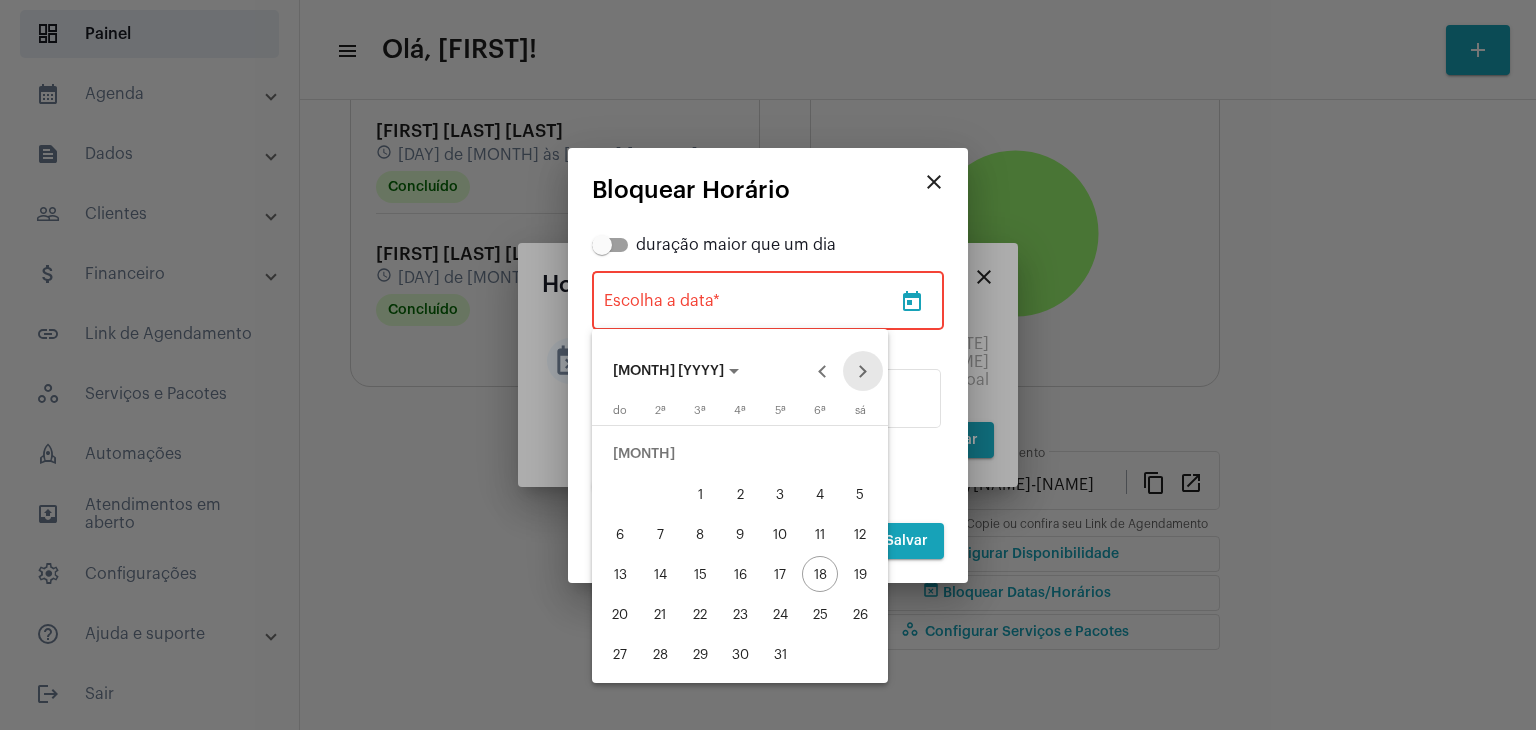 click at bounding box center (863, 371) 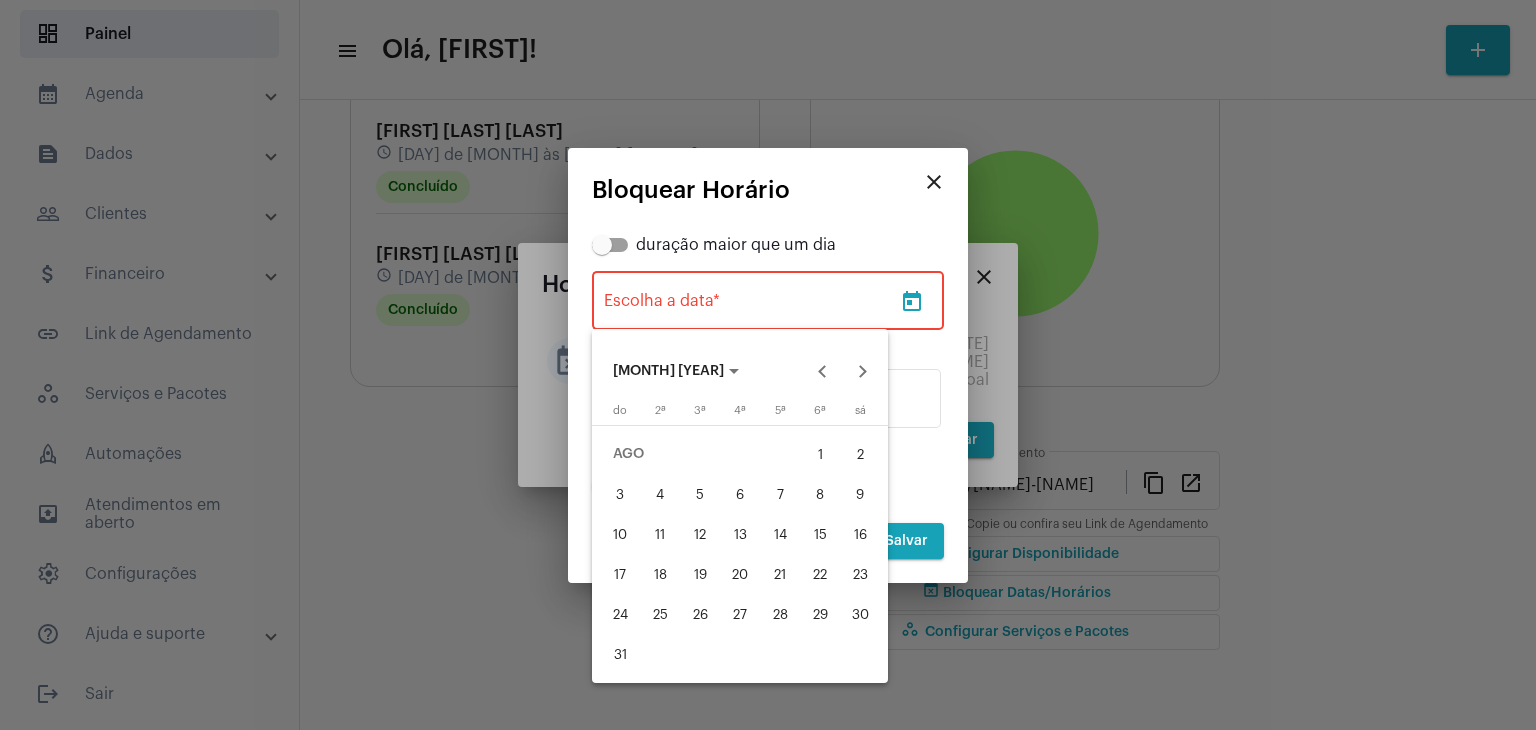 click on "13" at bounding box center [740, 534] 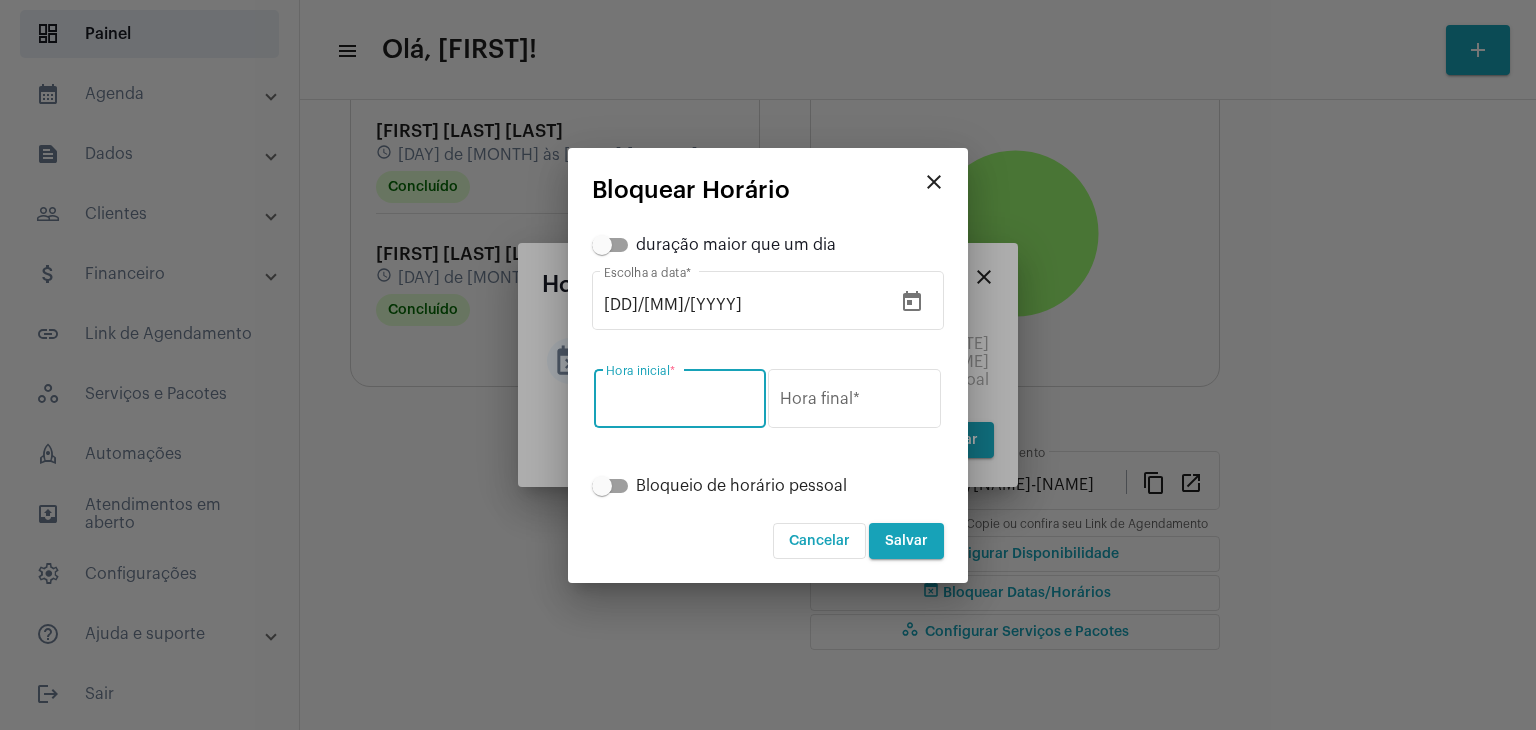 click on "Hora inicial  *" at bounding box center [680, 403] 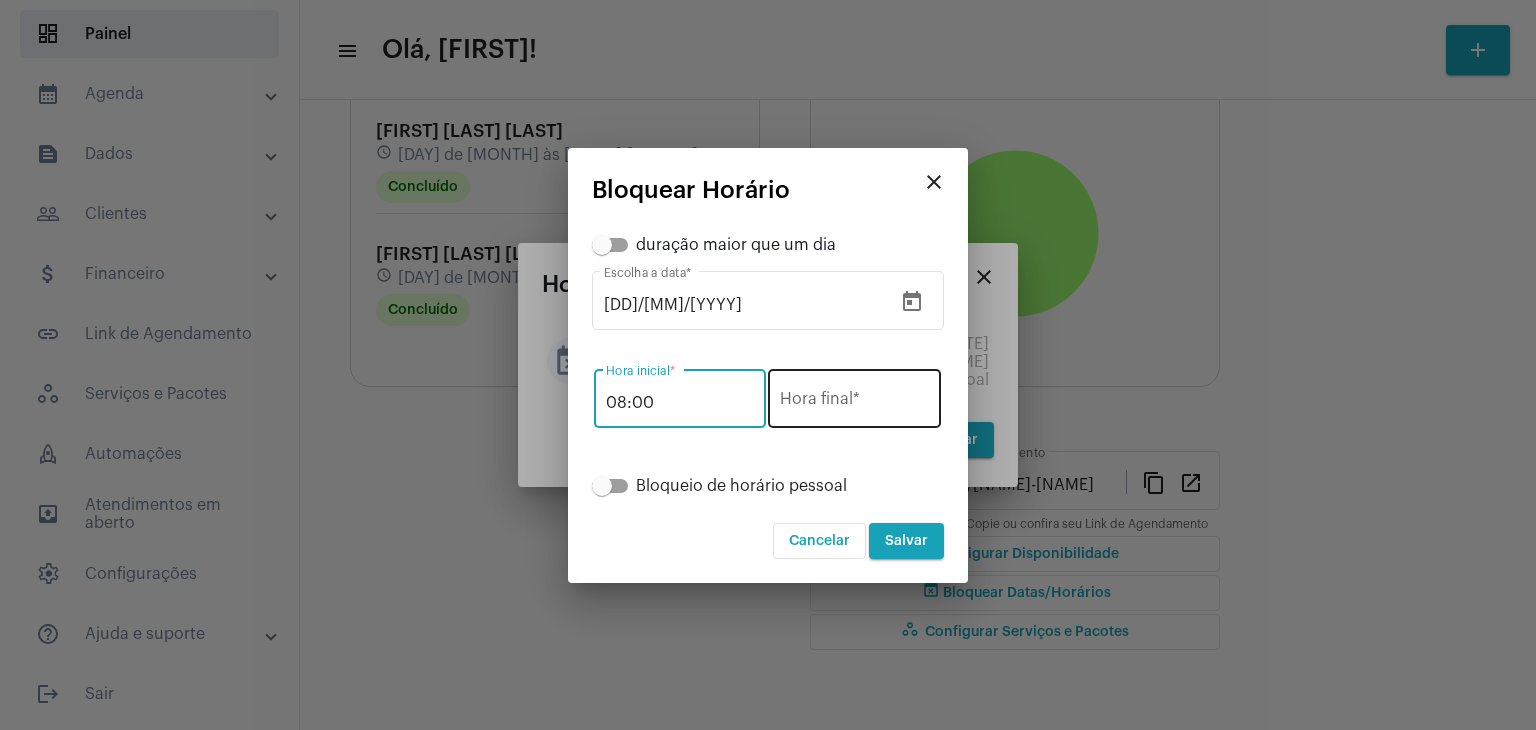 type on "08:00" 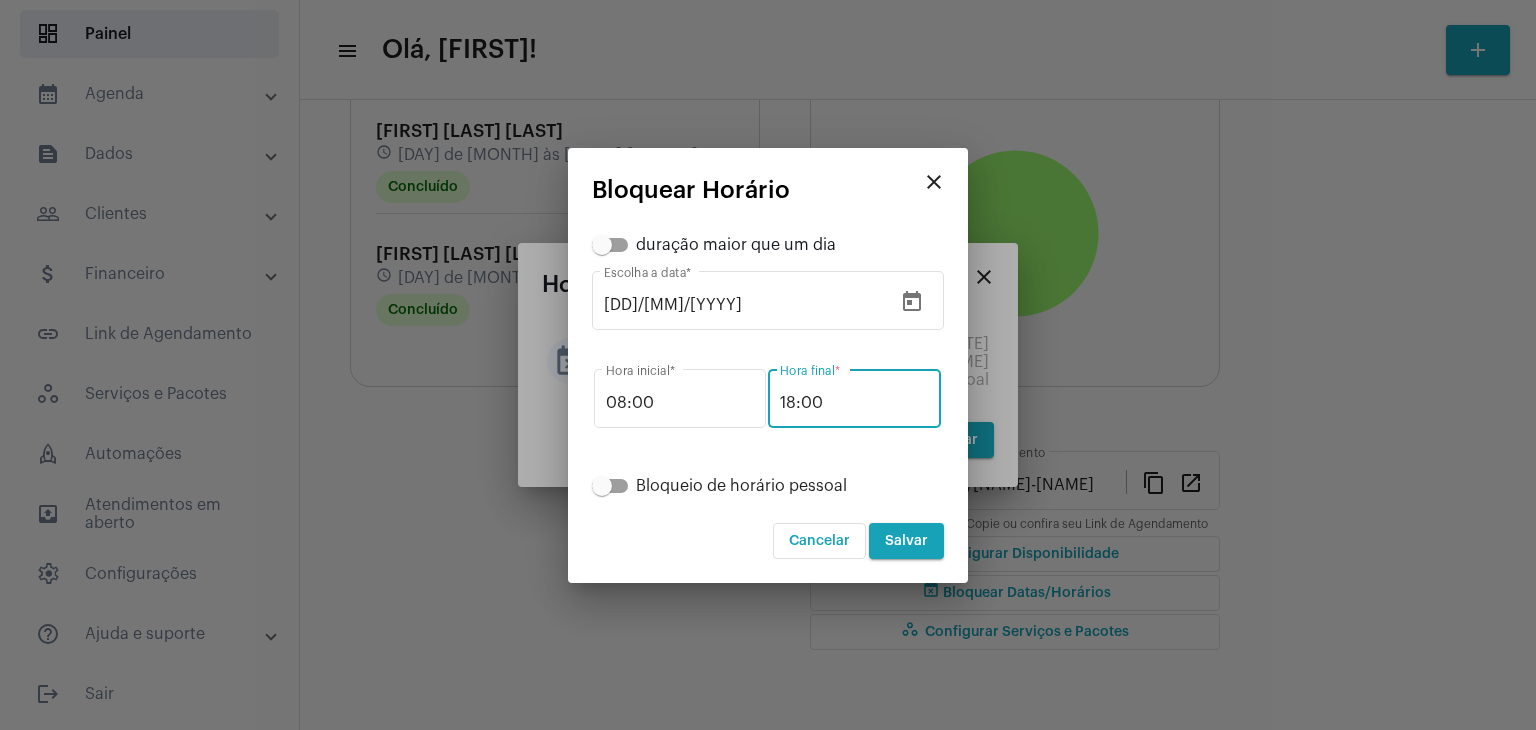 type on "18:00" 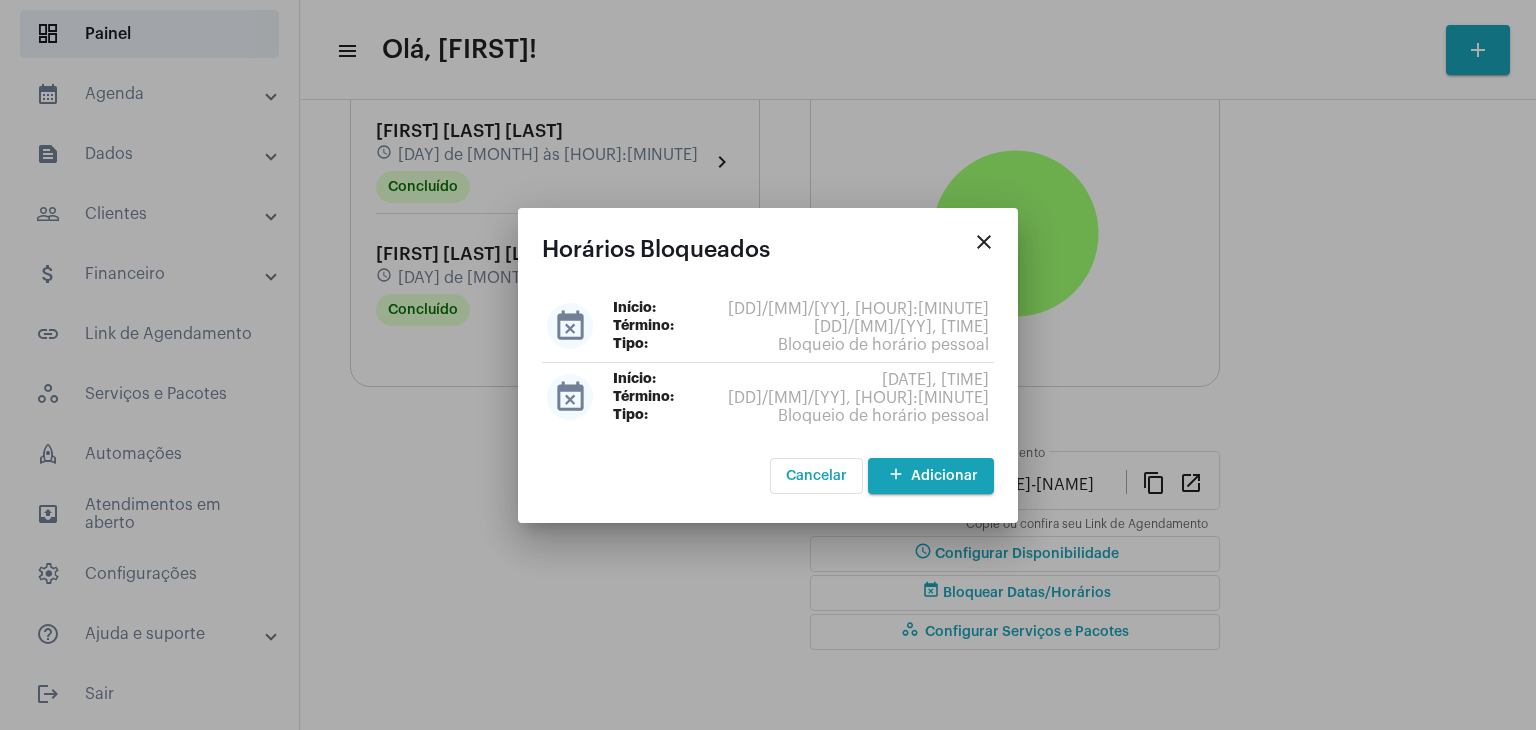 click on "close" at bounding box center [984, 242] 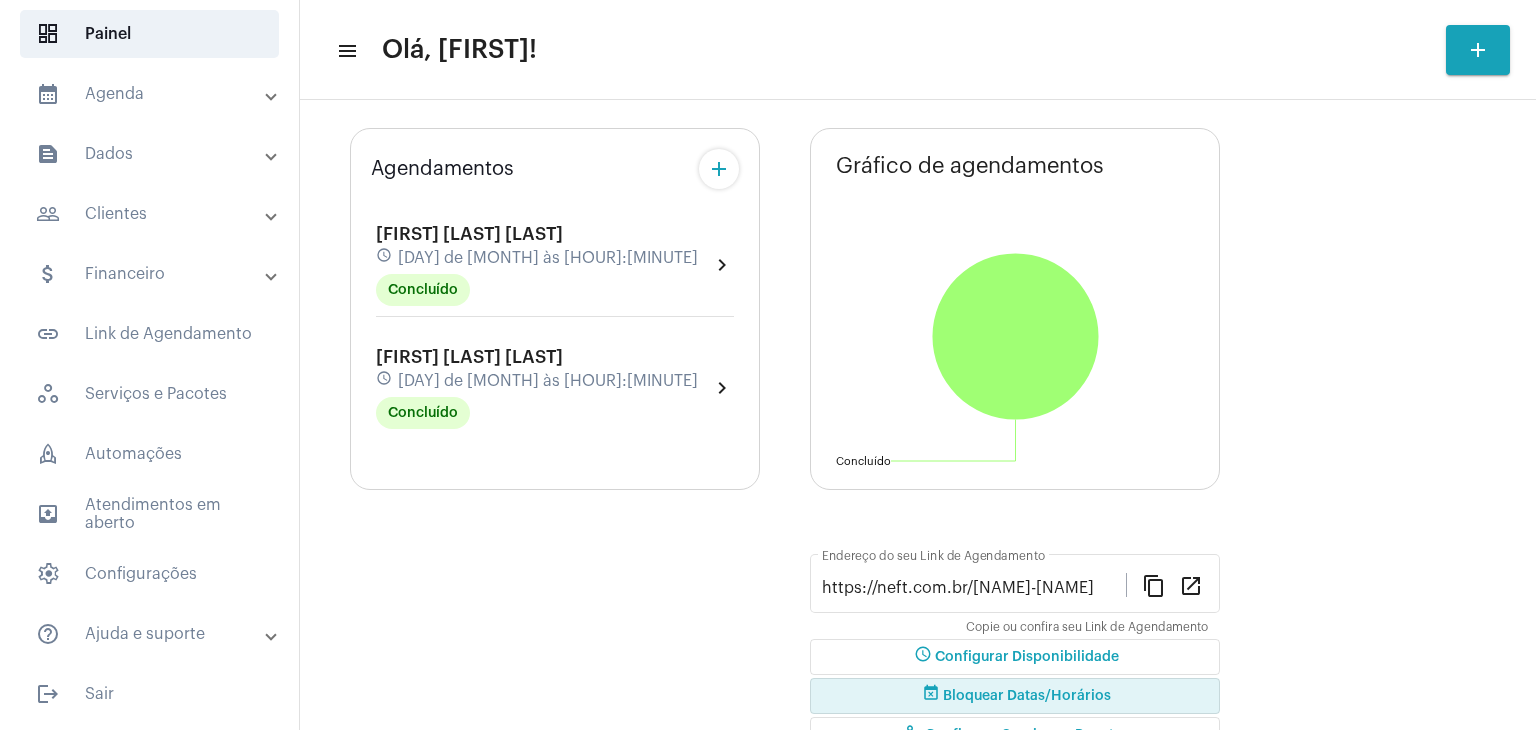 scroll, scrollTop: 0, scrollLeft: 0, axis: both 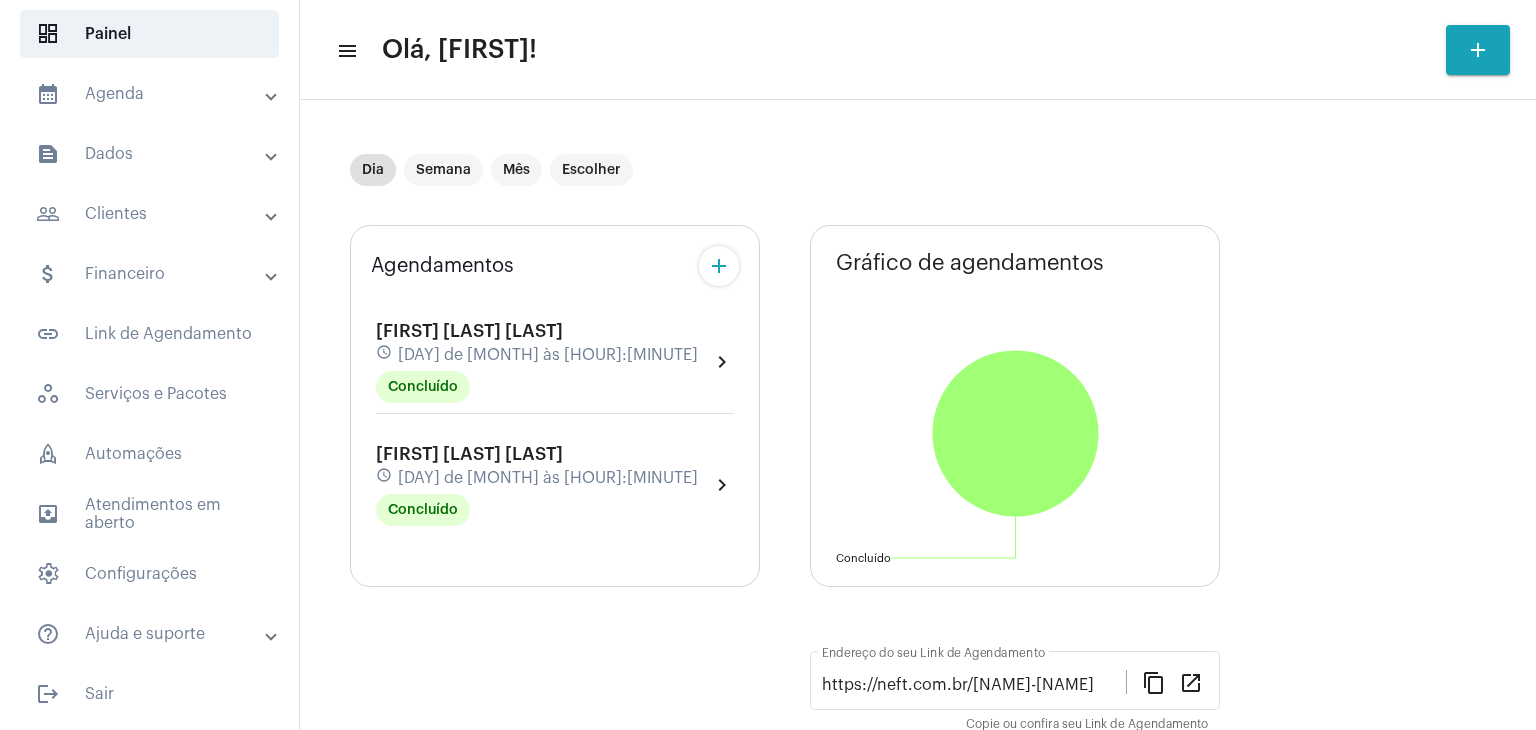 click on "people_outline  Clientes" at bounding box center [151, 214] 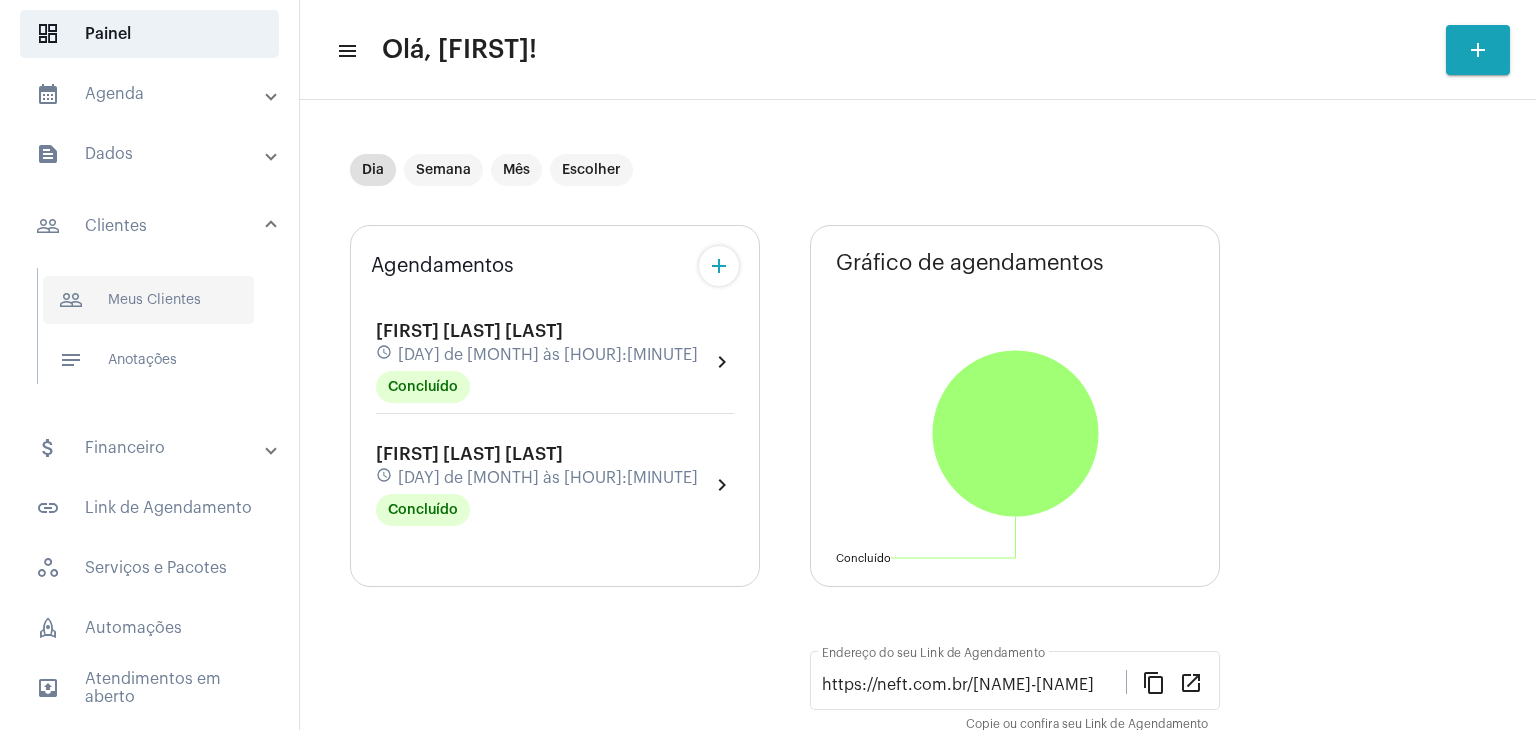 click on "people_outline  Meus Clientes" at bounding box center [148, 300] 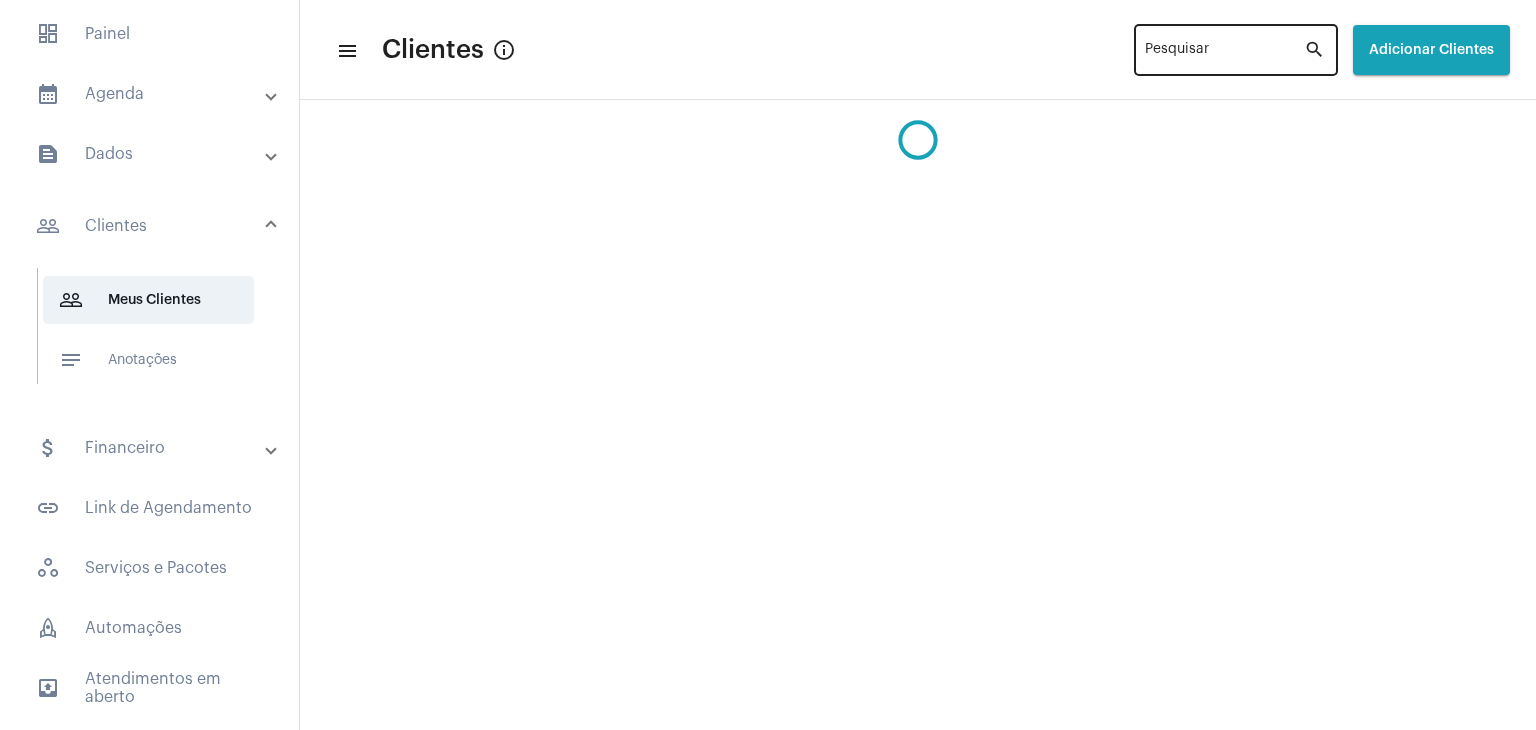 click on "Pesquisar" at bounding box center (1224, 54) 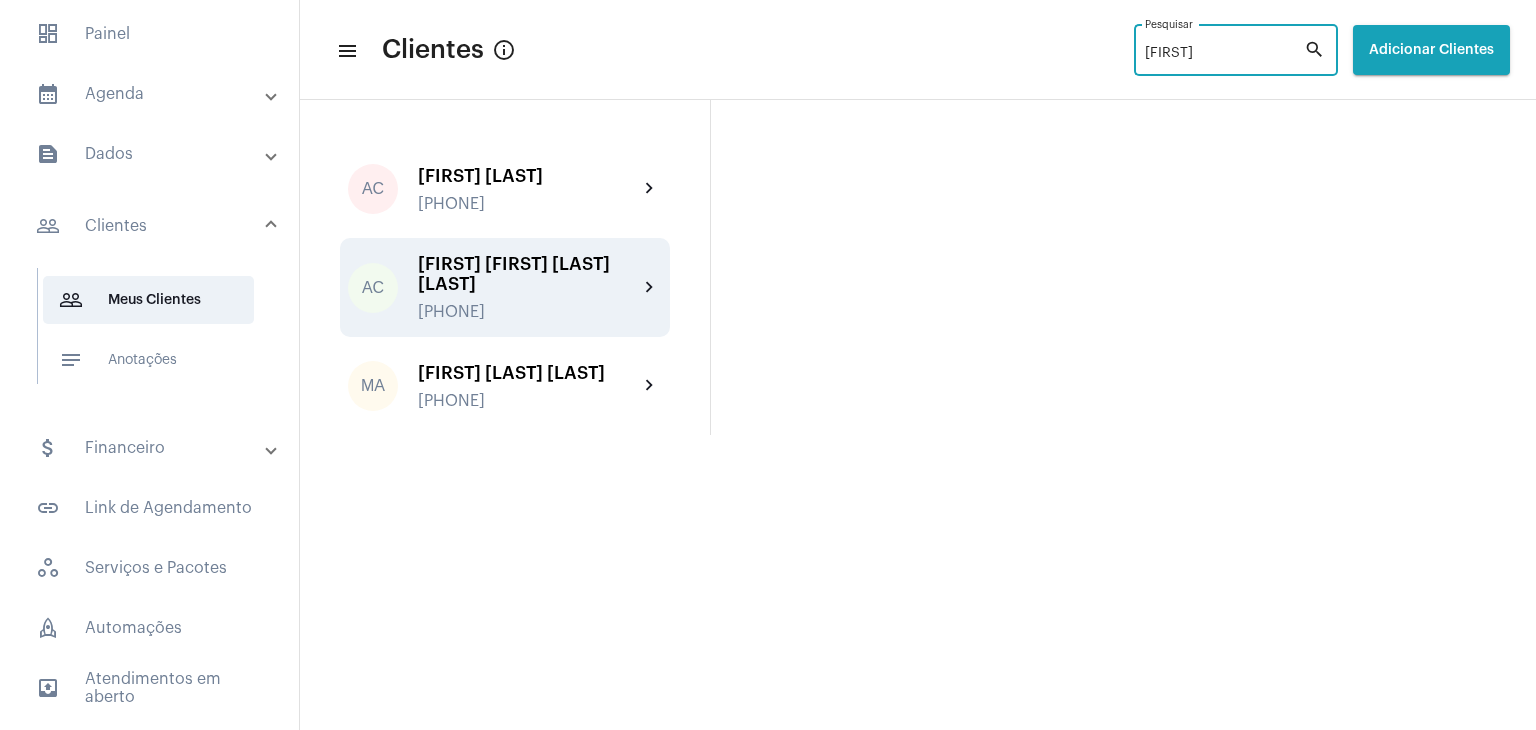 type on "[FIRST]" 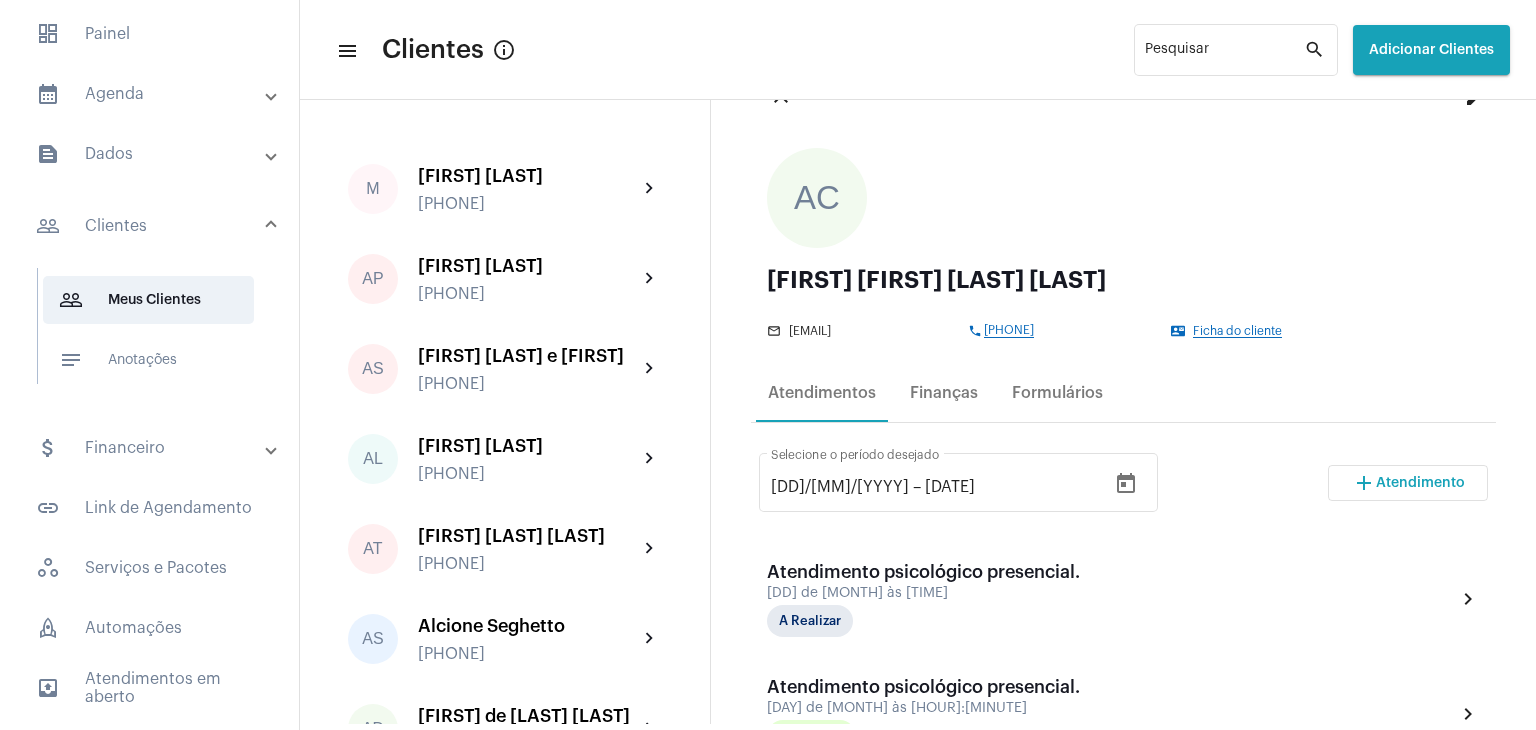 scroll, scrollTop: 100, scrollLeft: 0, axis: vertical 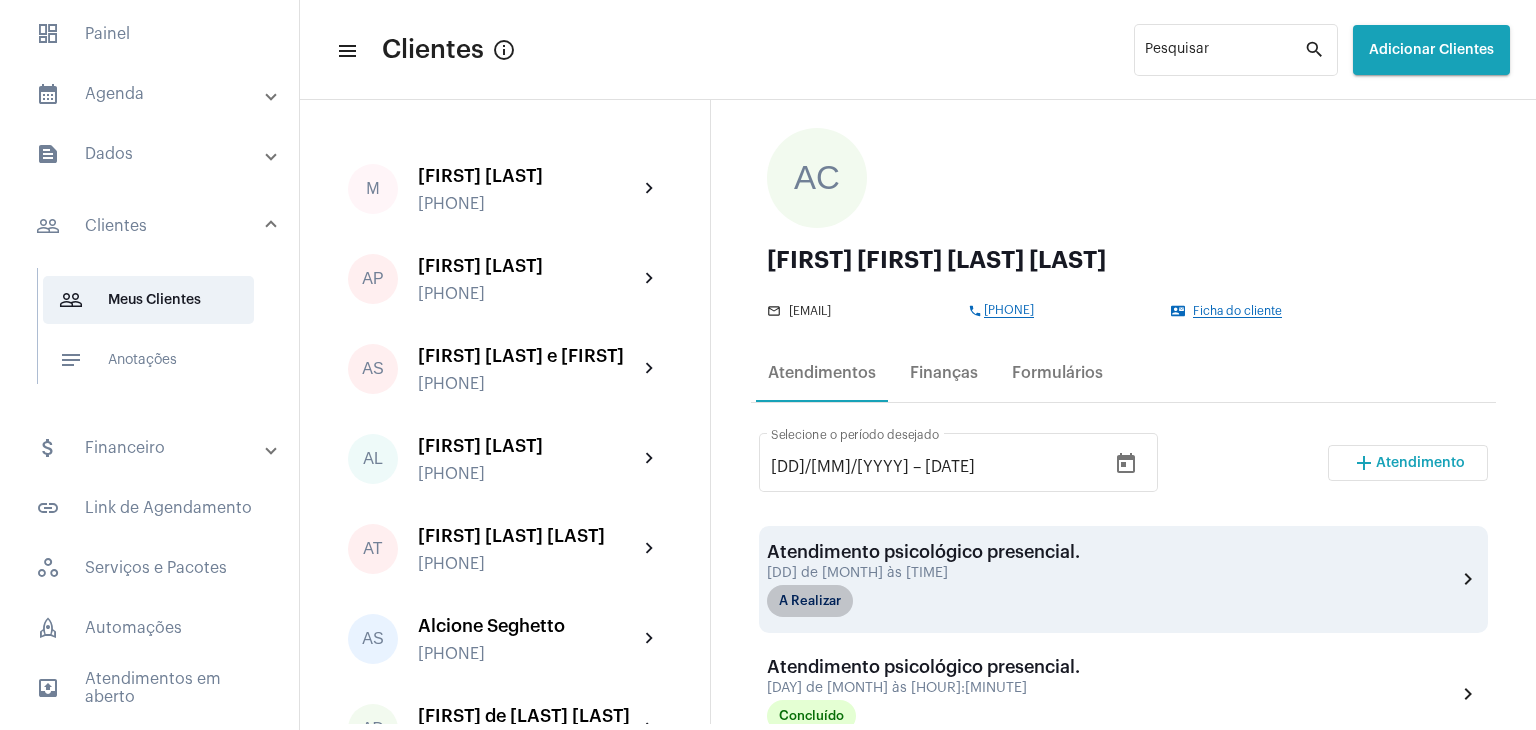 click on "A Realizar" at bounding box center [810, 601] 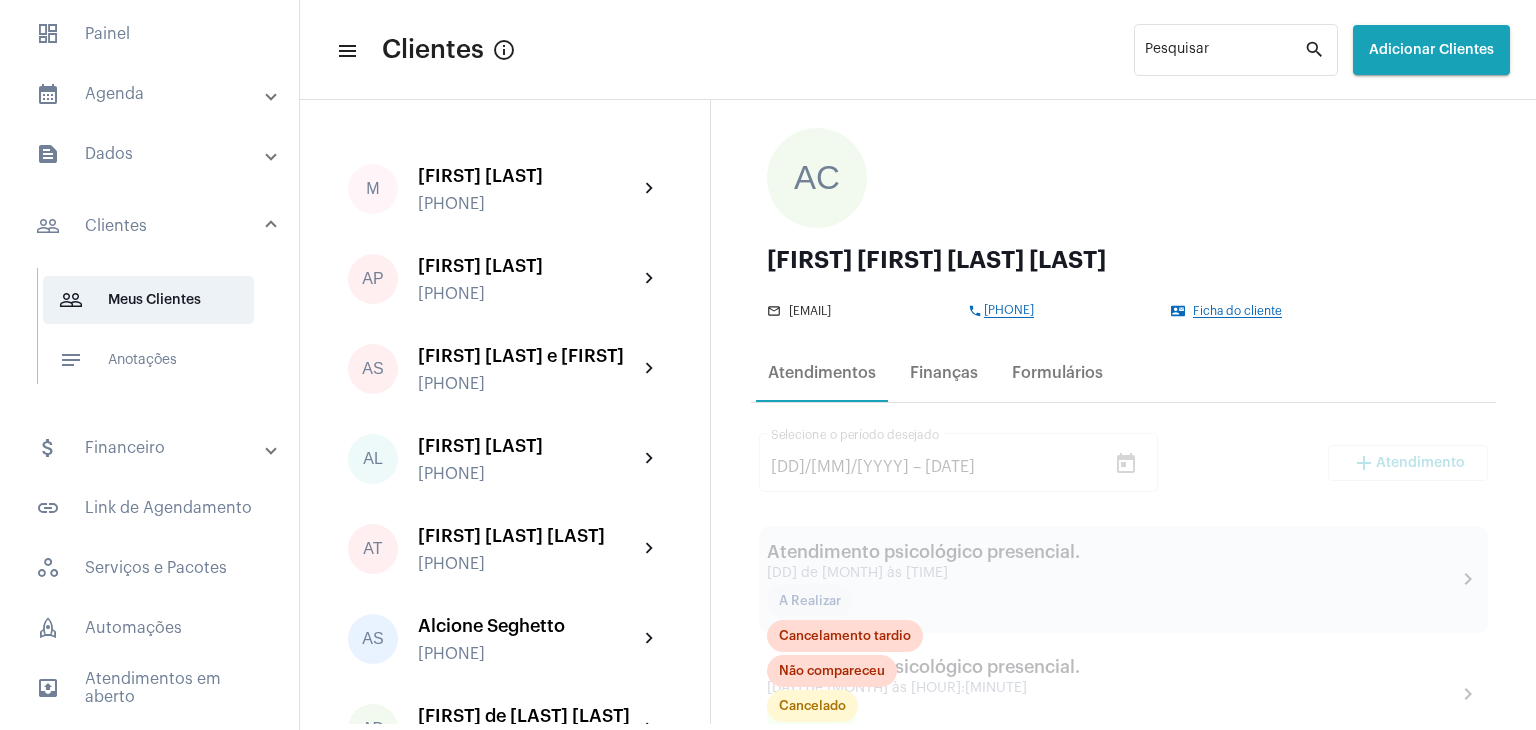 click at bounding box center [1123, 790] 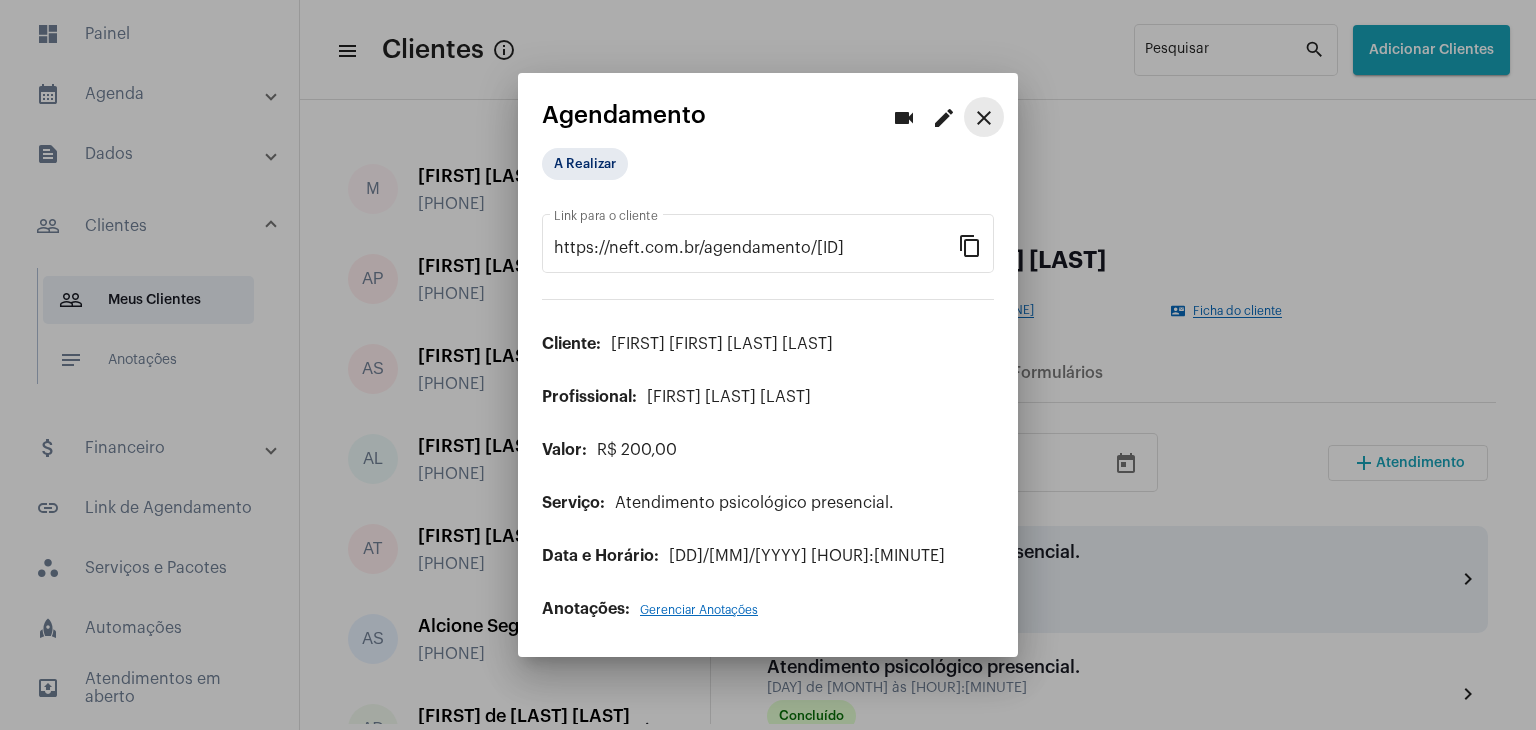 click on "videocam edit close Agendamento A Realizar https://neft.com.br/agendamento/[ID] Link para o cliente content_copy Cliente: [FIRST] [LAST] de [LAST] Profissional: [FIRST] [LAST] [LAST] Valor: R$ [AMOUNT] Serviço: Atendimento psicológico presencial. Data e Horário: [DD]/[MM]/[YYYY] [HOUR]:[MINUTE] Anotações: Gerenciar Anotações" at bounding box center [768, 365] 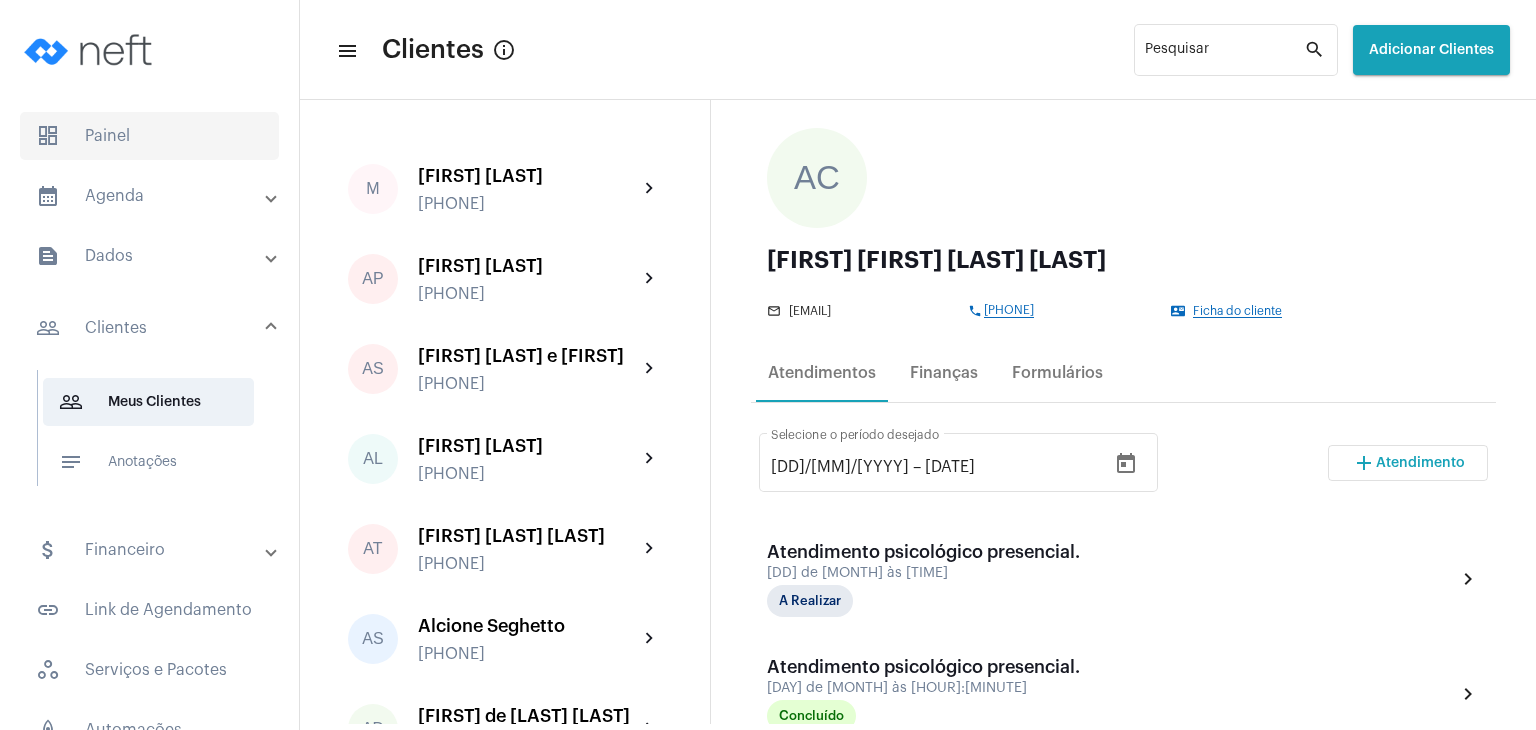 scroll, scrollTop: 0, scrollLeft: 0, axis: both 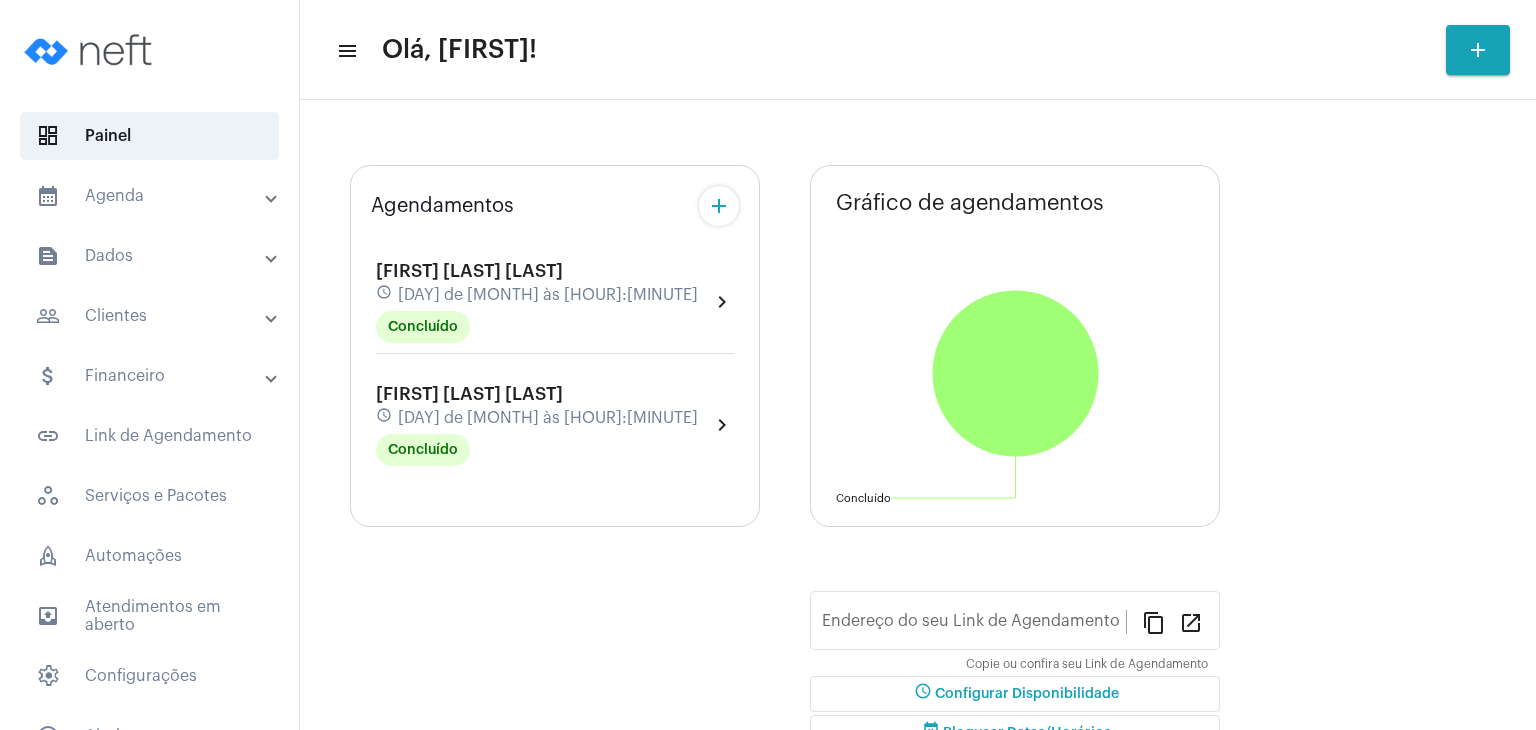 type on "https://neft.com.br/[NAME]-[NAME]" 